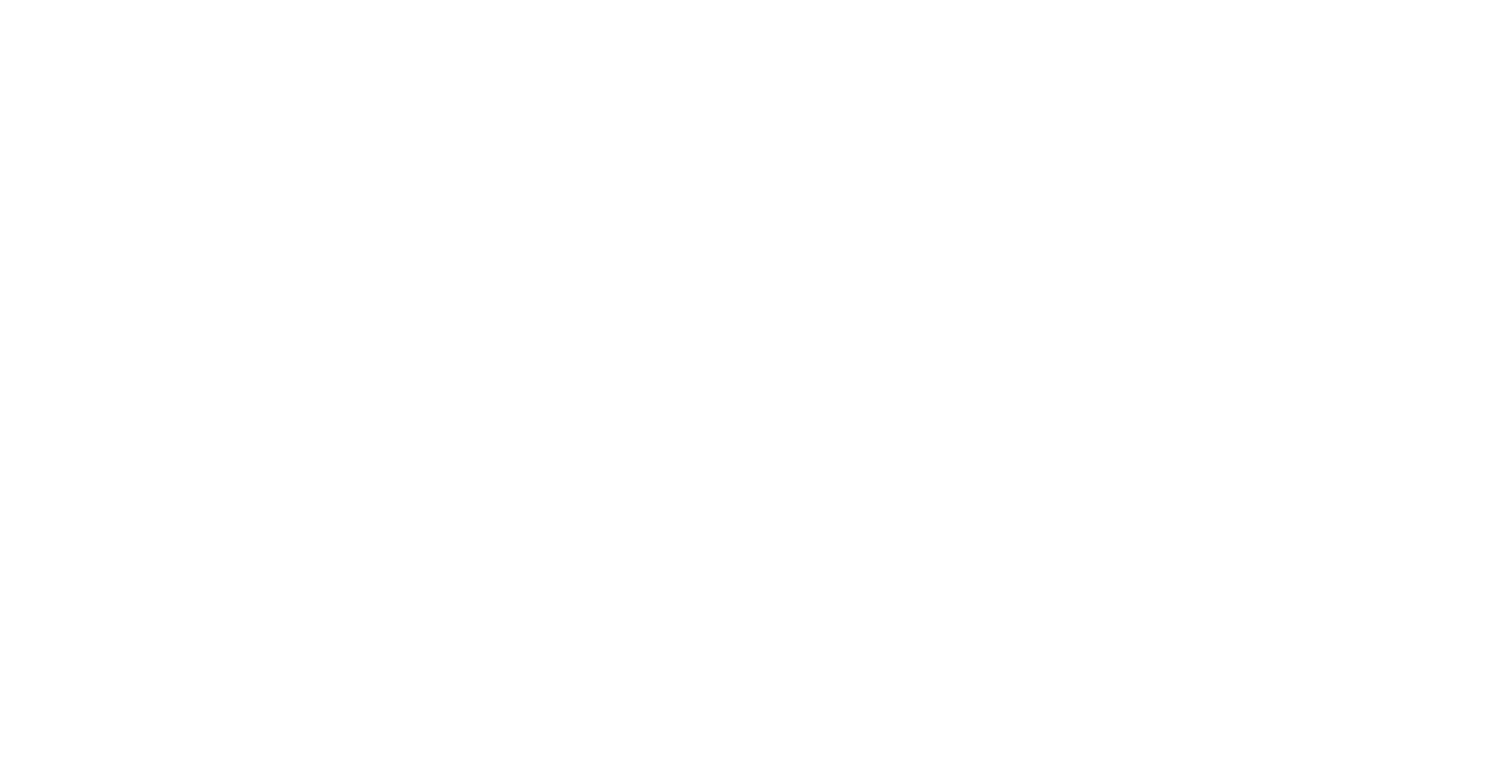 scroll, scrollTop: 0, scrollLeft: 0, axis: both 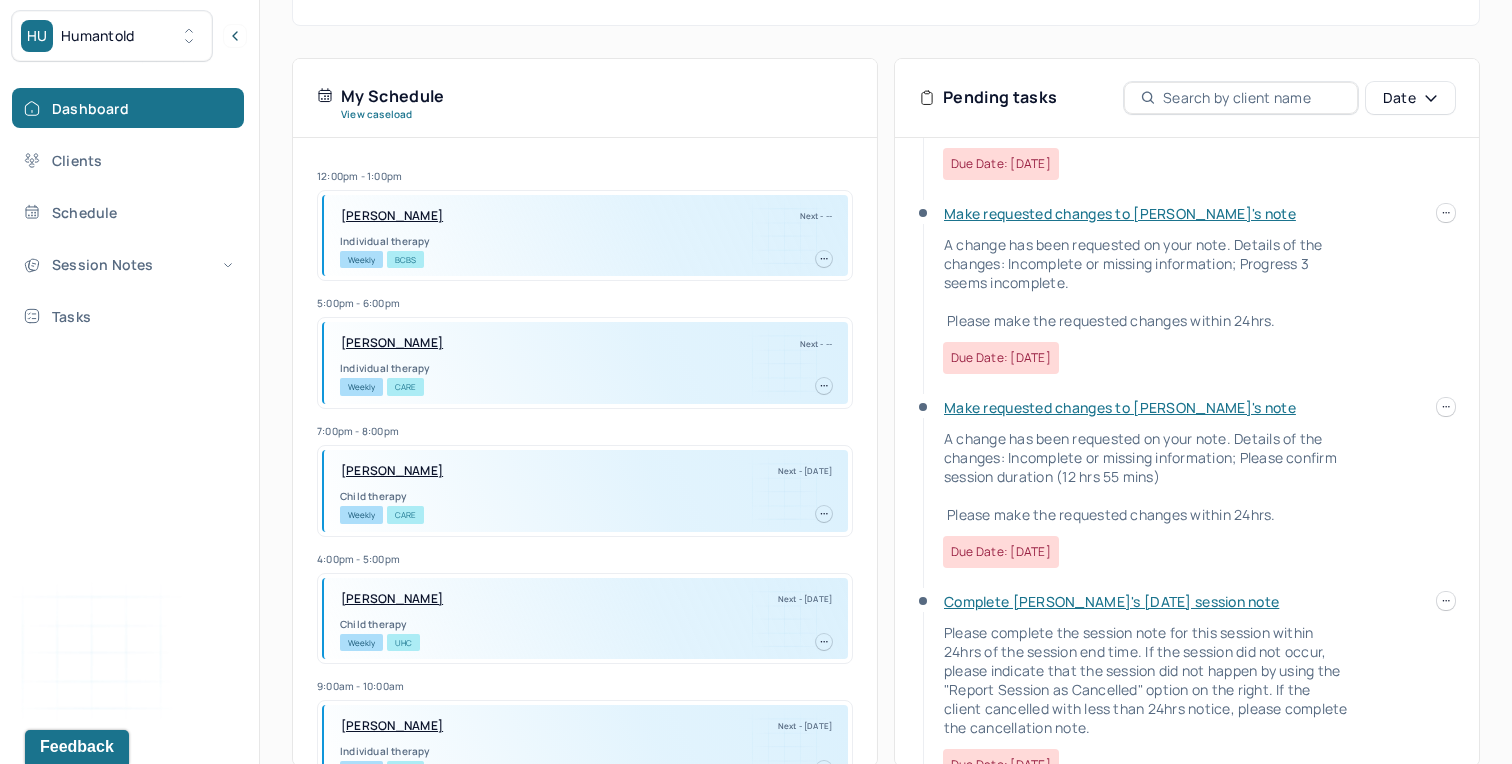 click on "Make requested changes to Rae's note" at bounding box center [1120, 407] 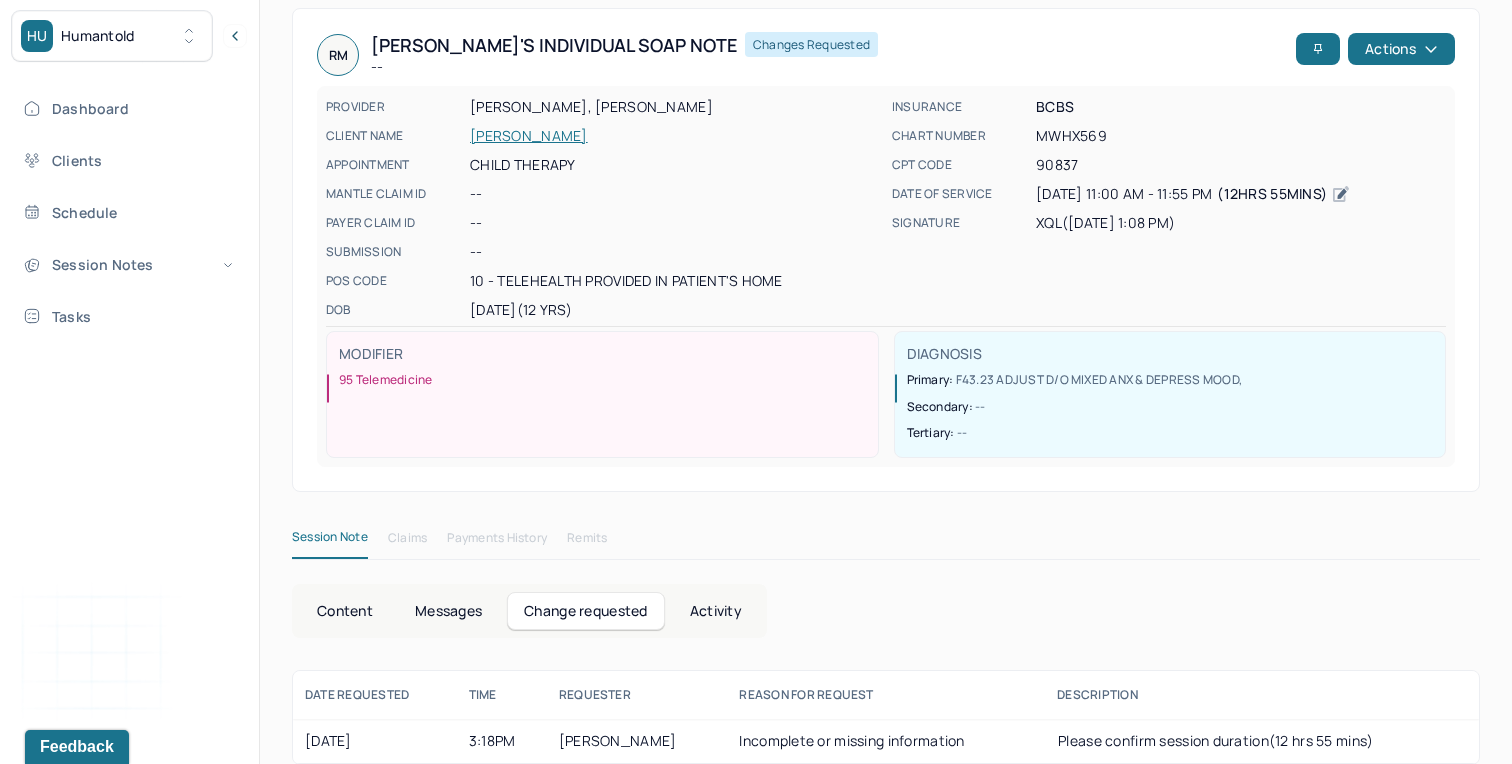 scroll, scrollTop: 158, scrollLeft: 0, axis: vertical 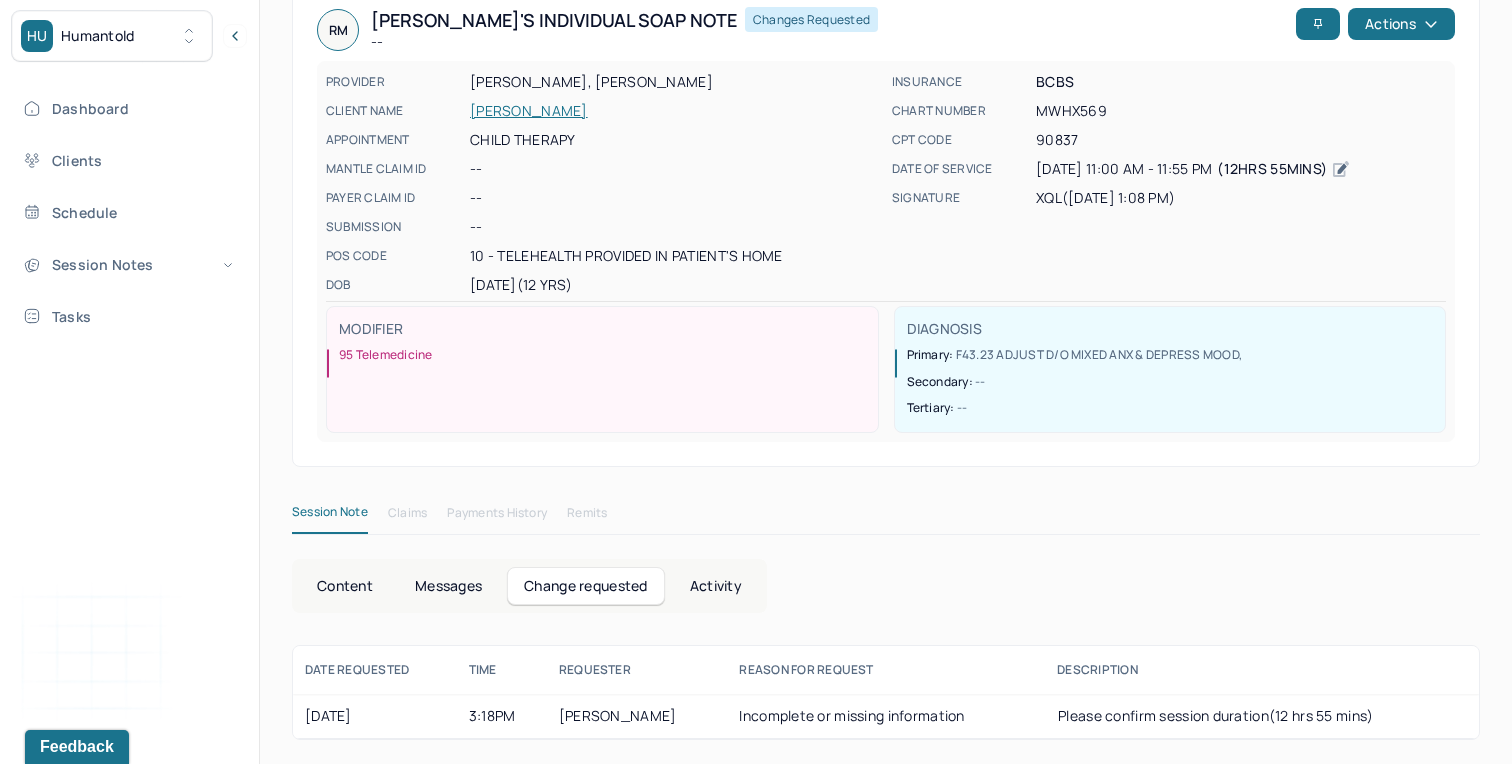 click on "Incomplete or missing information" at bounding box center [886, 716] 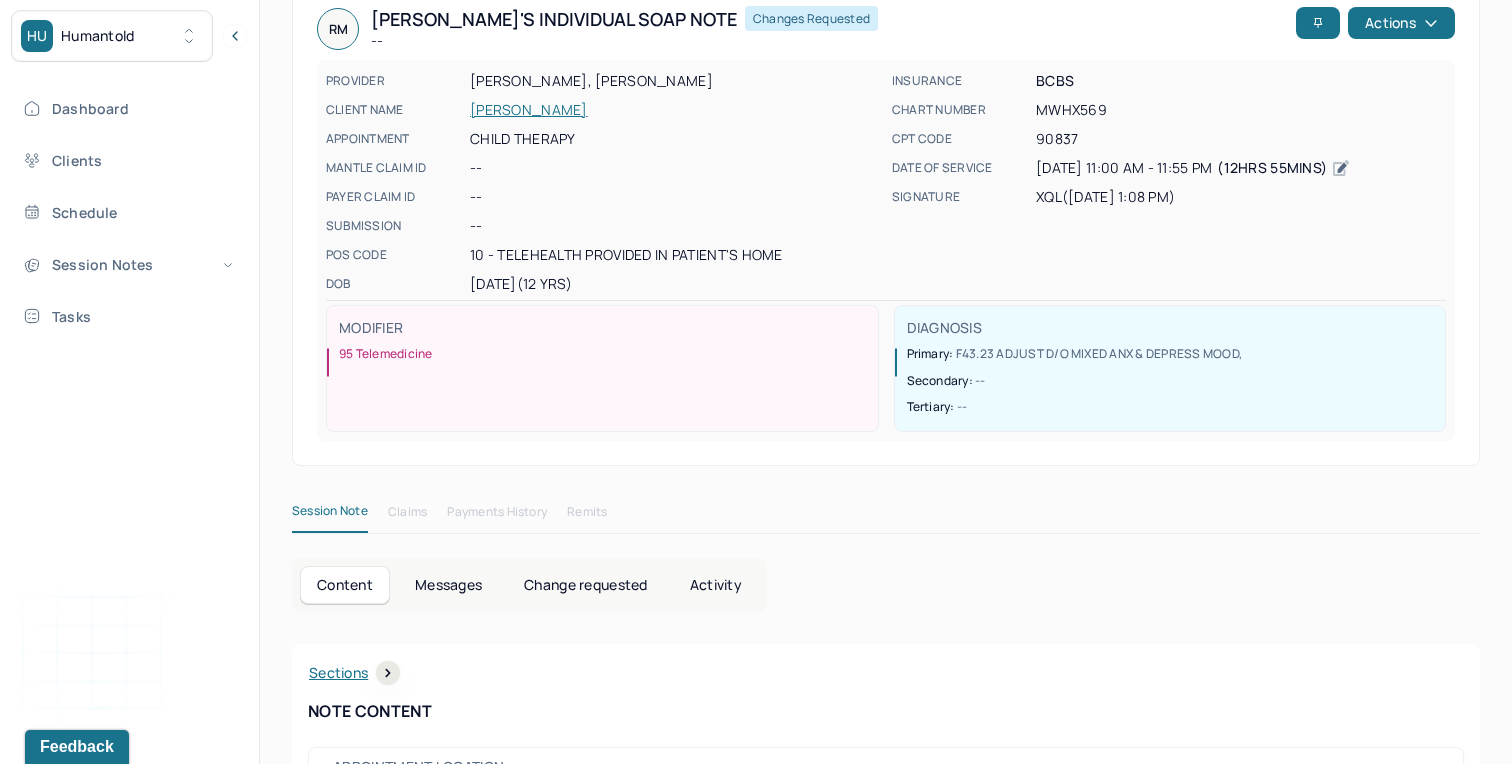 click on "Messages" at bounding box center (448, 585) 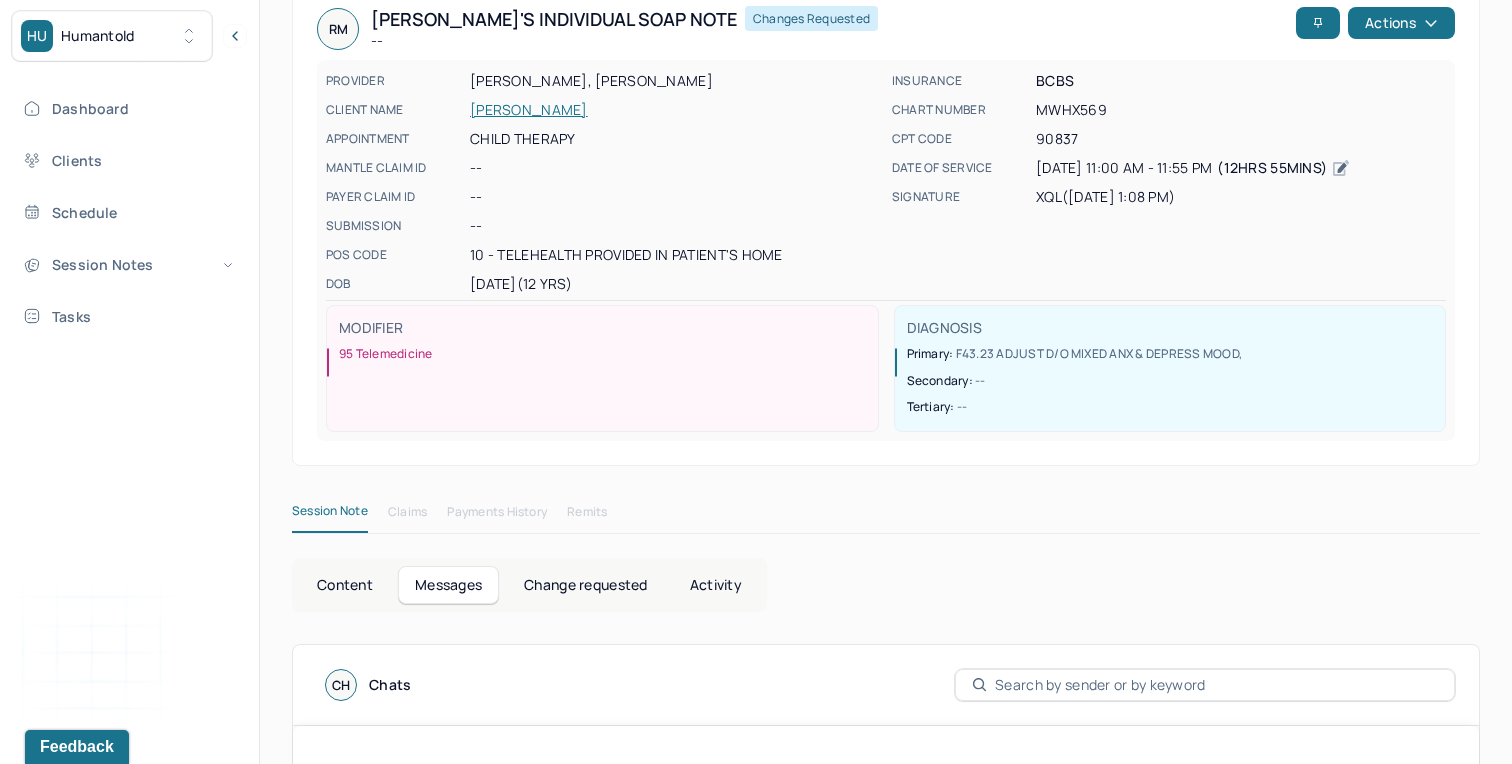 click on "Content" at bounding box center [345, 585] 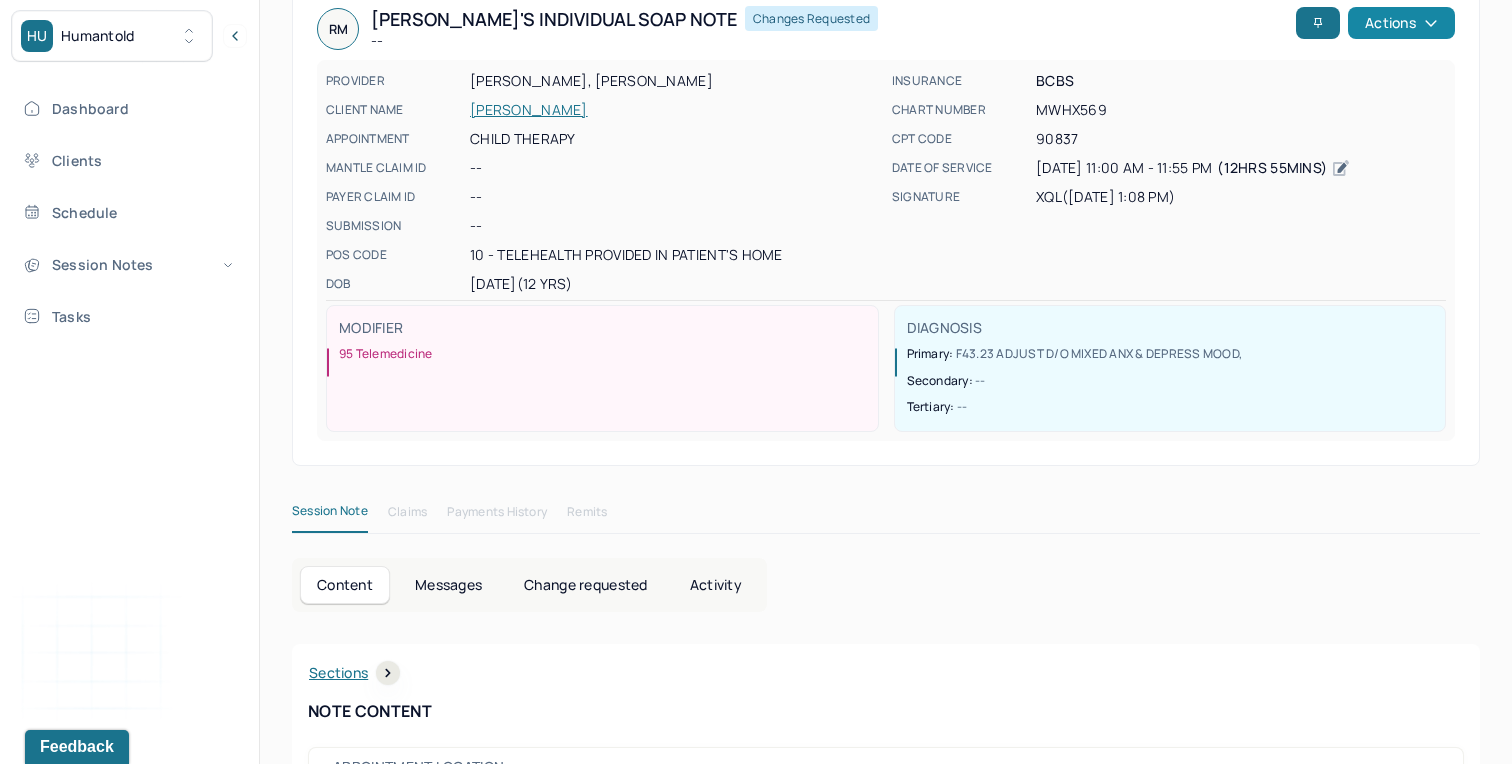 click on "Actions" at bounding box center [1401, 23] 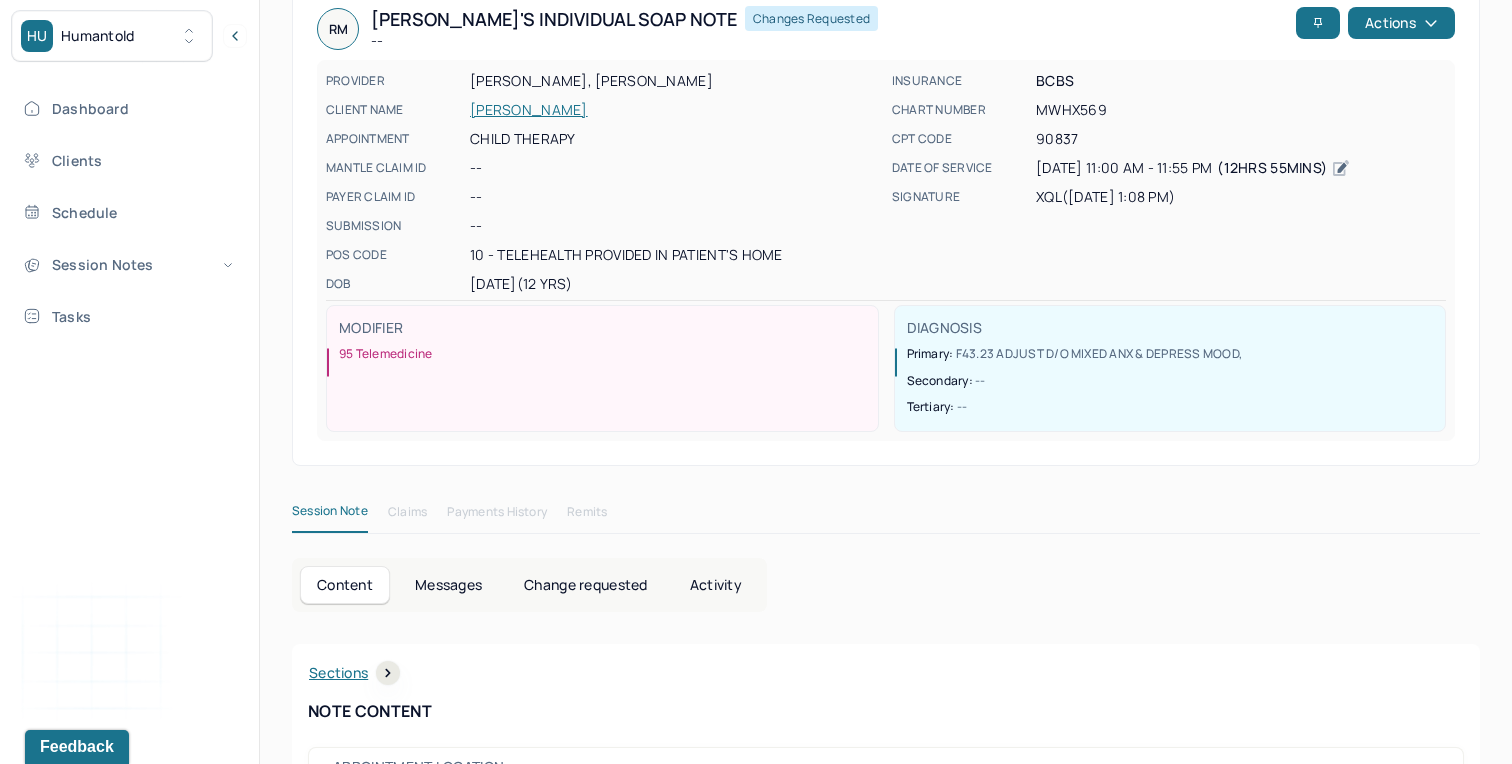 click on "INSURANCE BCBS CHART NUMBER MWHX569 CPT CODE 90837 DATE OF SERVICE 06/28/2025   11:00 AM   -   11:55 PM ( 12hrs 55mins )     SIGNATURE XQL  (06/28/2025, 1:08 PM)" at bounding box center [1169, 182] 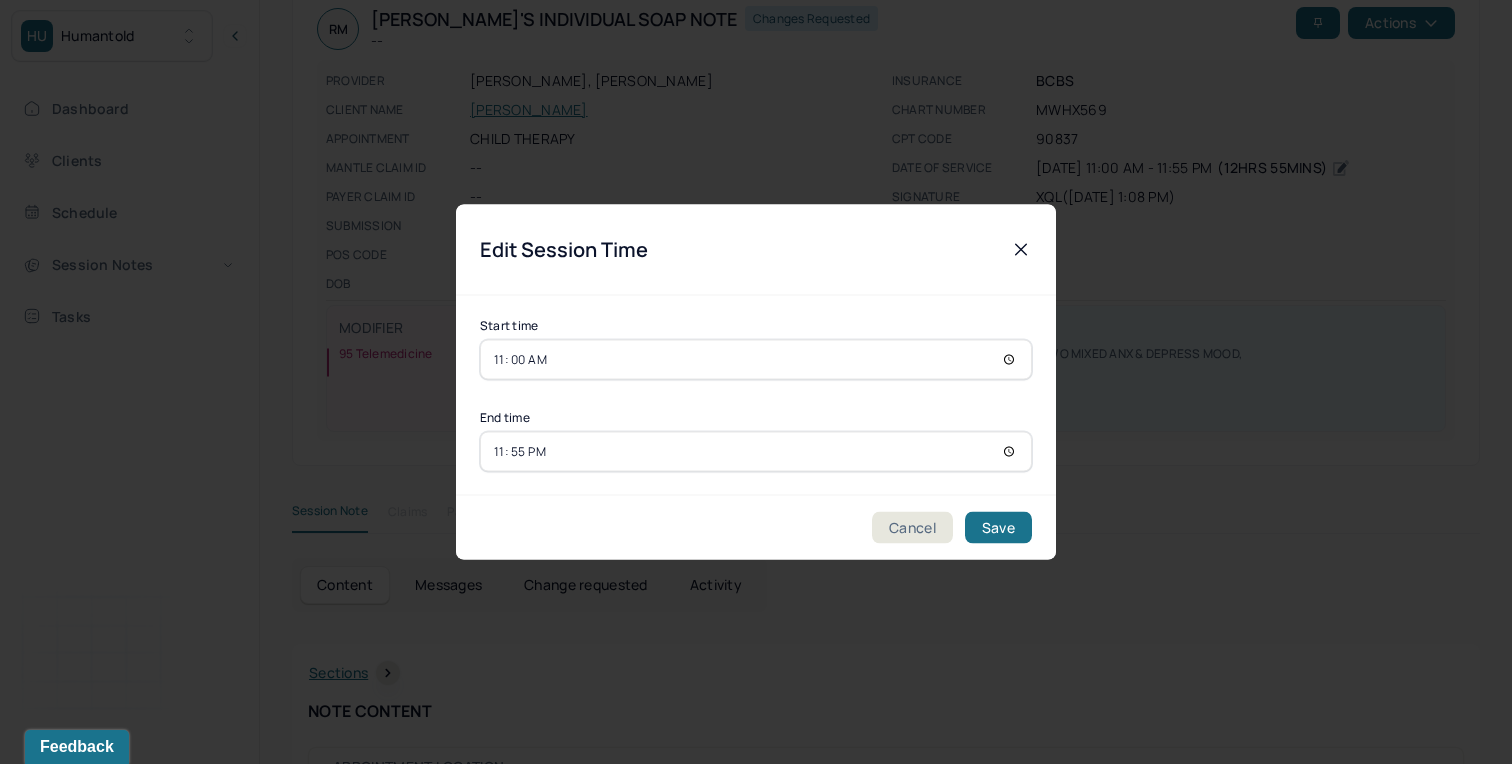 click on "23:55" at bounding box center (756, 452) 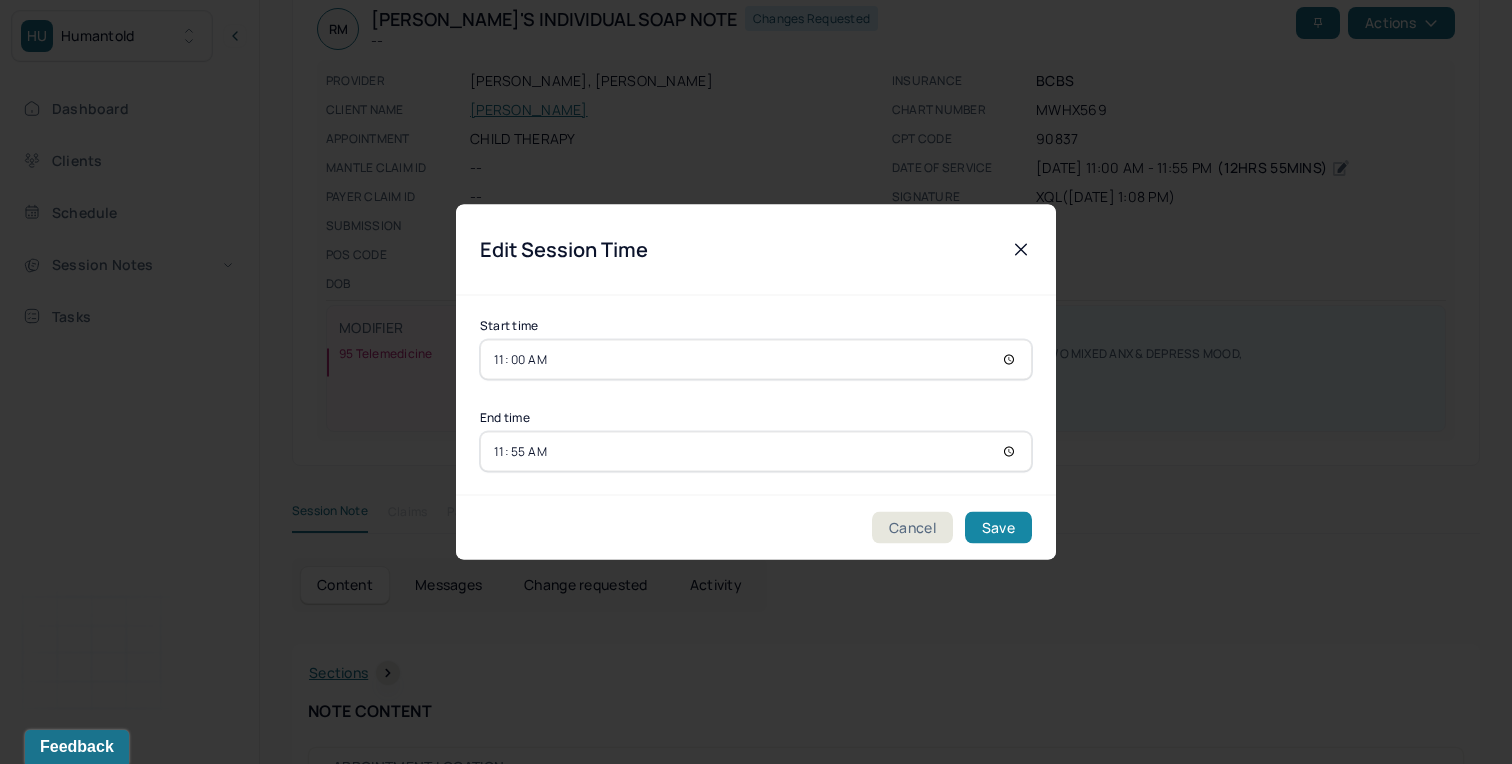 type on "11:55" 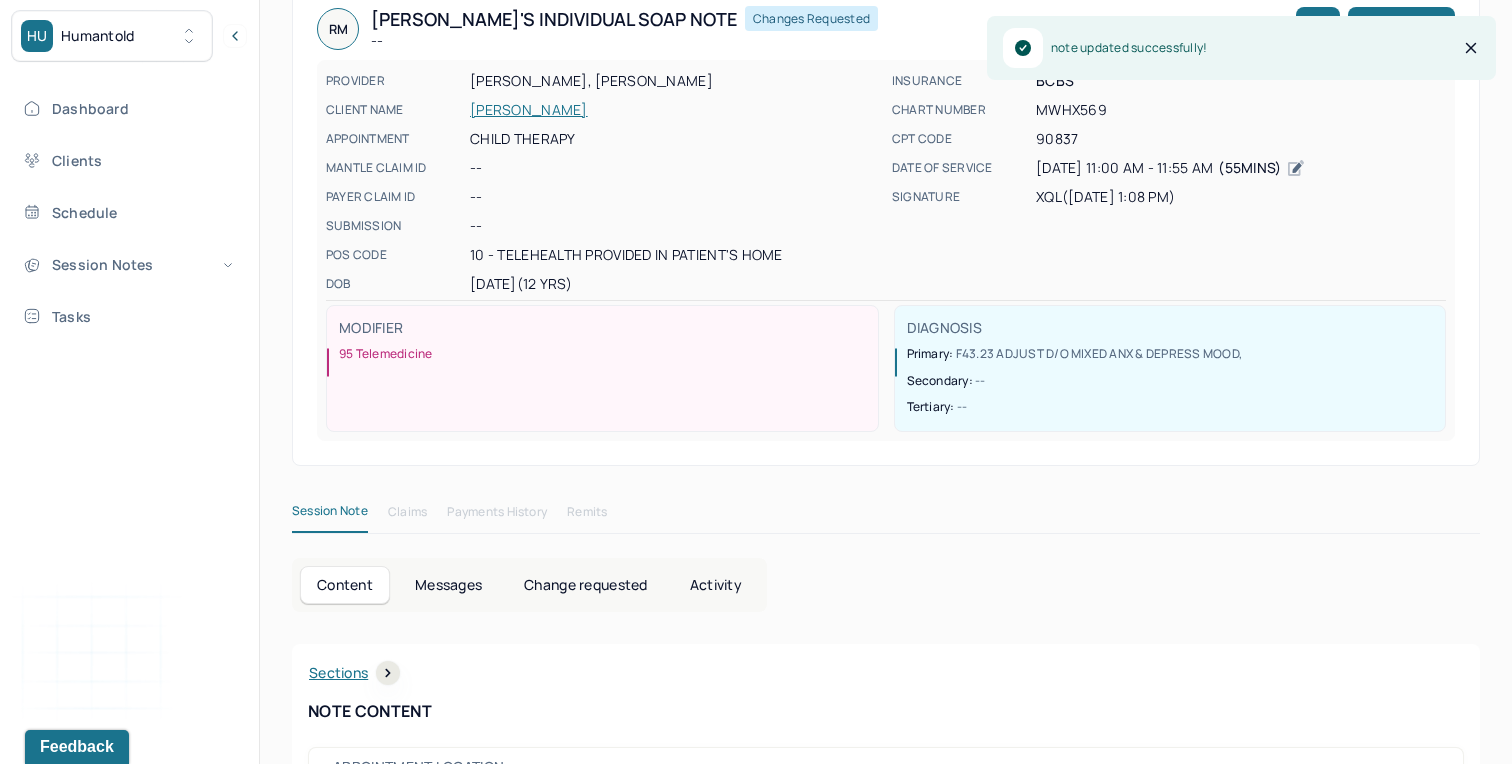 click on "Session Note     Claims     Payments History     Remits" at bounding box center (886, 516) 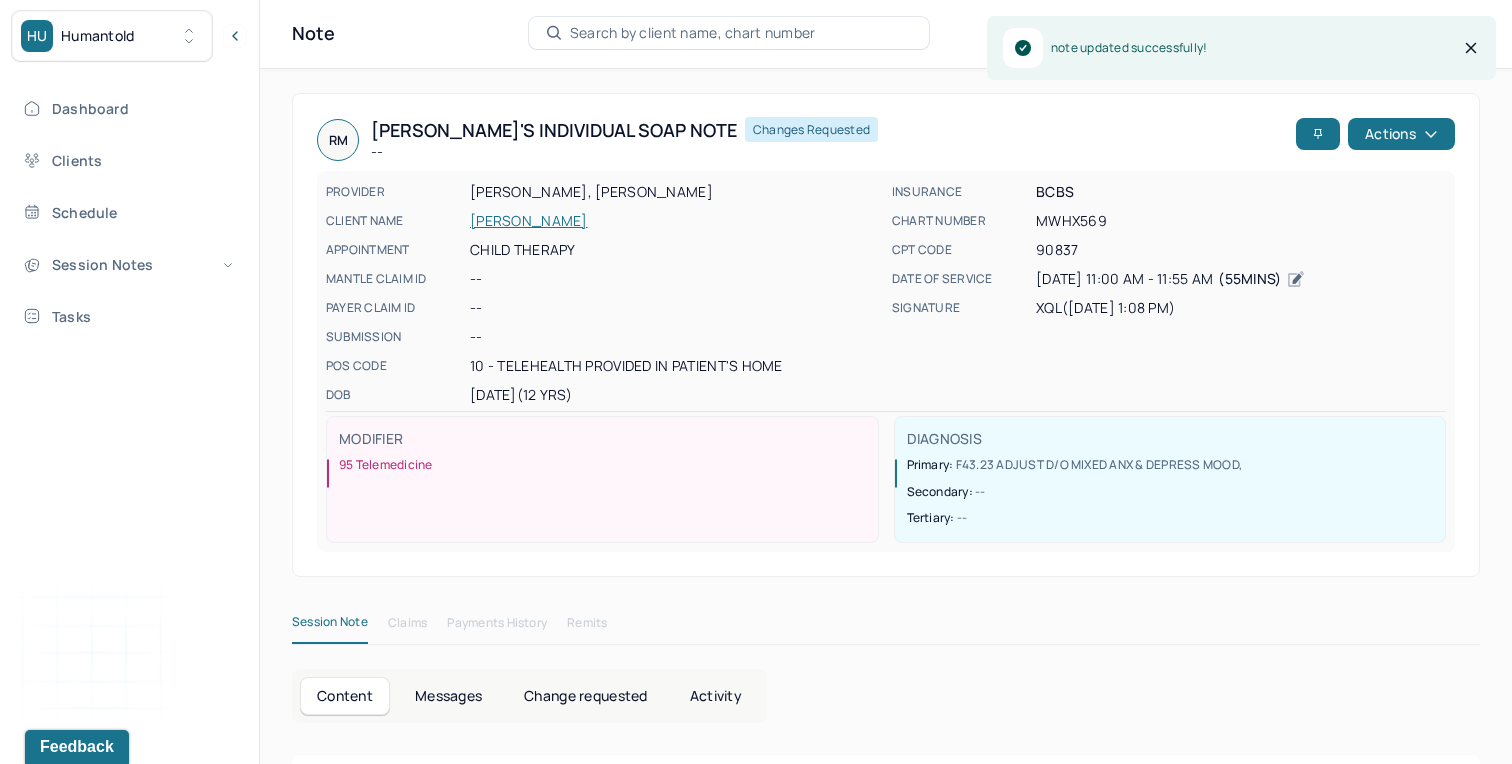 scroll, scrollTop: 39, scrollLeft: 0, axis: vertical 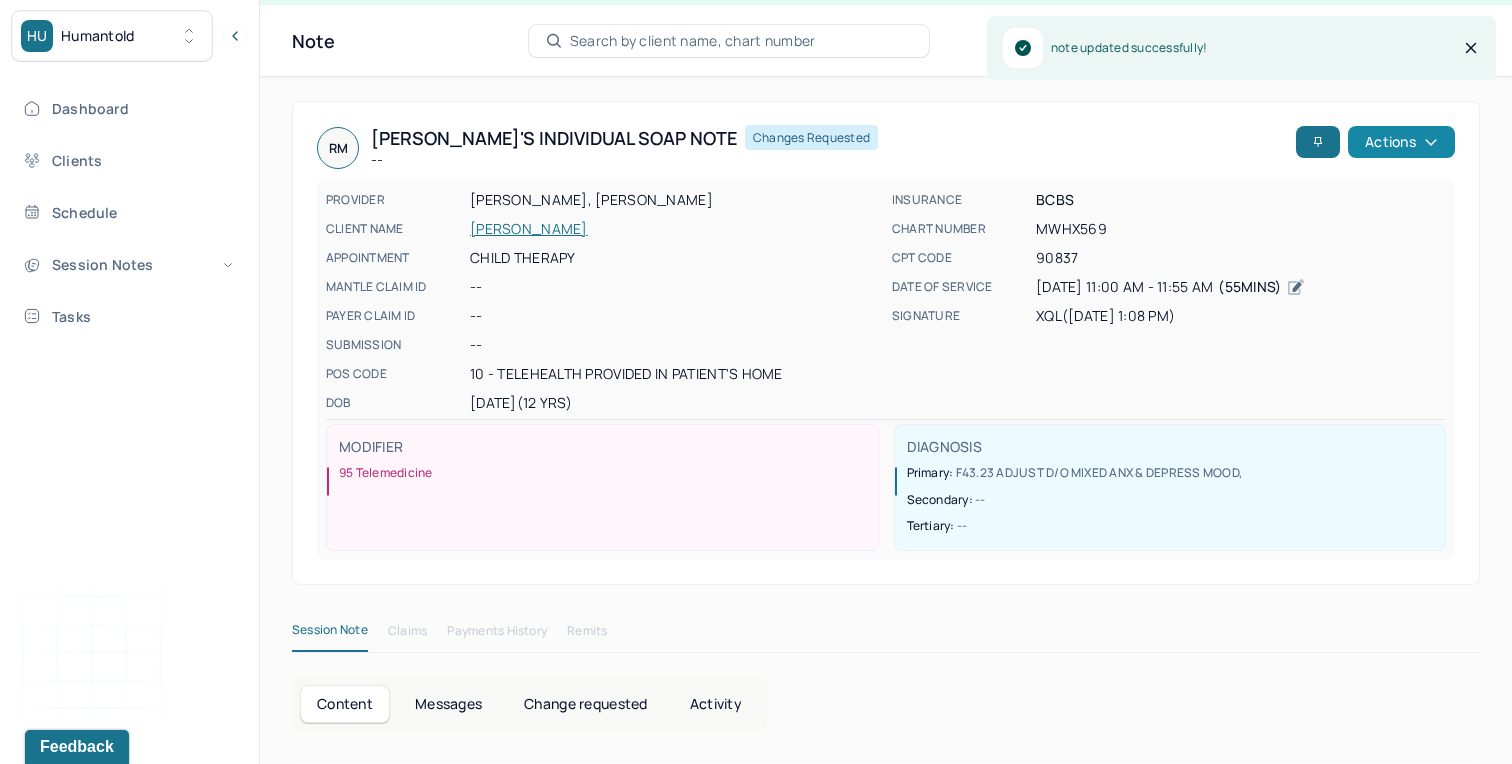 click on "Actions" at bounding box center [1401, 142] 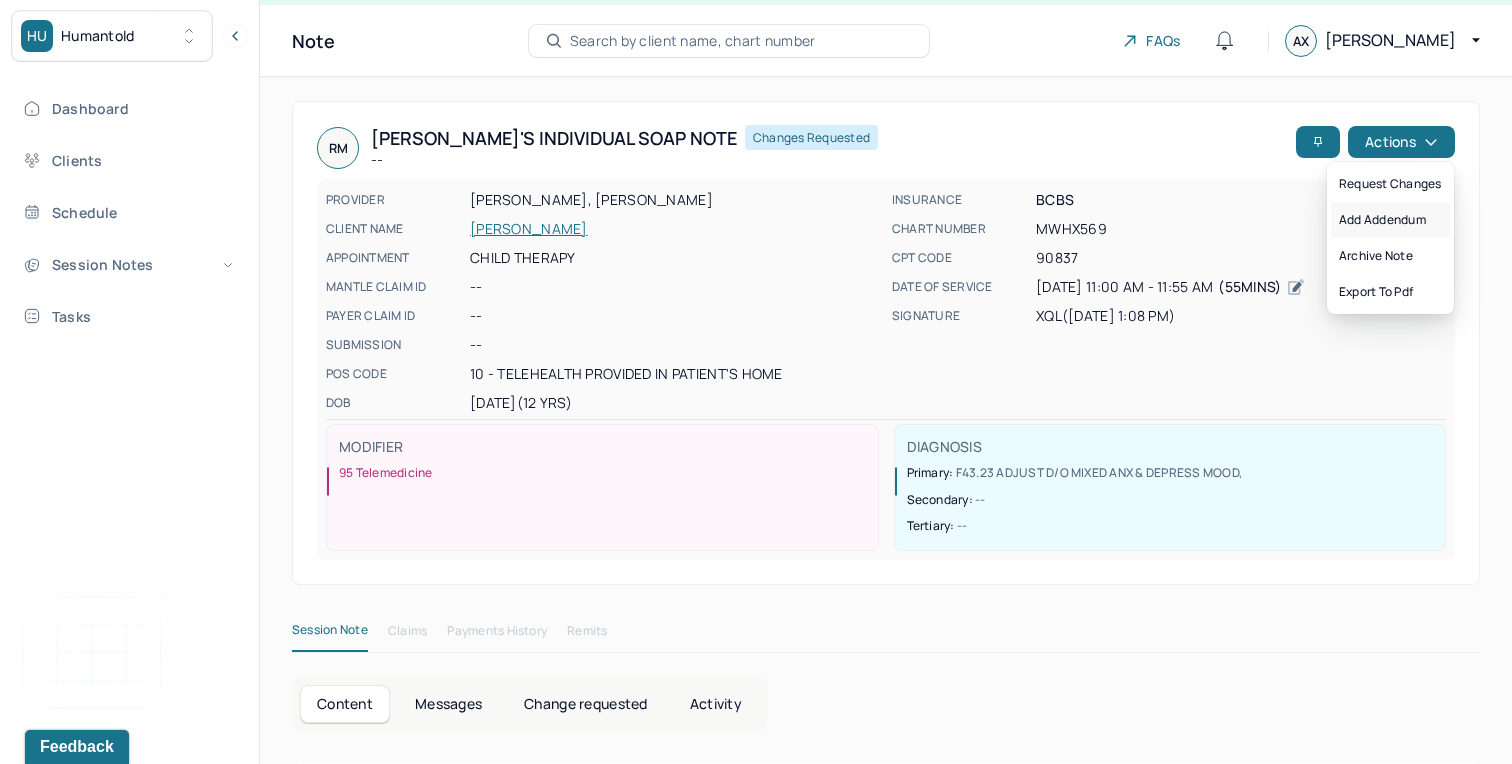 click on "Add addendum" at bounding box center (1390, 220) 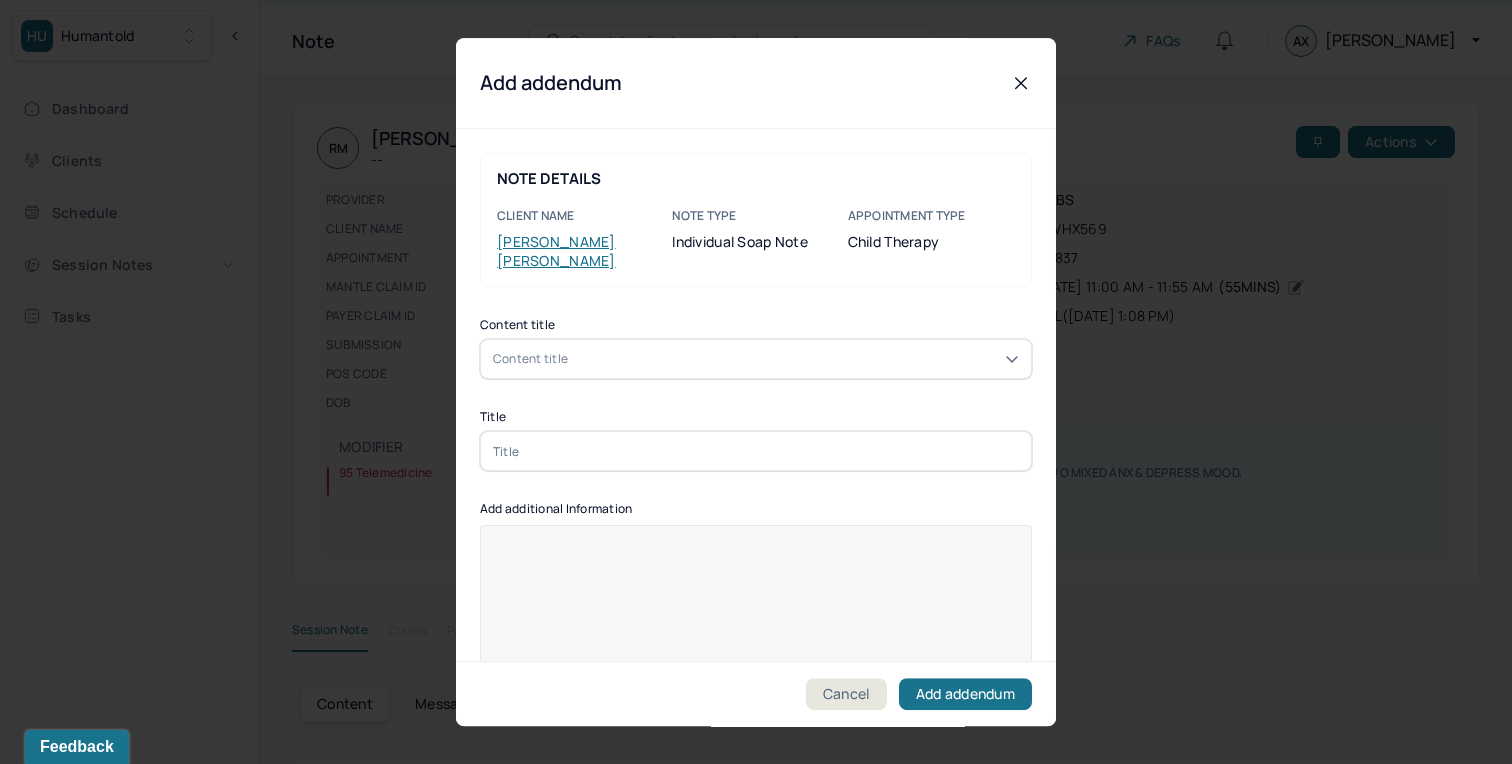 click on "Content title" at bounding box center [756, 359] 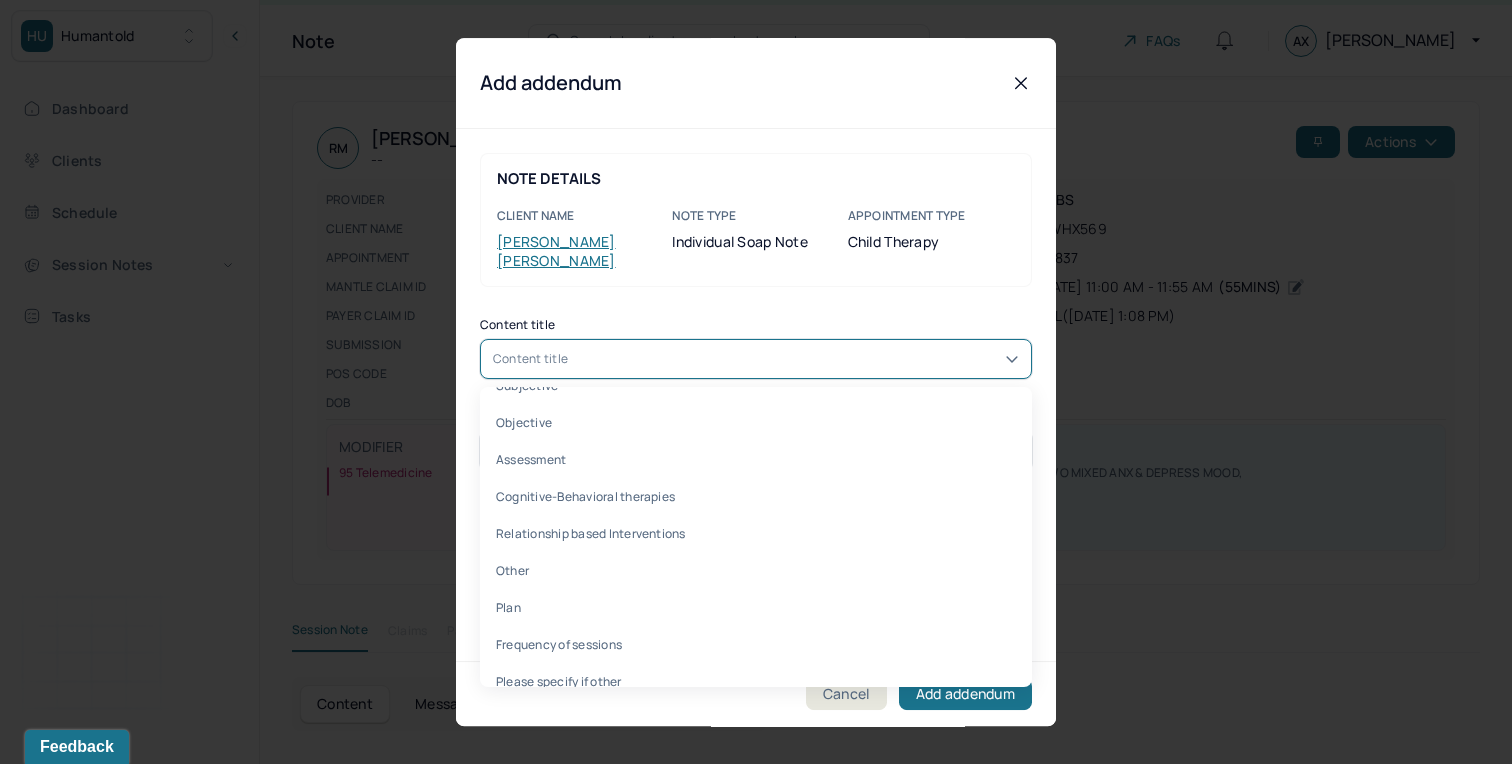 scroll, scrollTop: 559, scrollLeft: 0, axis: vertical 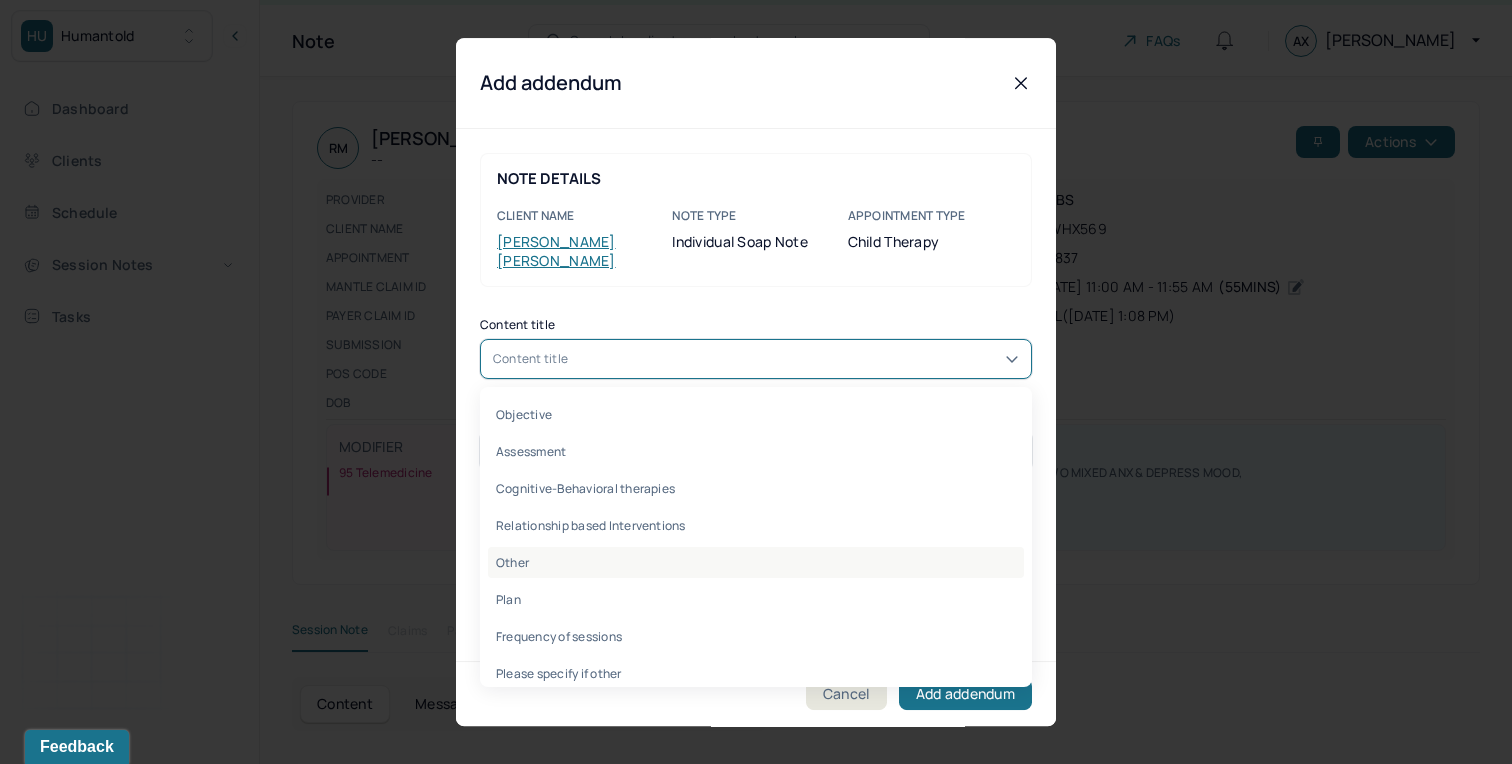 click on "Other" at bounding box center [756, 562] 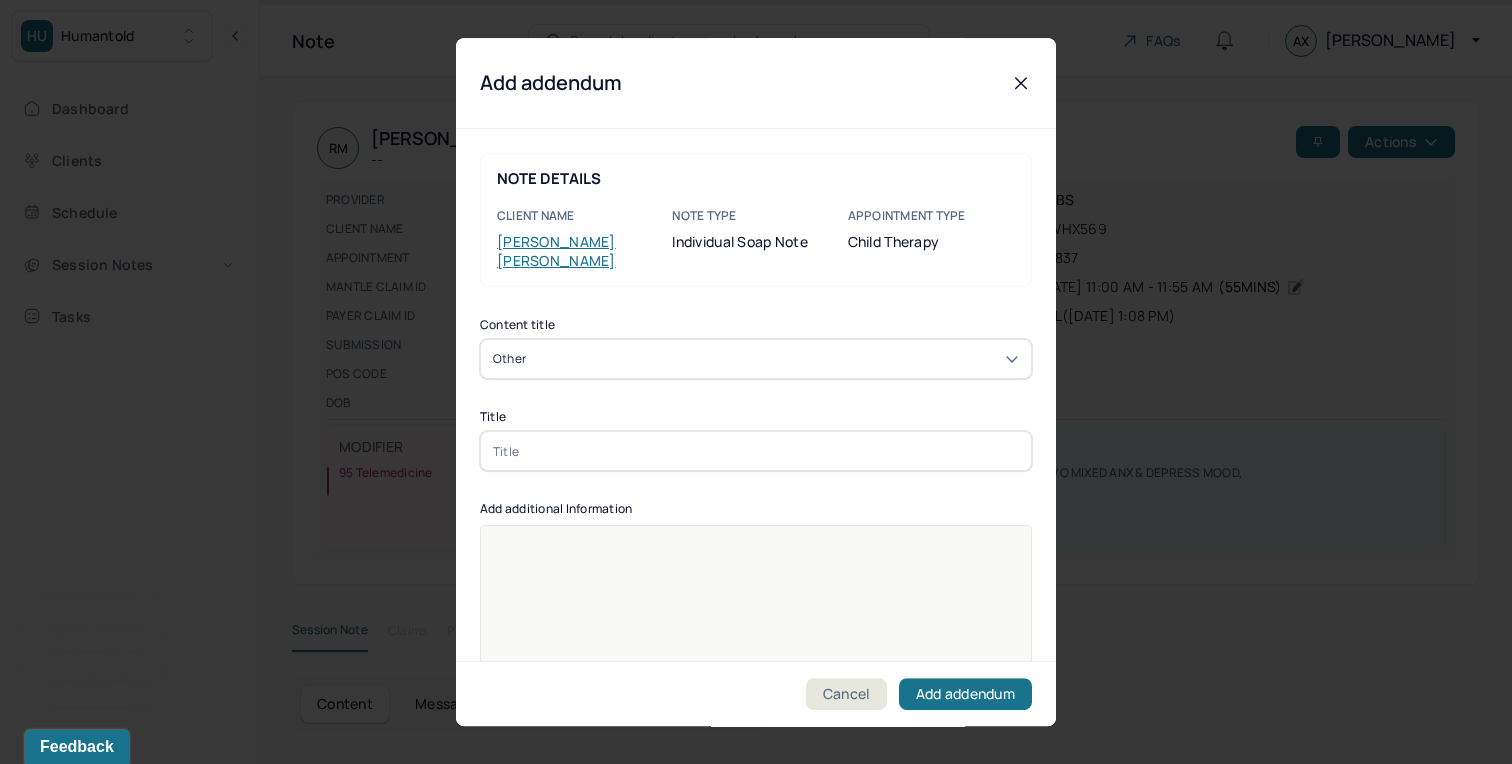 click at bounding box center [756, 451] 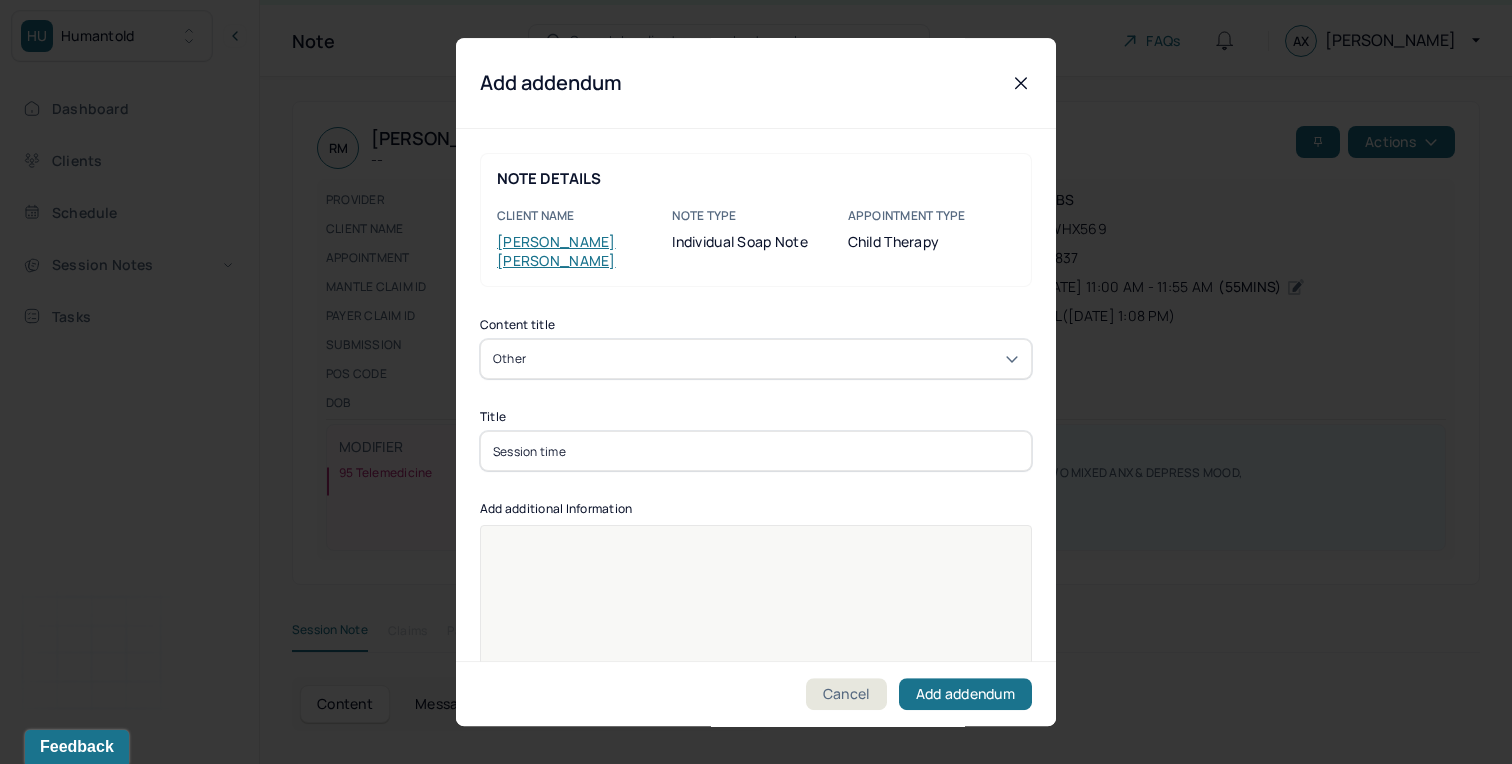 type on "Session time" 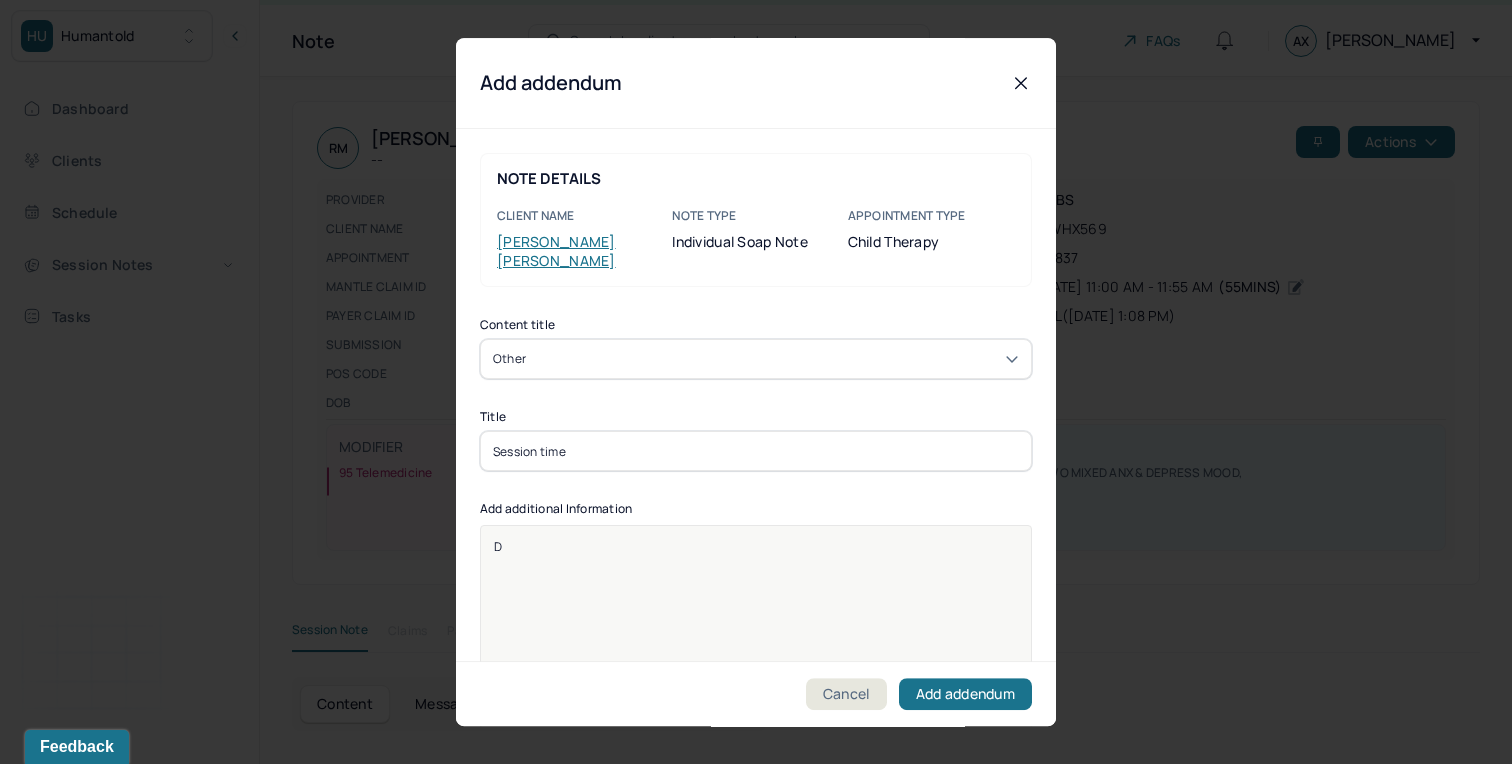 type 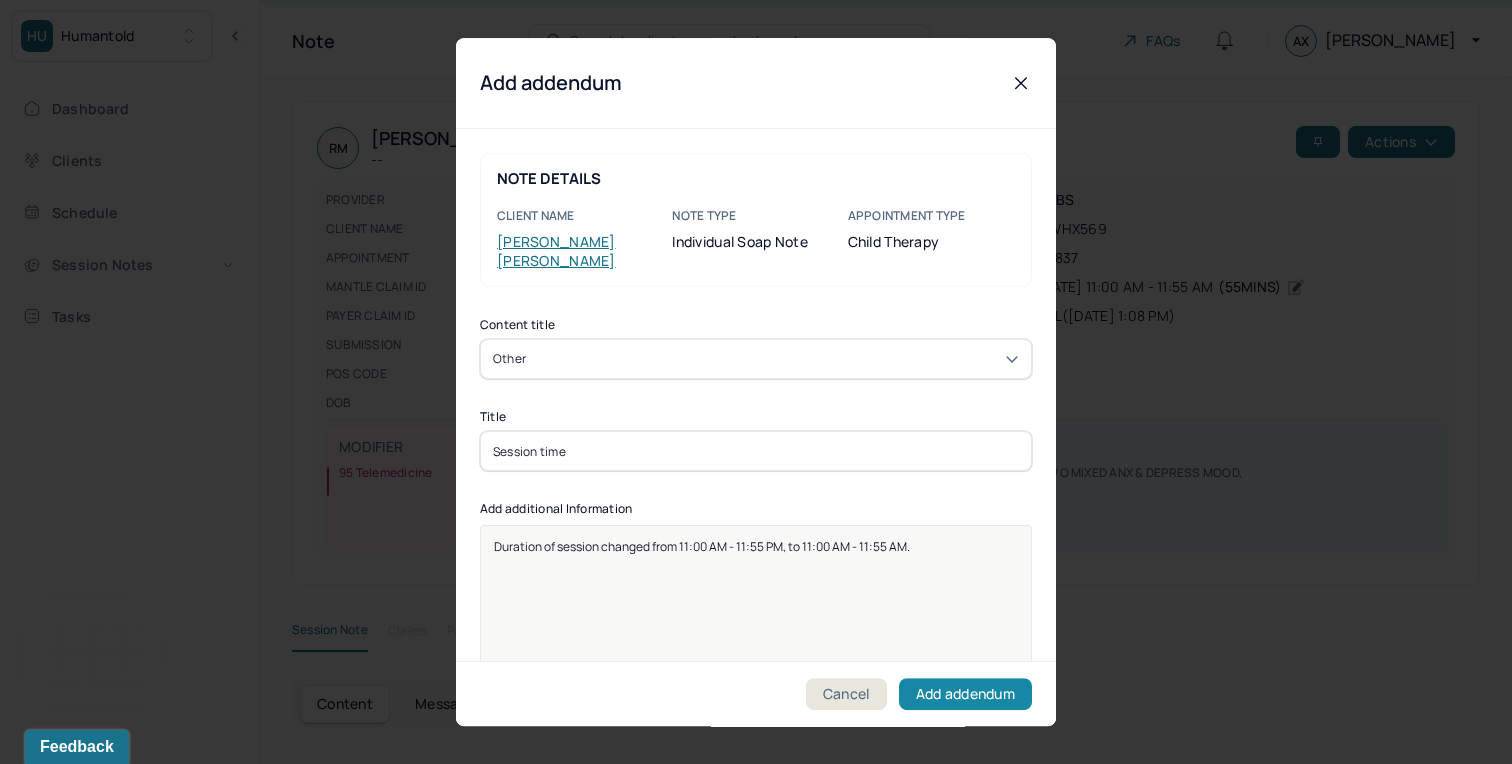 click on "Add addendum" at bounding box center [965, 694] 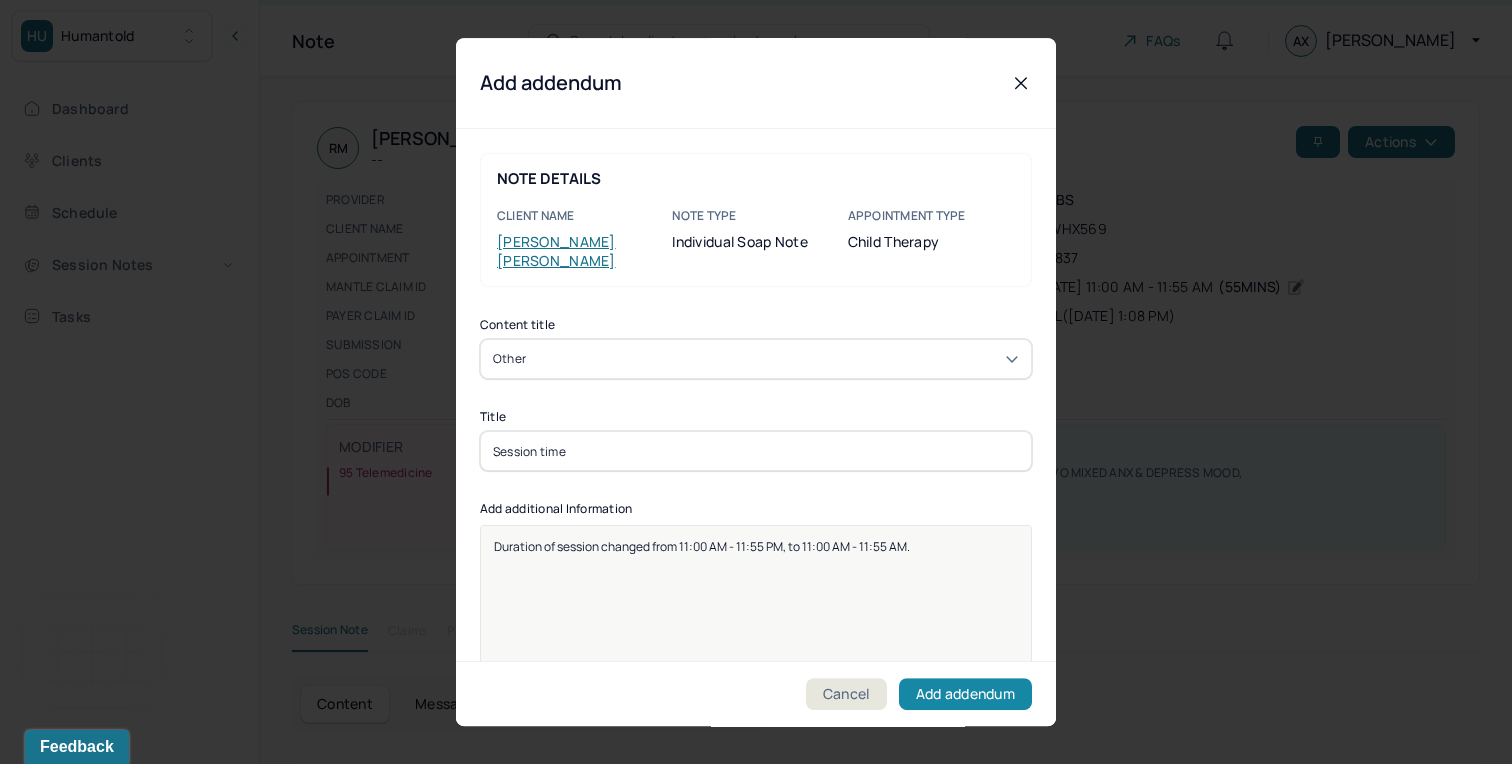 scroll, scrollTop: 249, scrollLeft: 0, axis: vertical 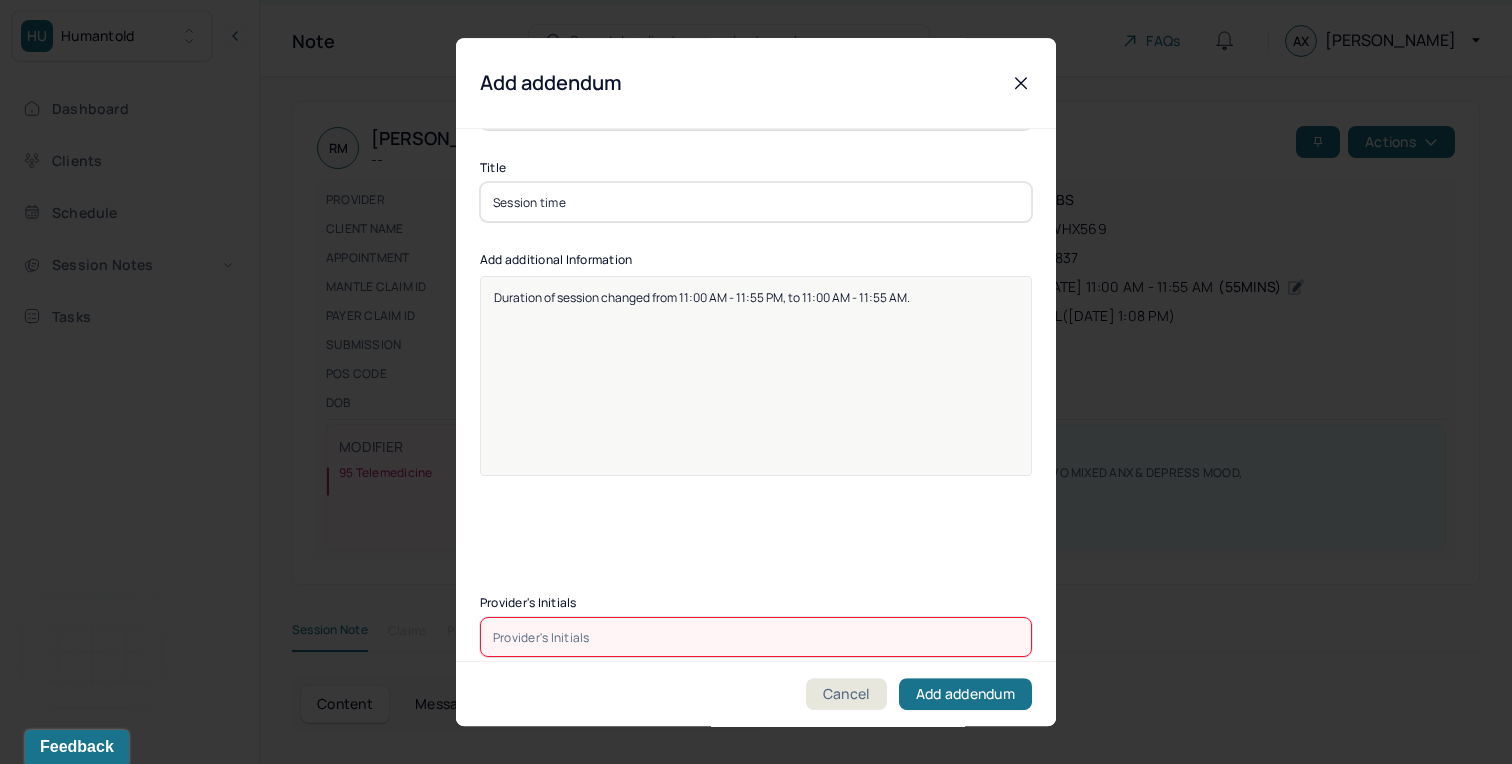 click at bounding box center (756, 637) 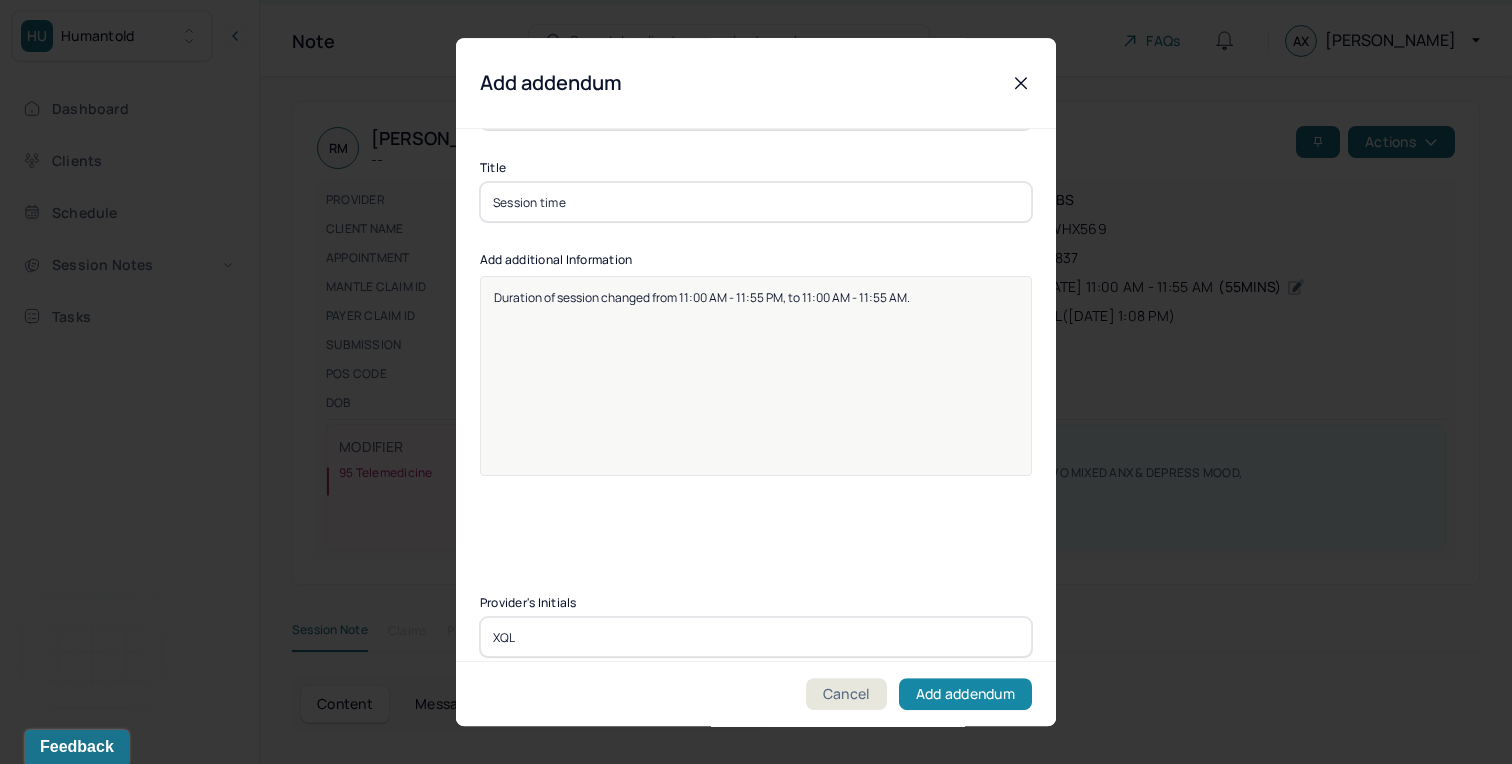 type on "XQL" 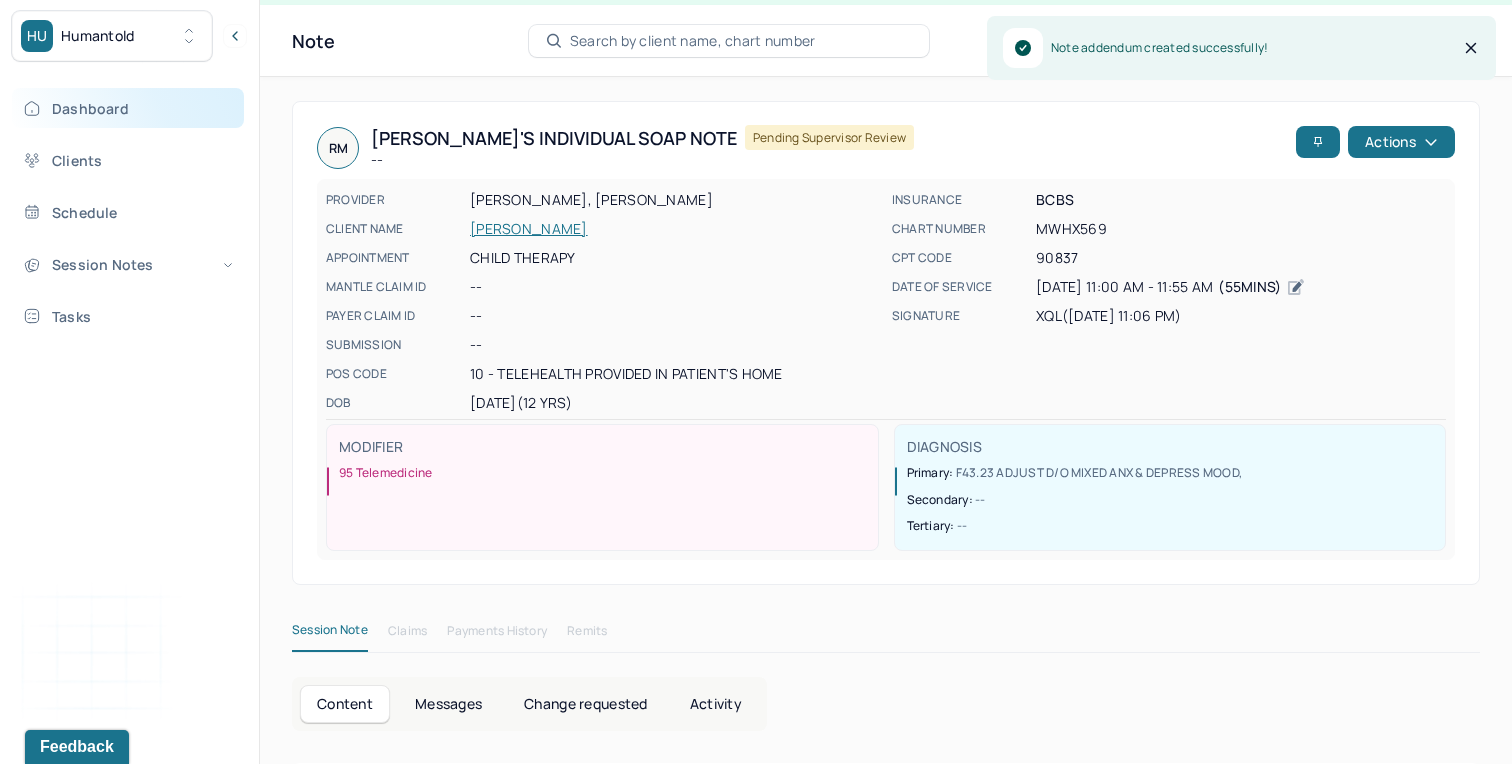 click on "Dashboard" at bounding box center (128, 108) 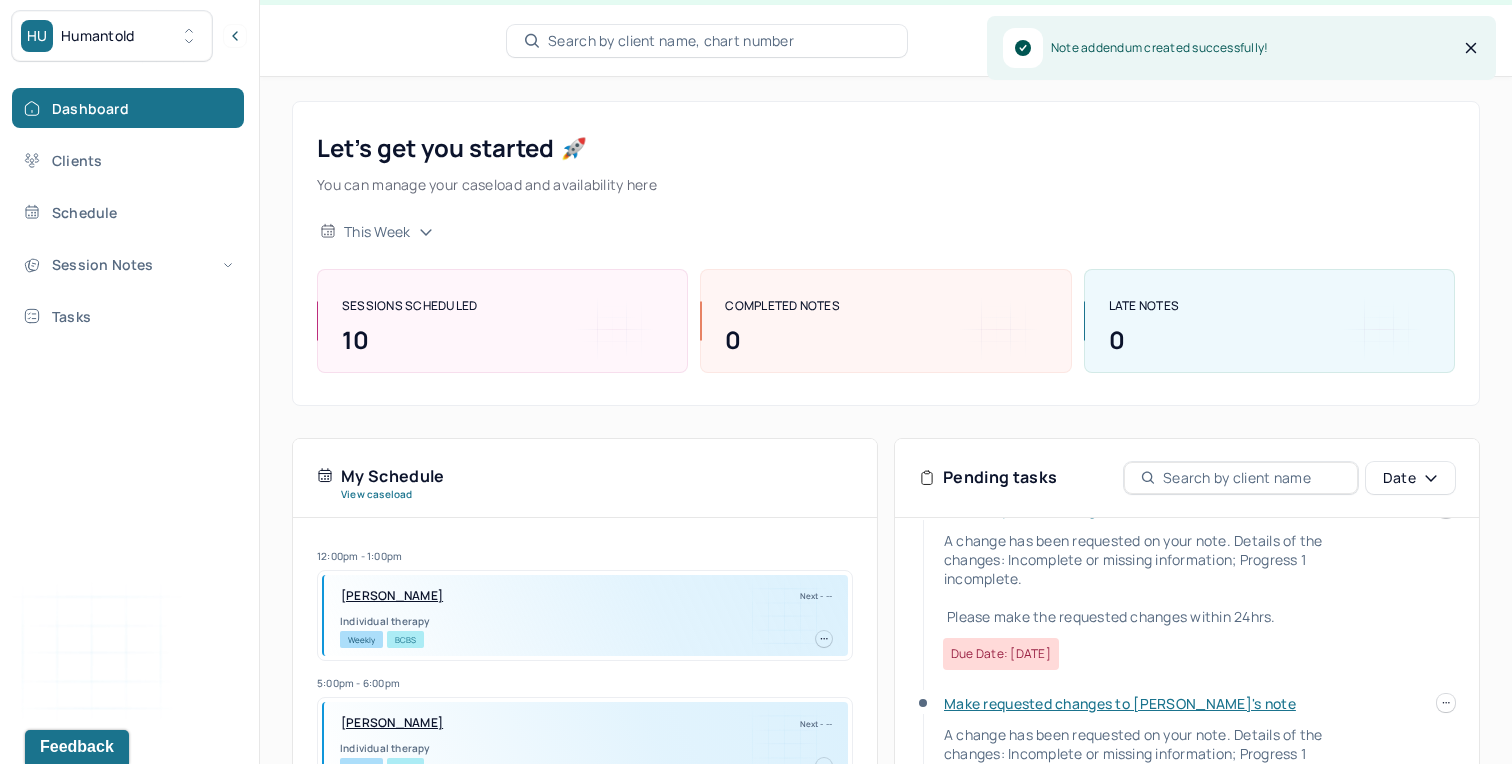 scroll, scrollTop: 19, scrollLeft: 0, axis: vertical 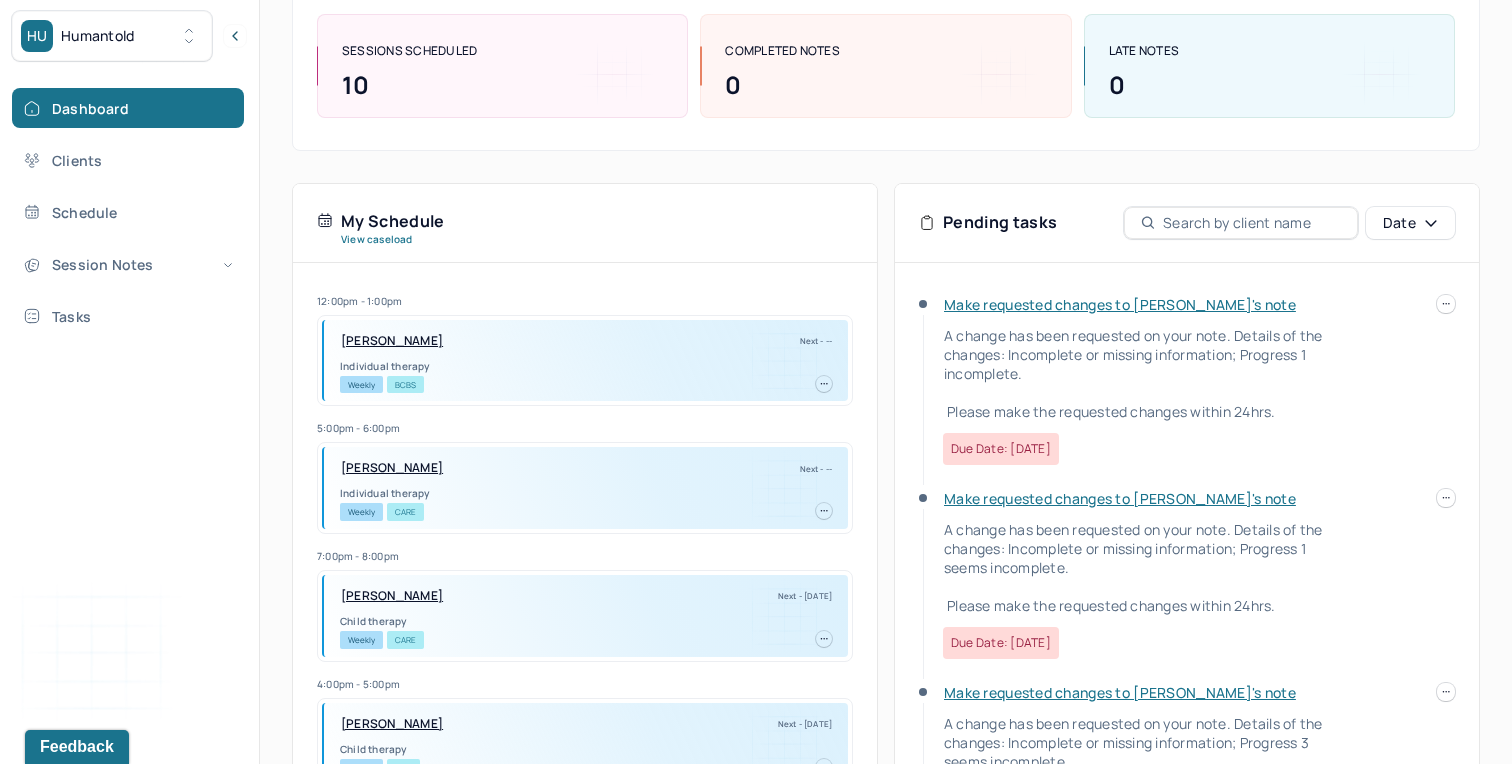 click on "Make requested changes to [PERSON_NAME]'s note" at bounding box center [1120, 304] 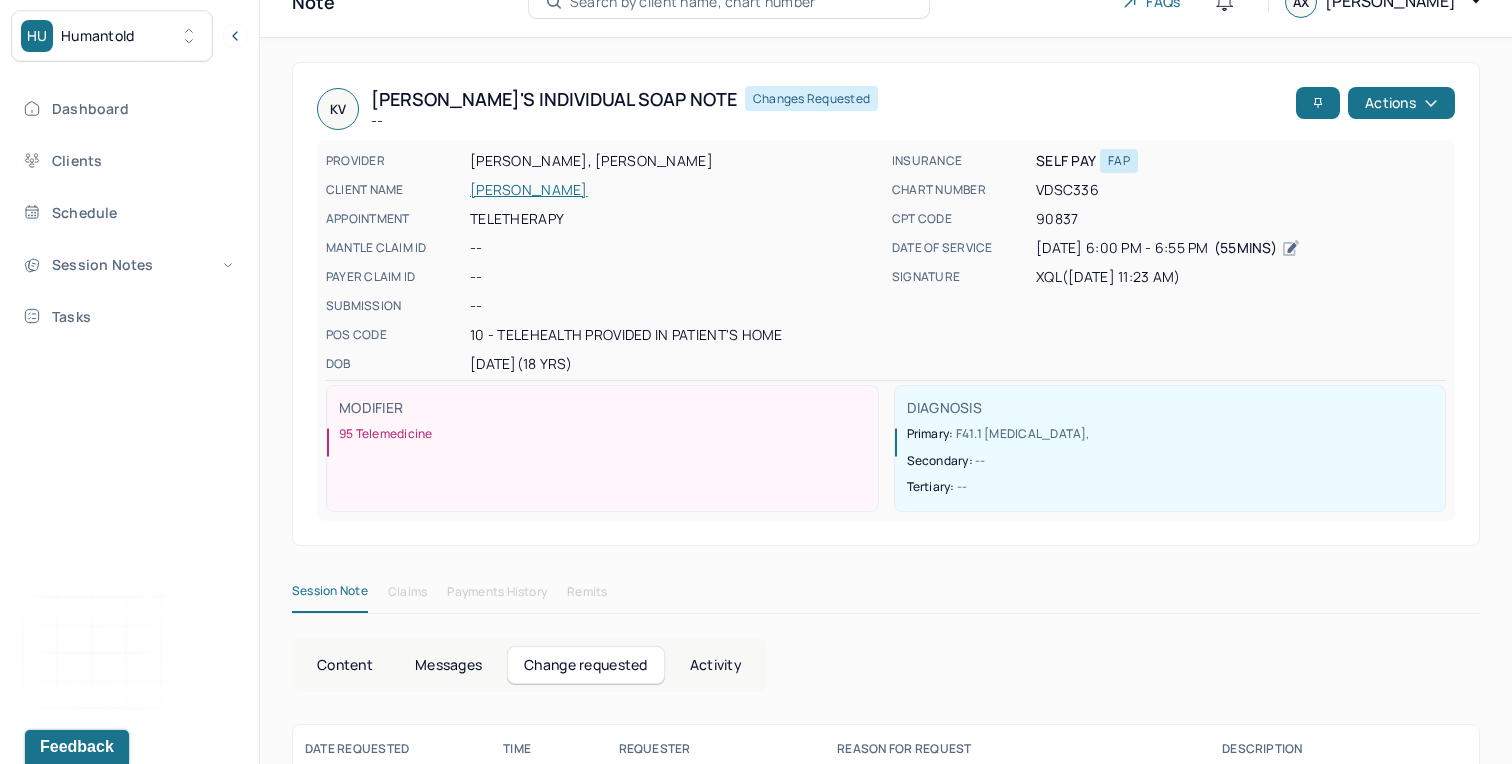 scroll, scrollTop: 158, scrollLeft: 0, axis: vertical 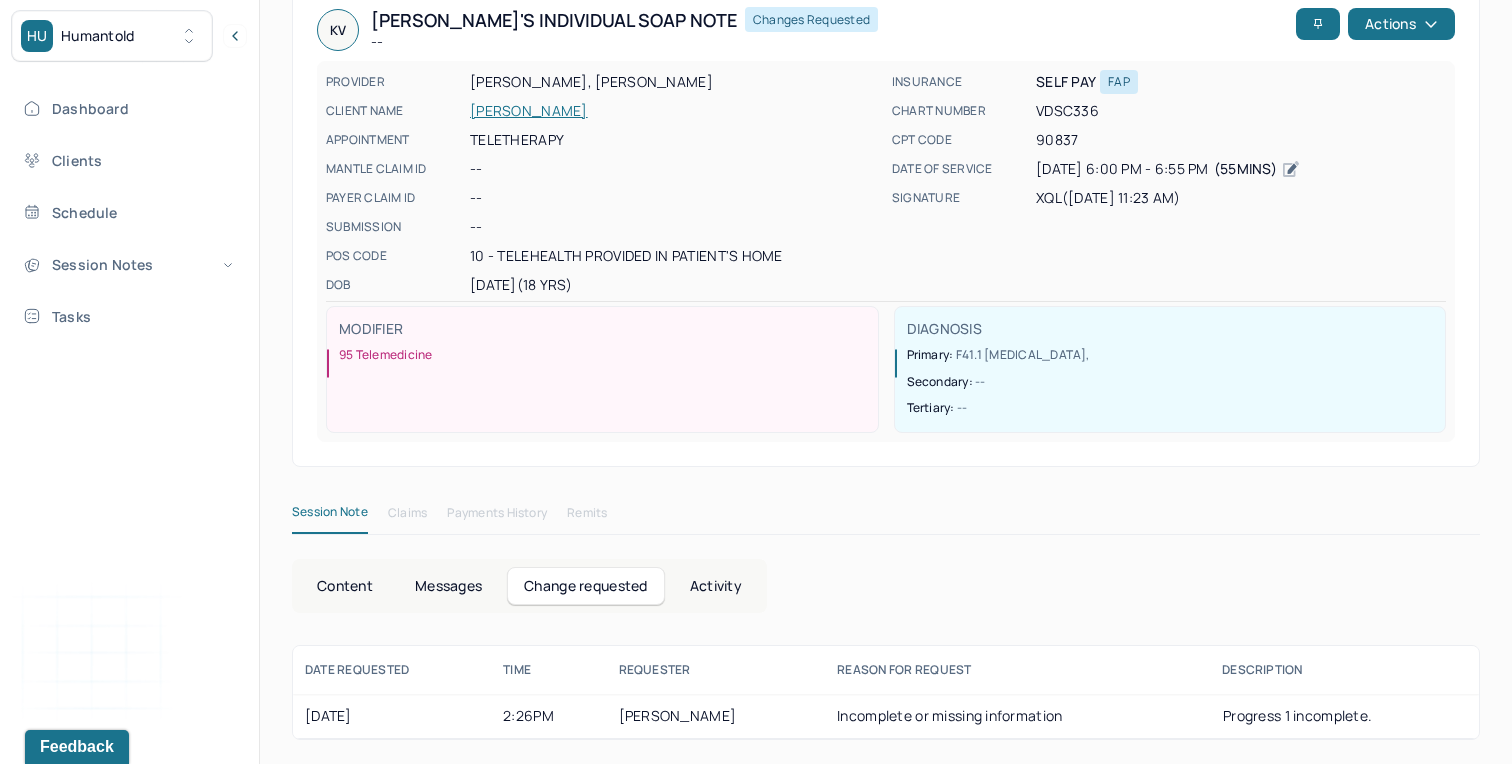 click on "[PERSON_NAME]" at bounding box center (716, 716) 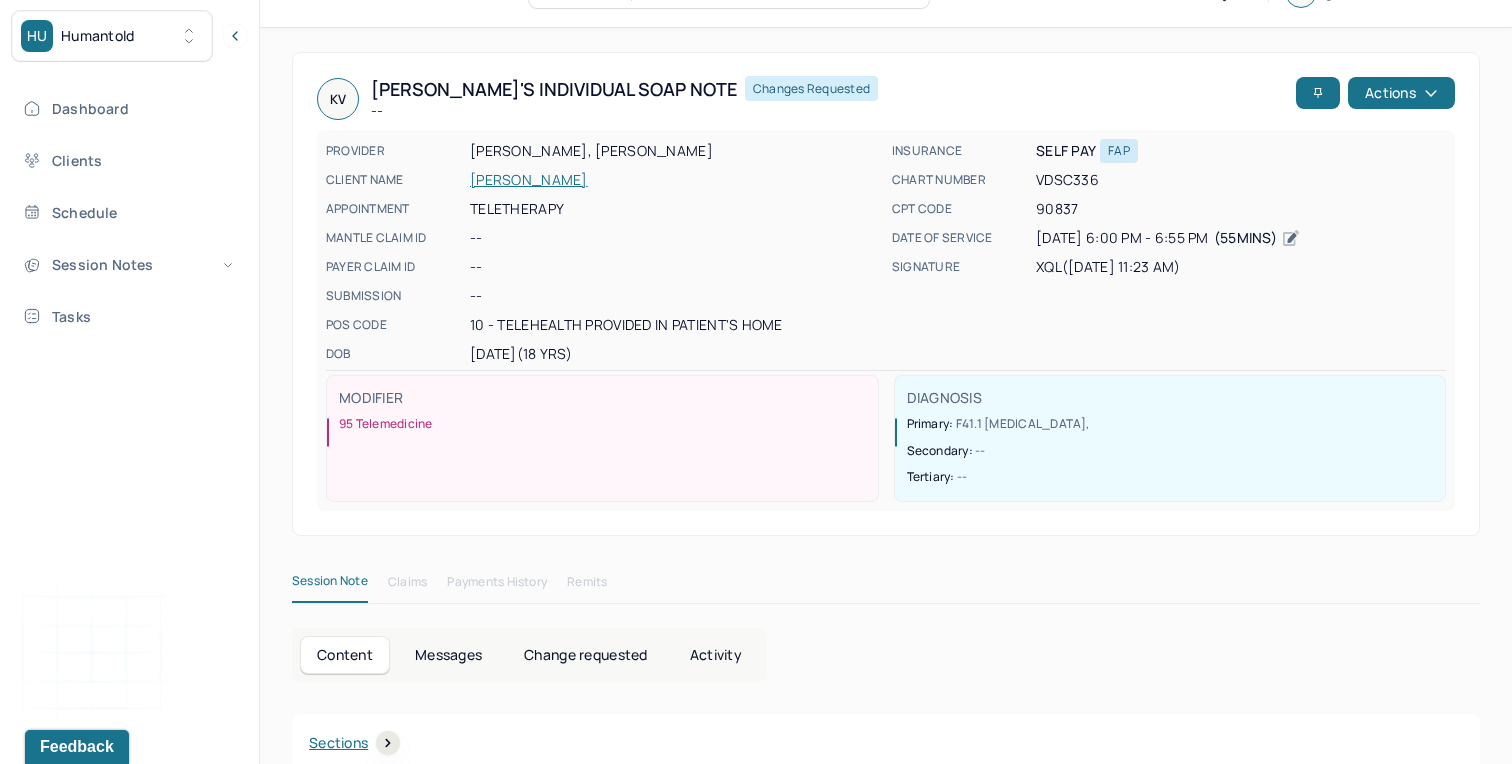 scroll, scrollTop: 0, scrollLeft: 0, axis: both 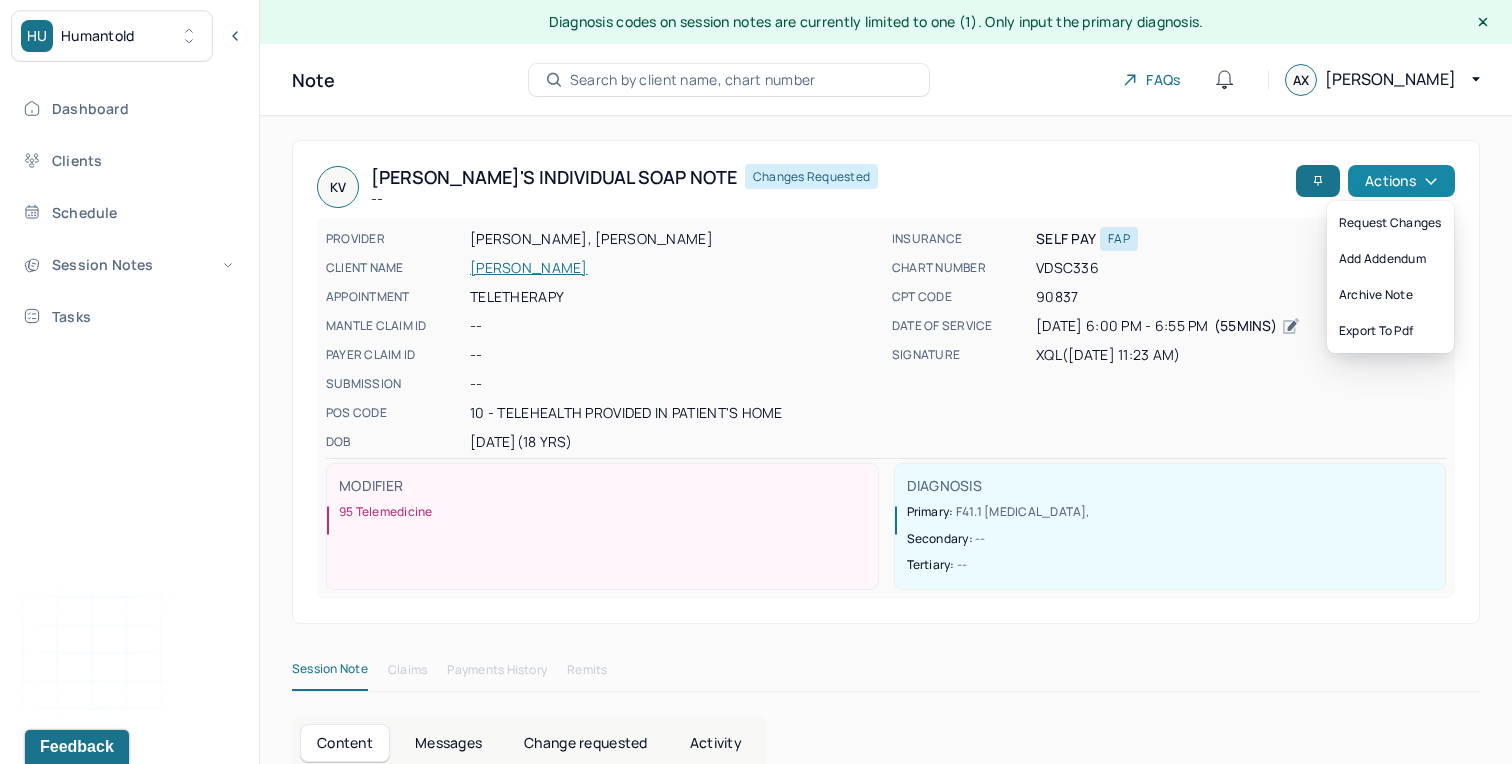 click on "Actions" at bounding box center [1401, 181] 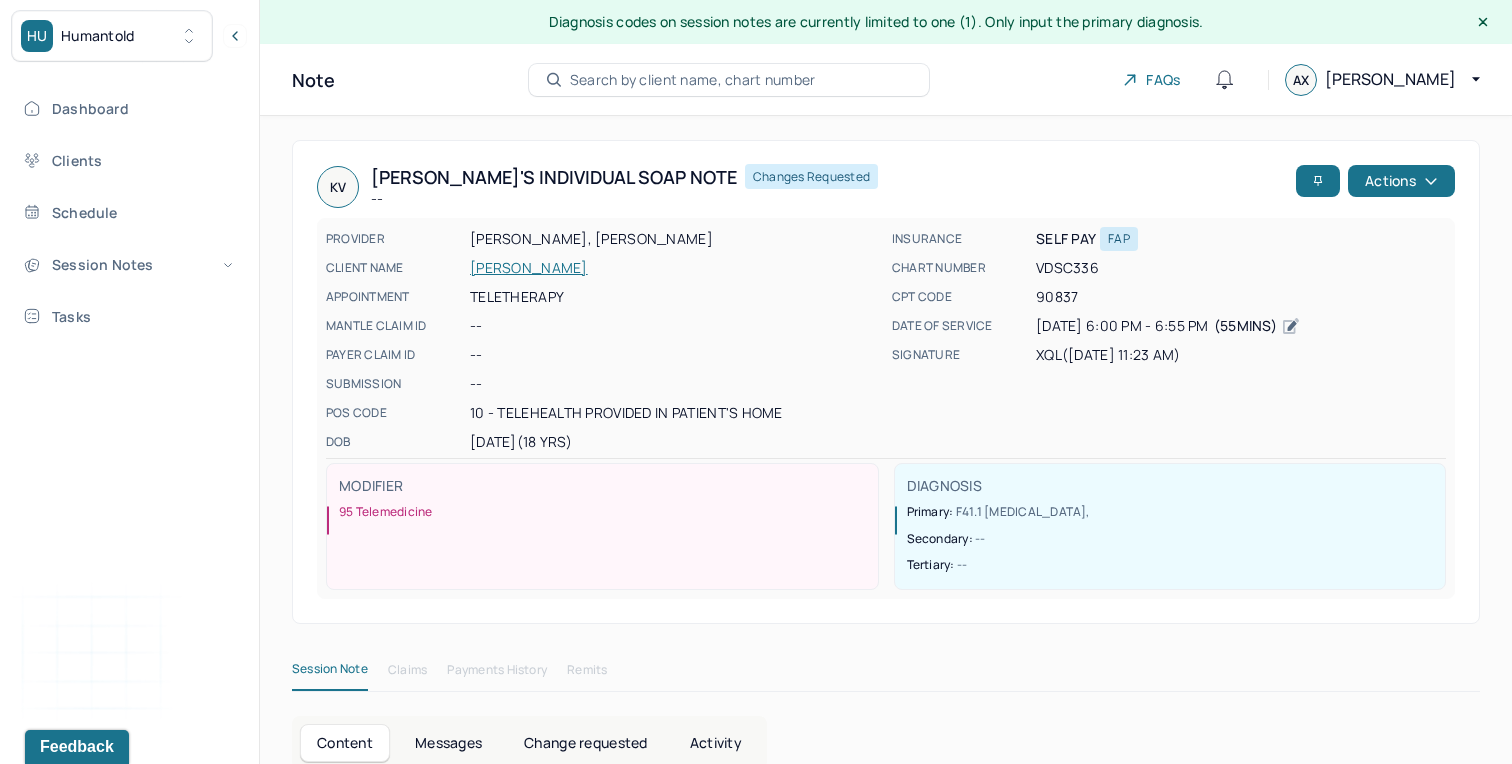 click on "DATE OF SERVICE" at bounding box center (962, 326) 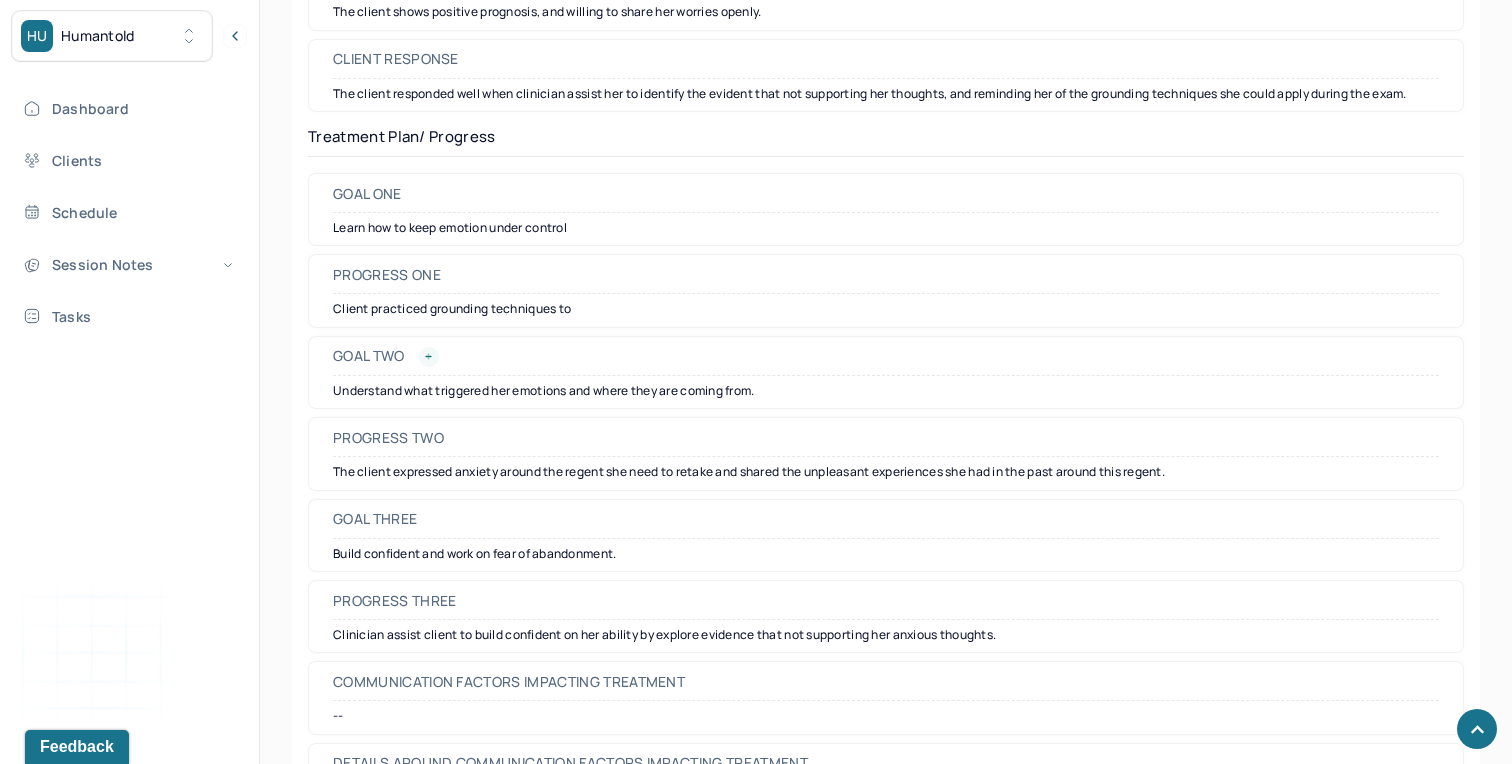 scroll, scrollTop: 2969, scrollLeft: 0, axis: vertical 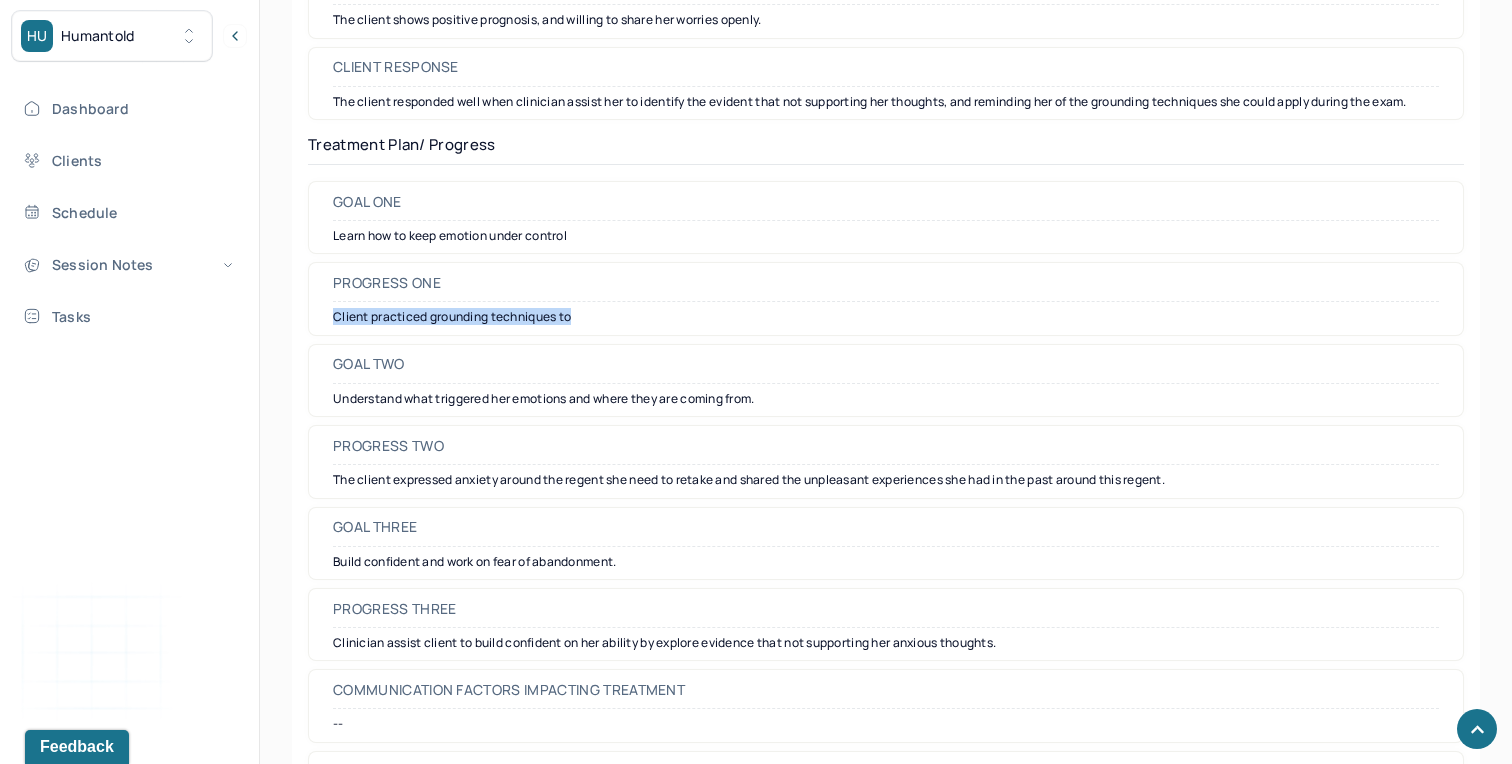 drag, startPoint x: 587, startPoint y: 321, endPoint x: 328, endPoint y: 316, distance: 259.04825 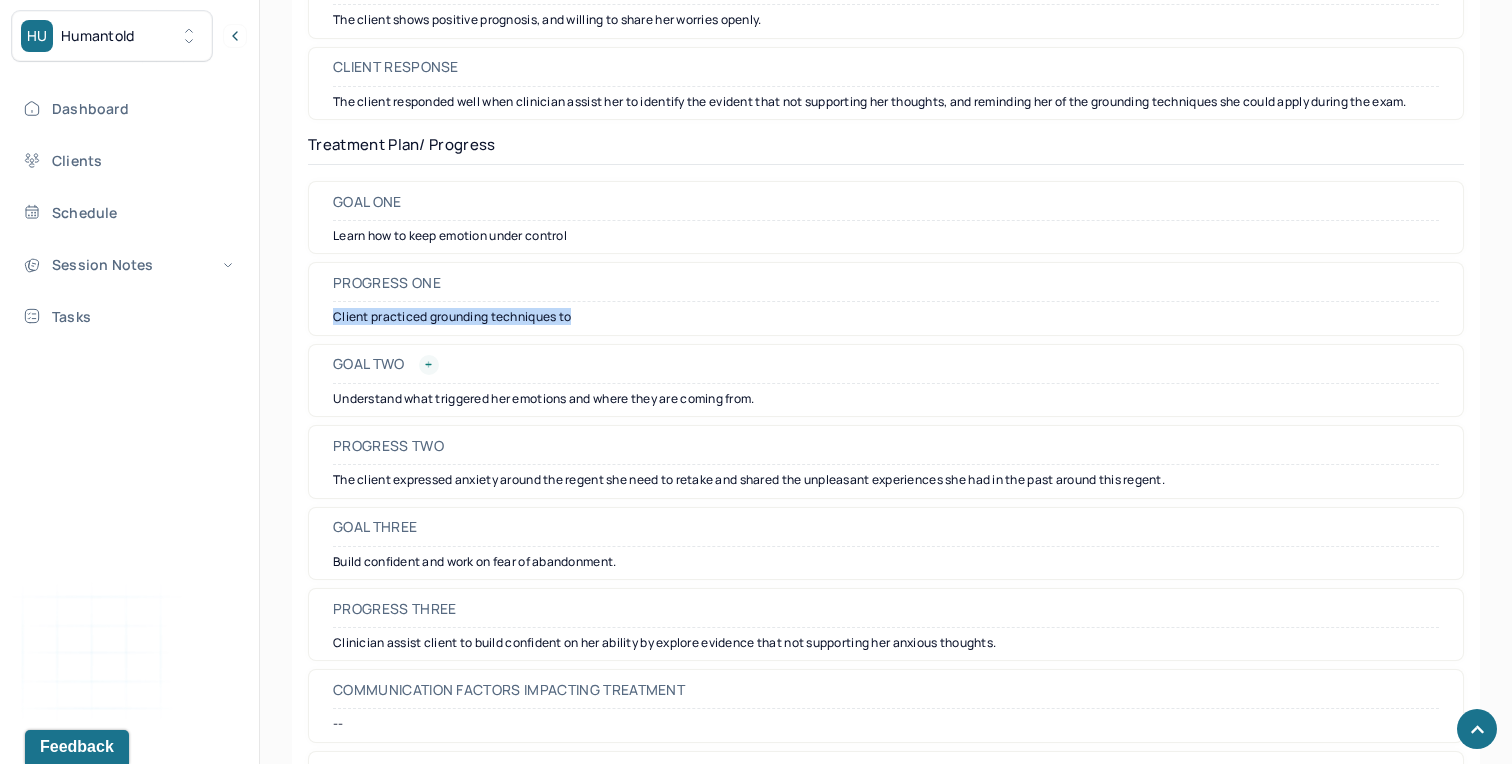 copy on "Client practiced grounding techniques to" 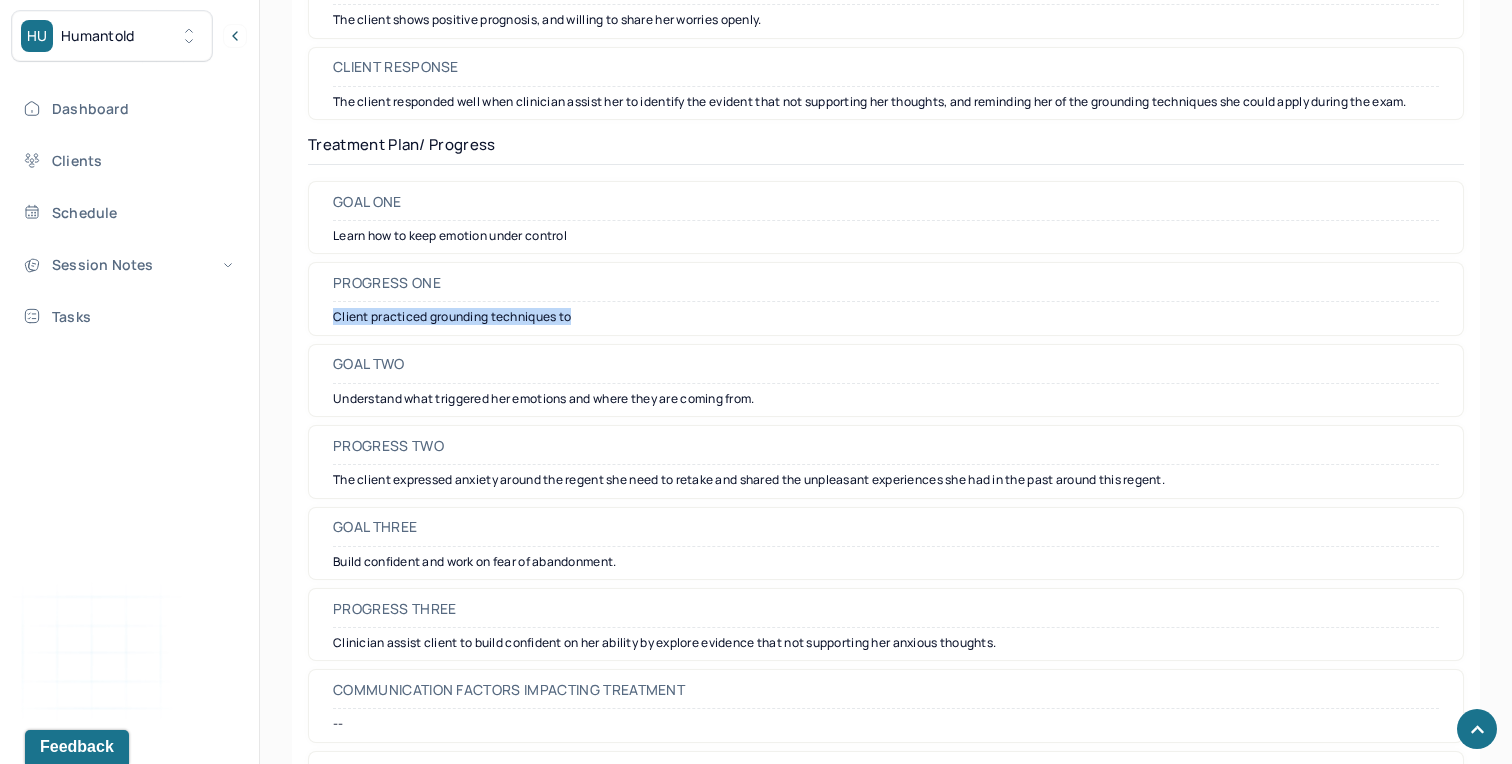 click on "Progress one Client practiced grounding techniques to" at bounding box center (886, 298) 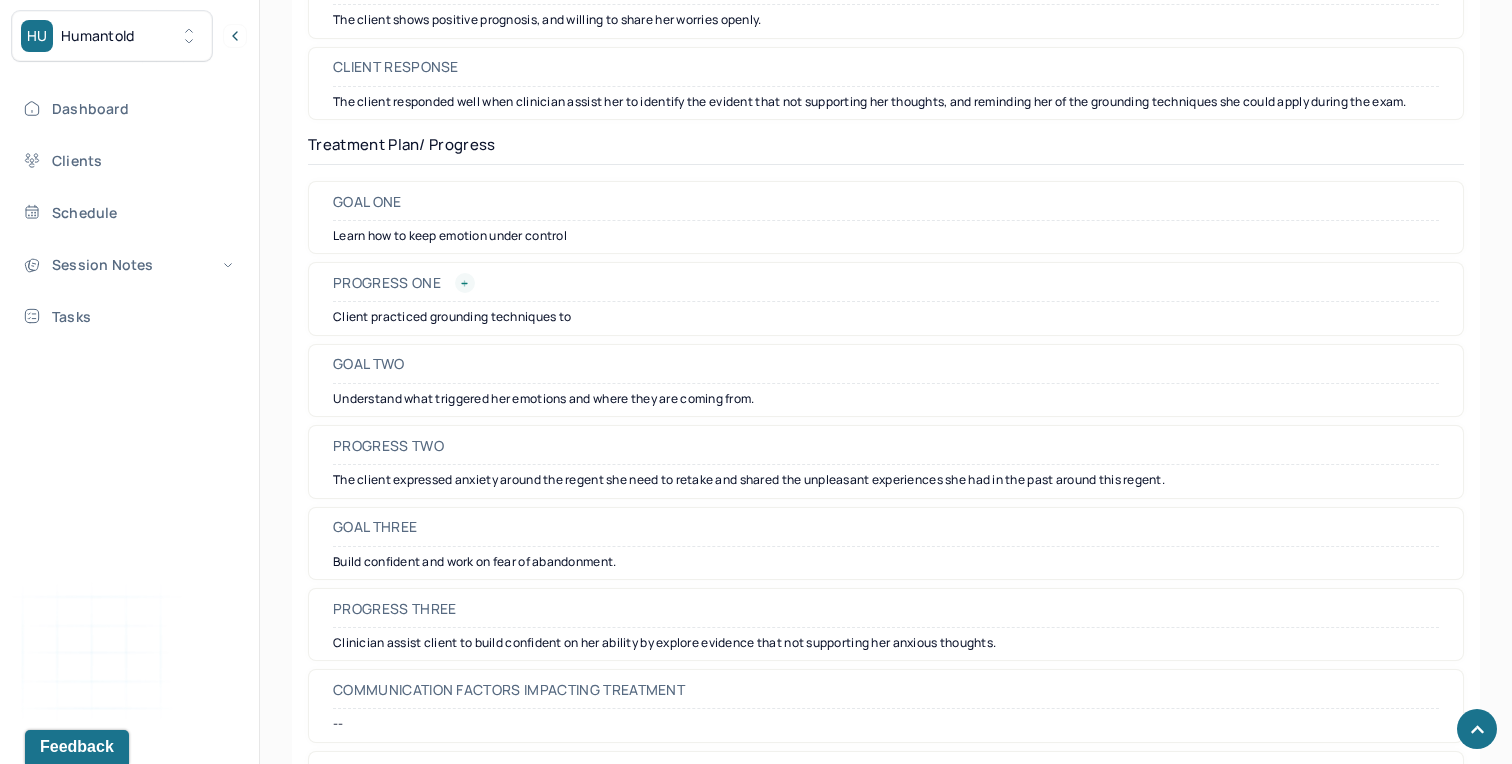 click 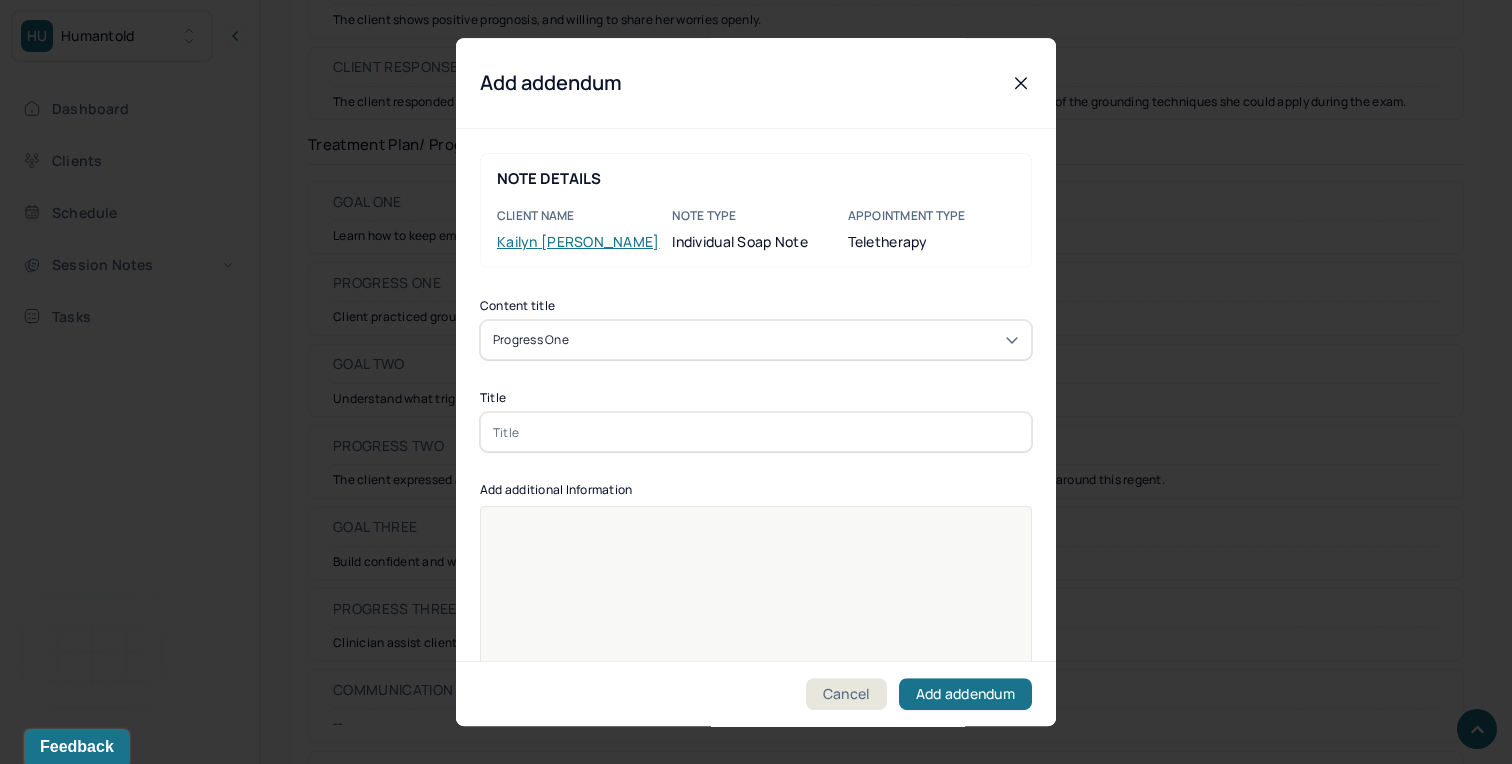 click on "Progress one" at bounding box center [756, 340] 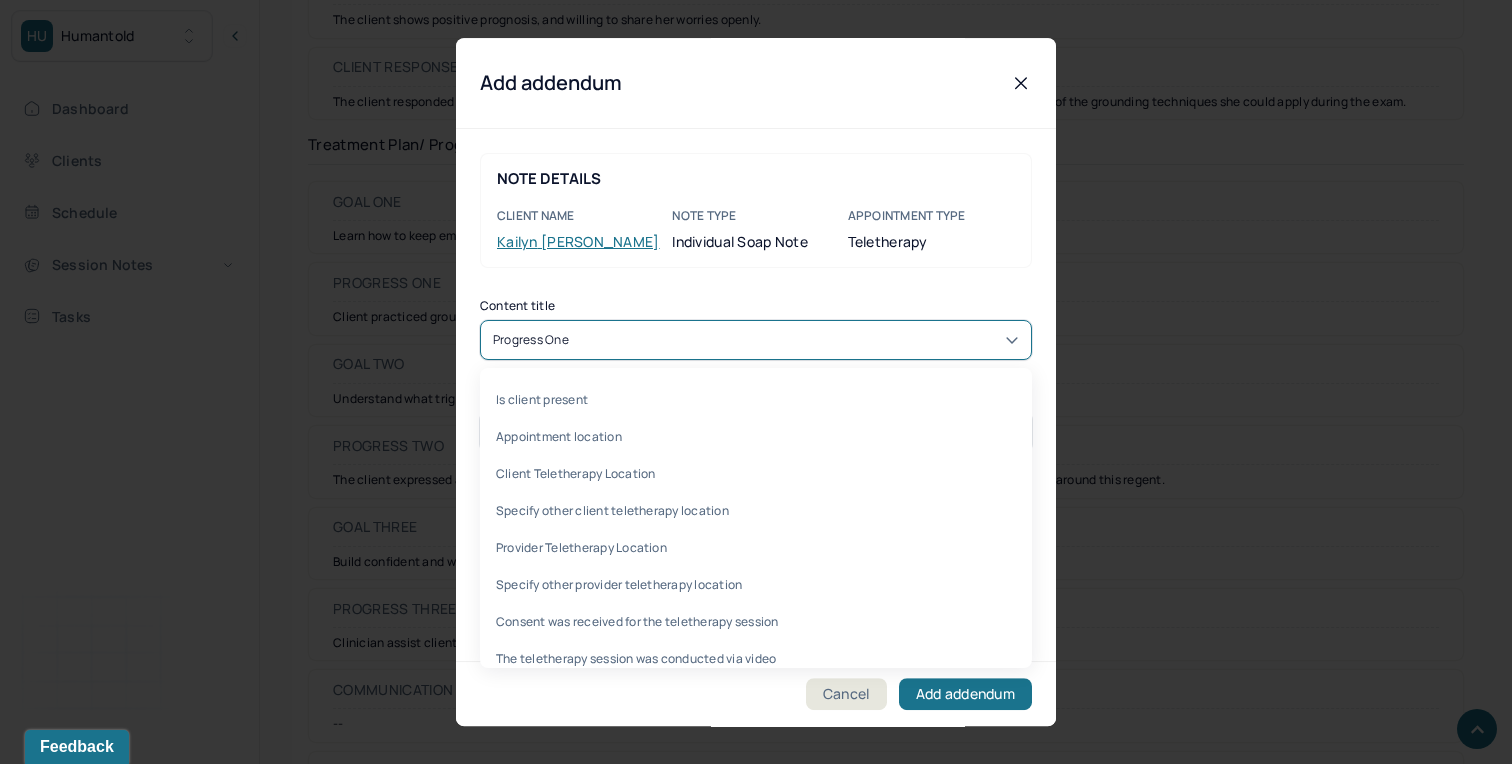 click on "Progress one" at bounding box center (756, 340) 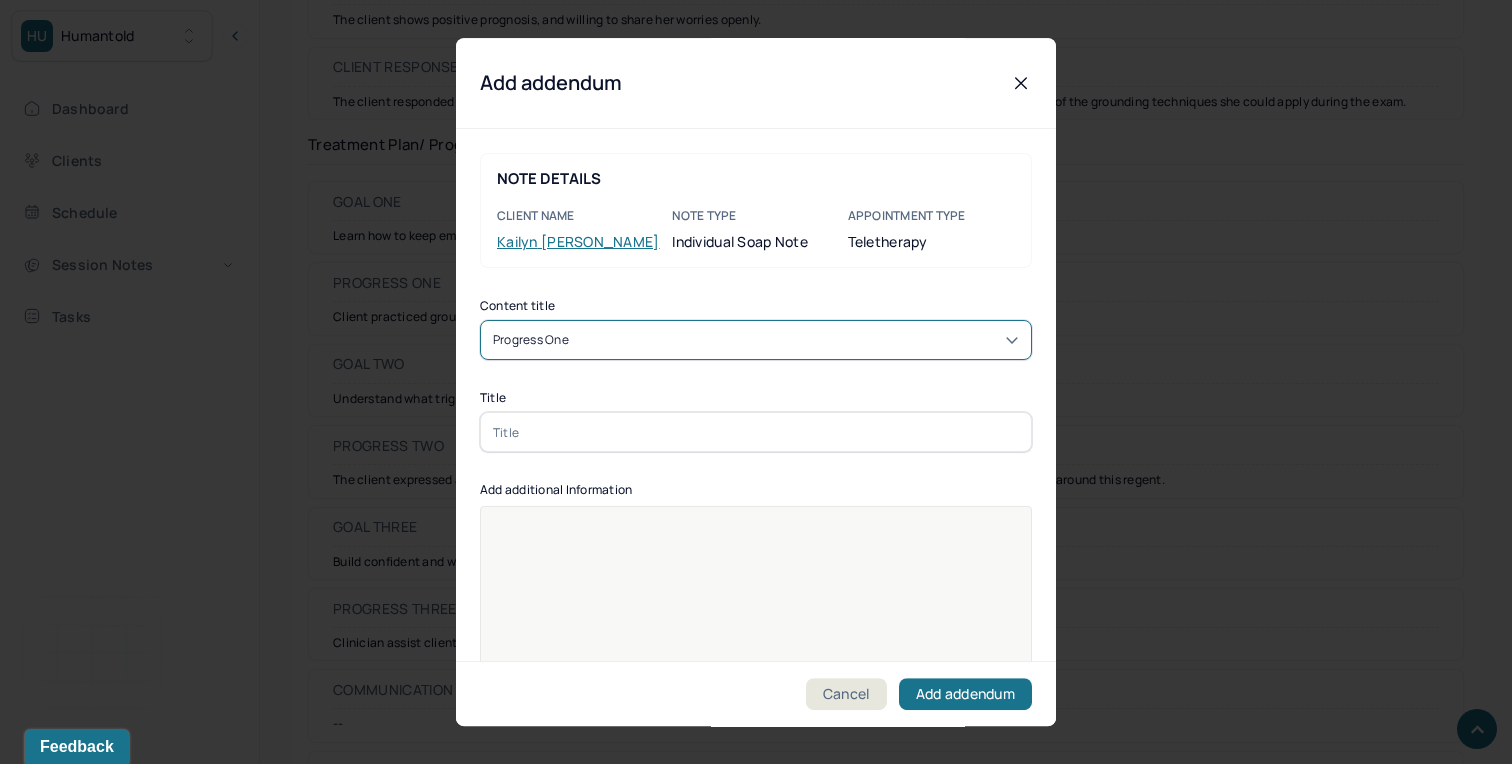 click on "Content title Progress one Title Add additional Information Provider's Initials" at bounding box center [756, 549] 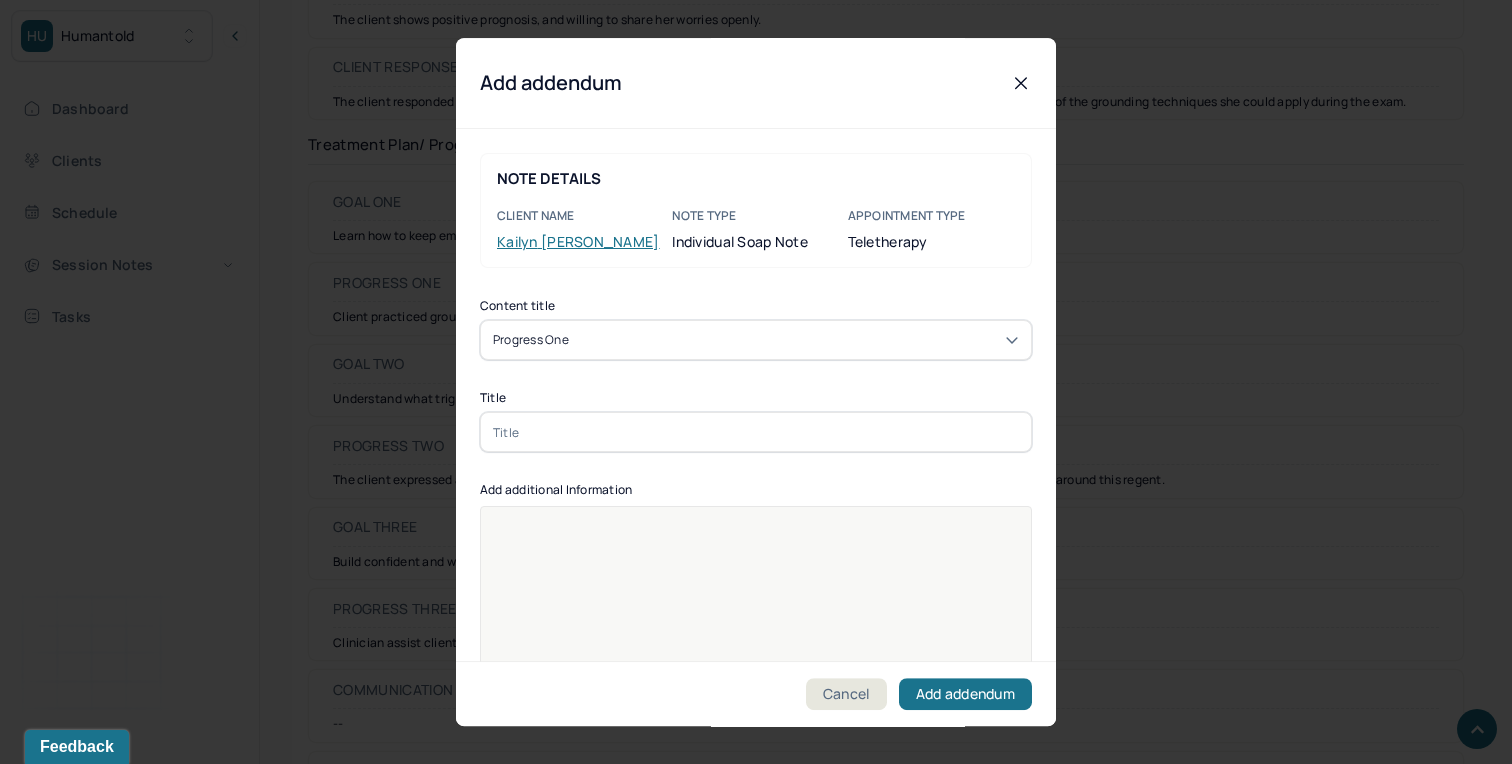 click at bounding box center (756, 432) 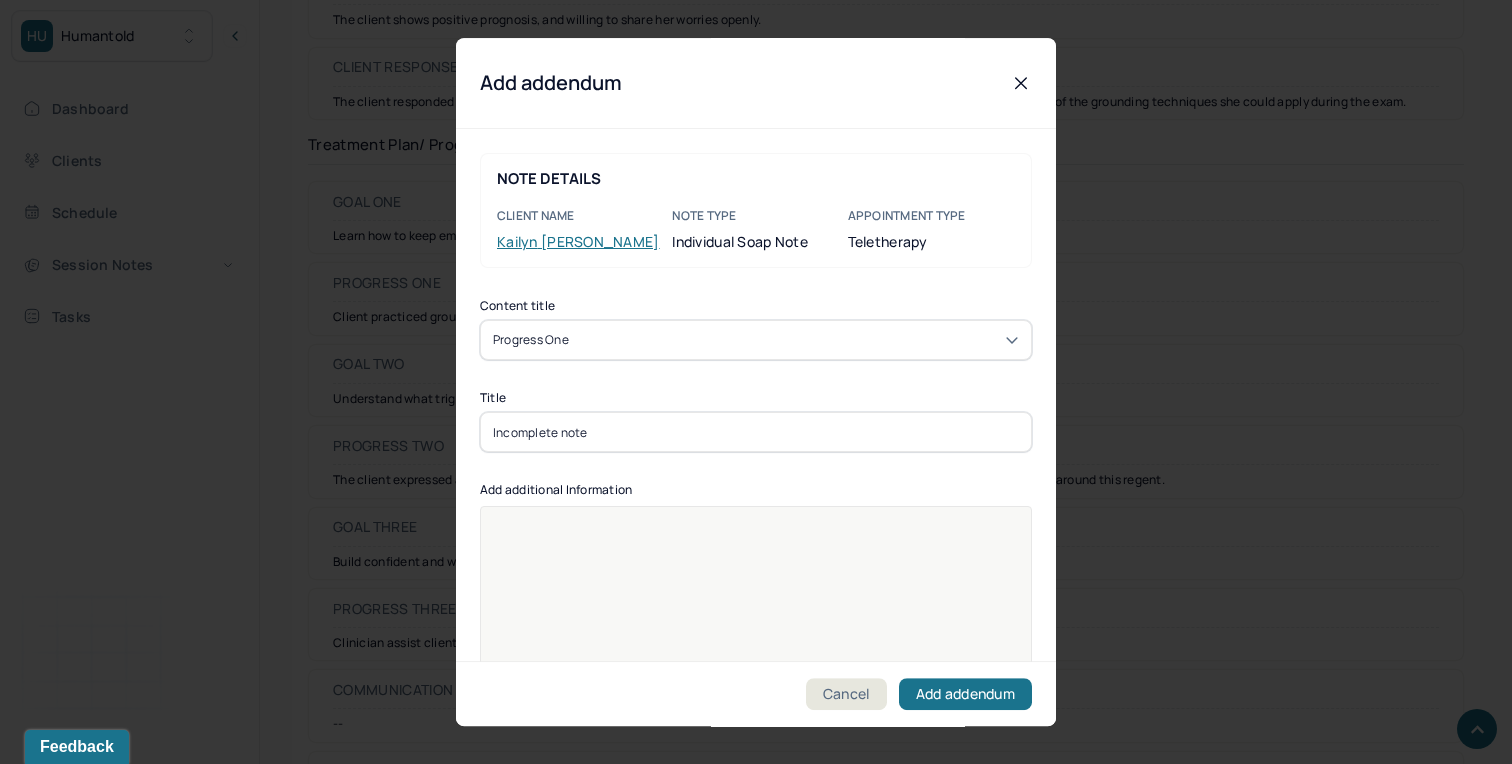 type on "Incomplete note" 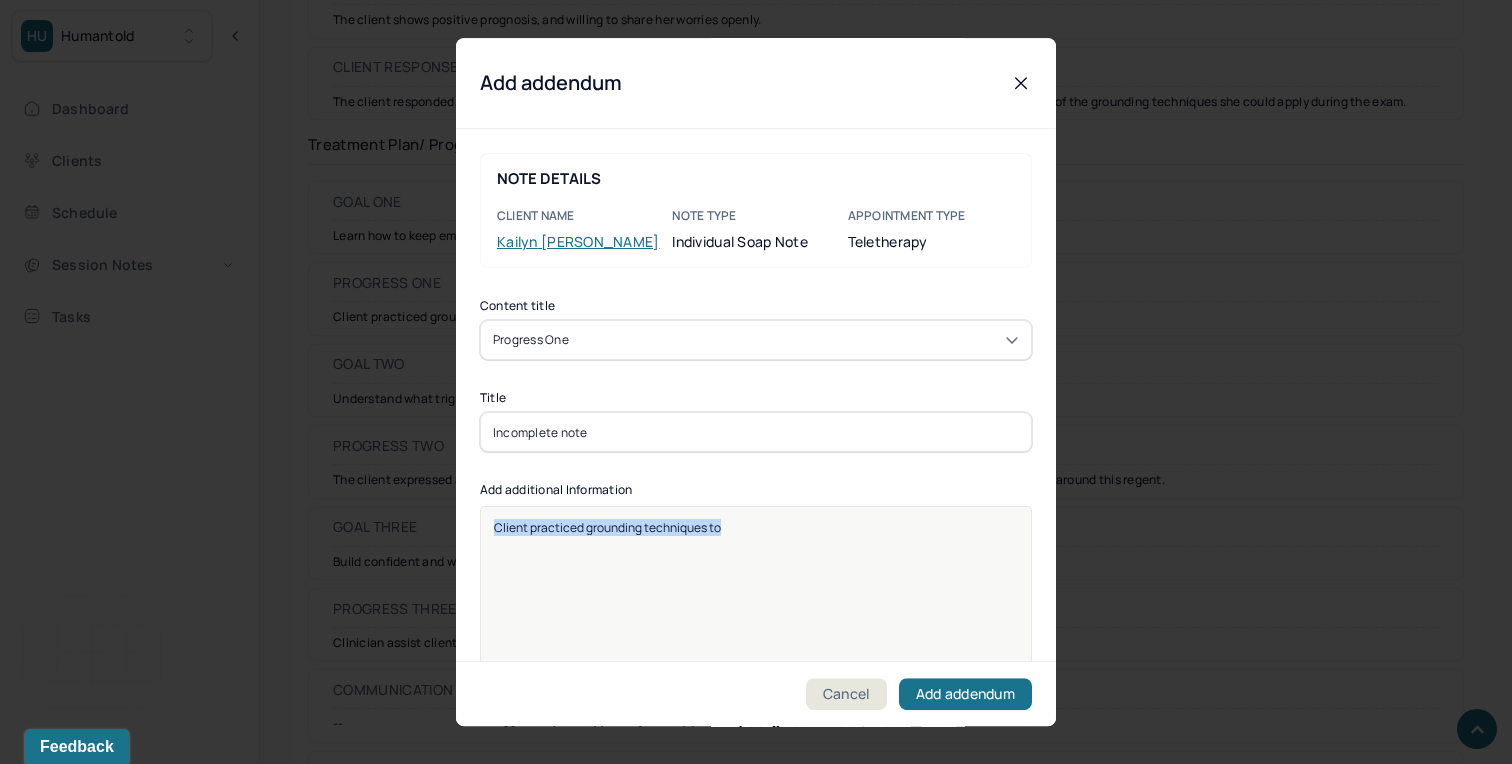 drag, startPoint x: 725, startPoint y: 523, endPoint x: 473, endPoint y: 502, distance: 252.87349 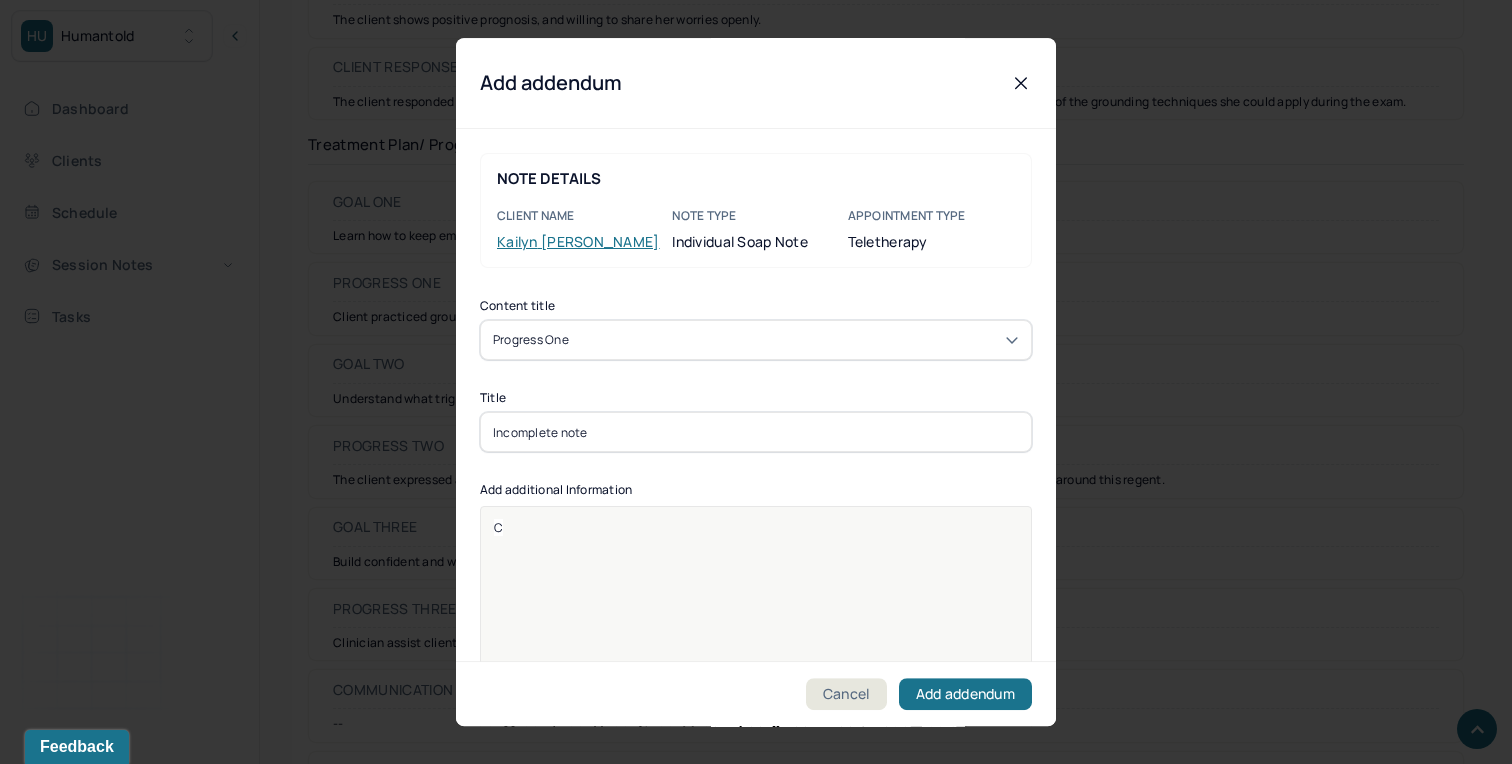 type 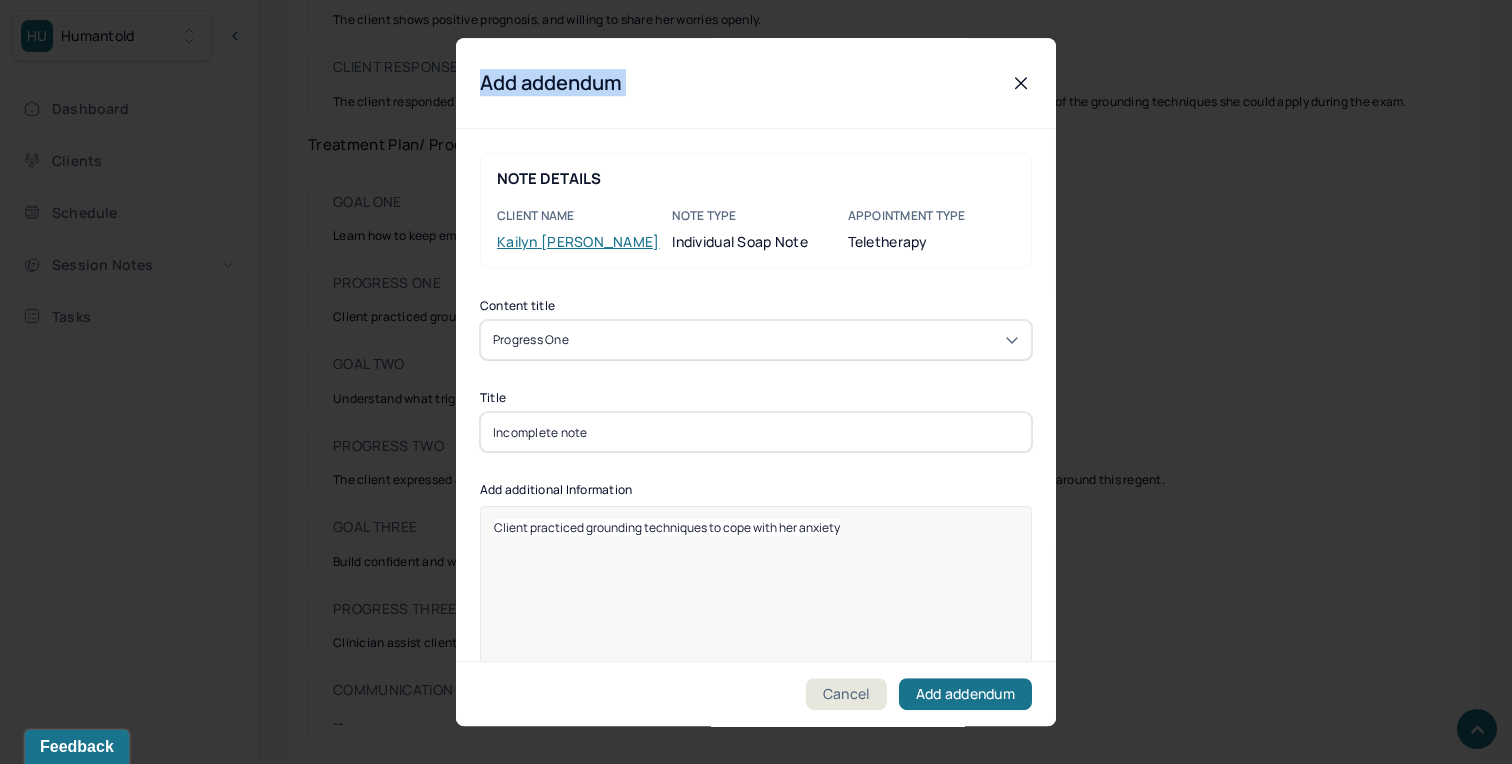 drag, startPoint x: 782, startPoint y: 66, endPoint x: 875, endPoint y: 68, distance: 93.0215 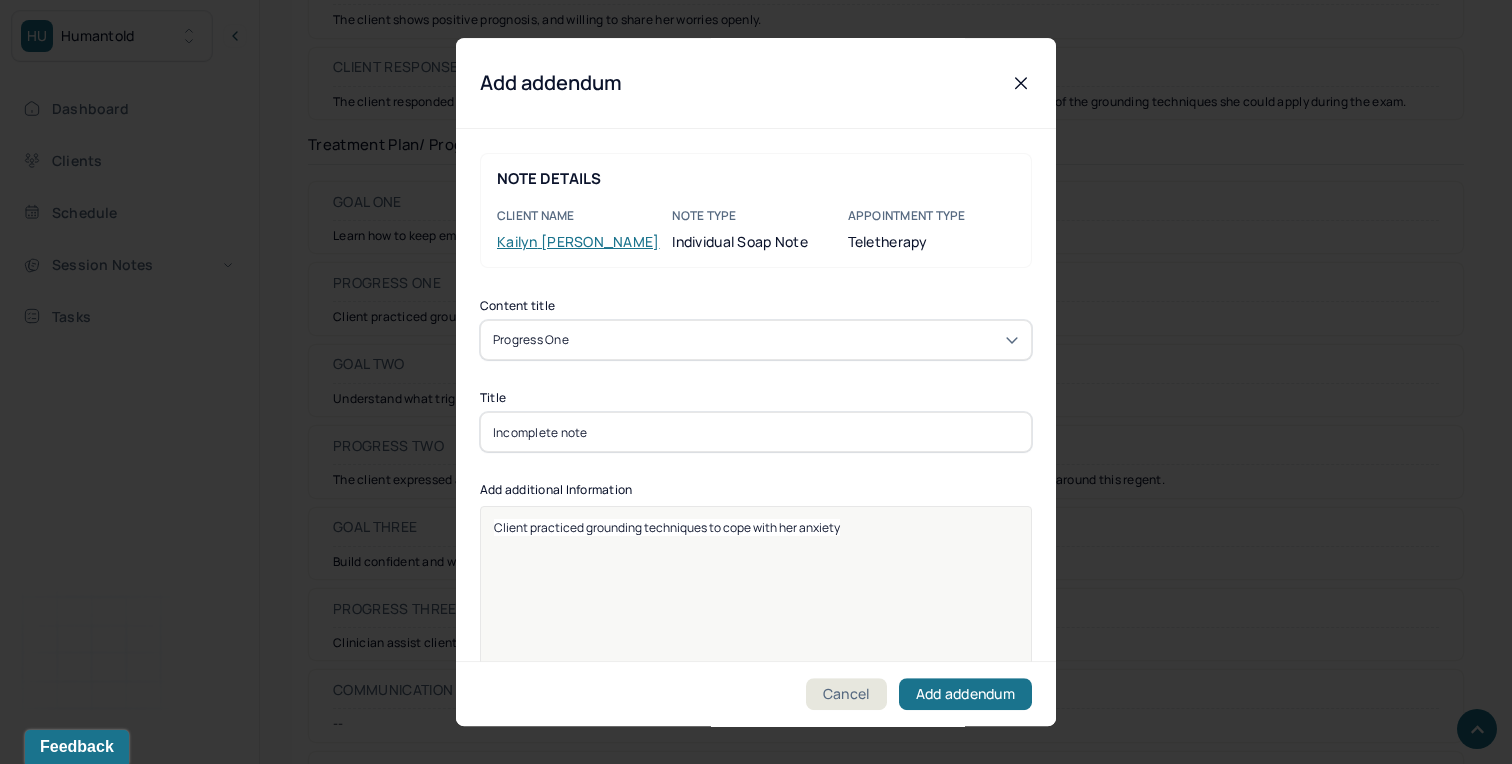 click on "Client practiced grounding techniques to cope with her anxiety" at bounding box center (756, 527) 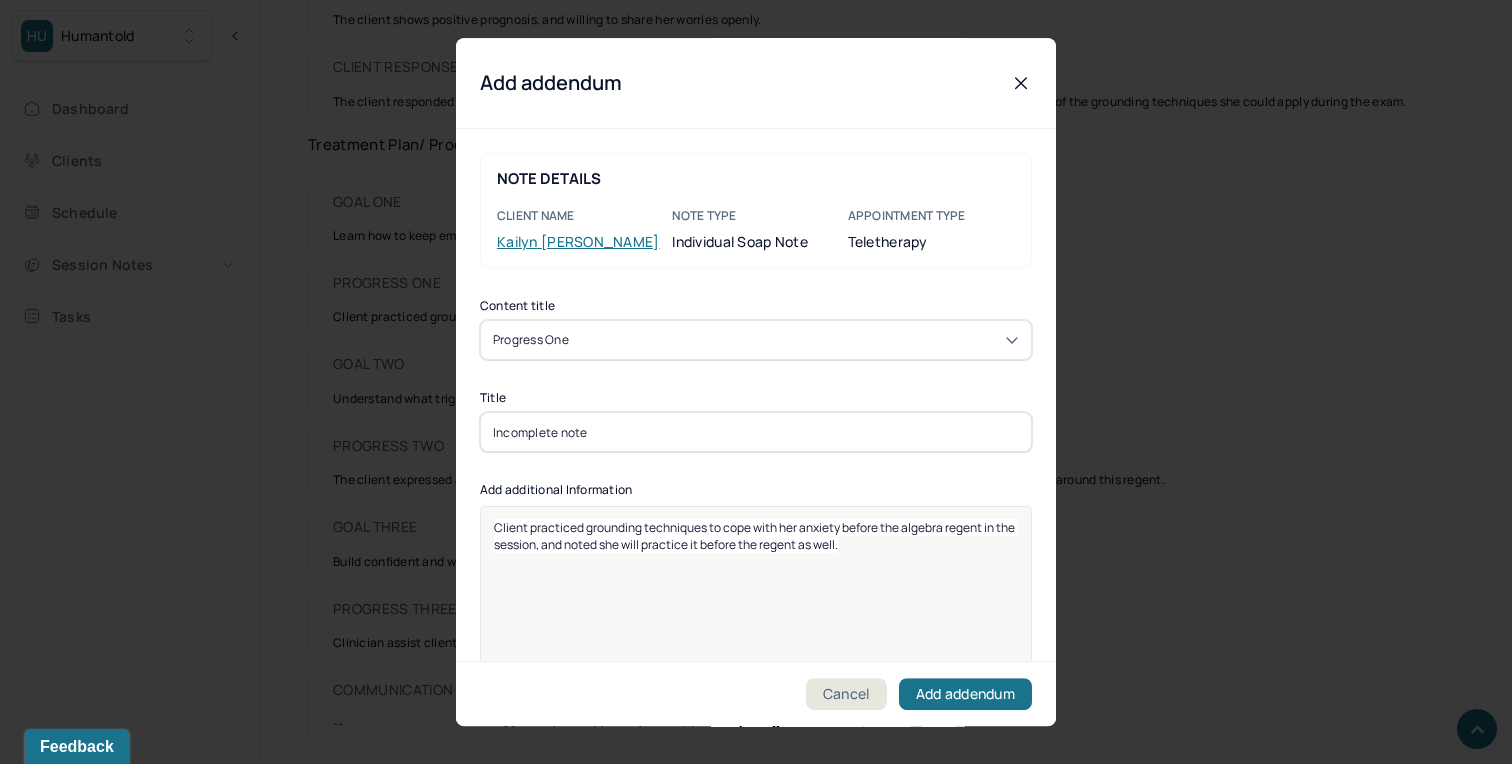 scroll, scrollTop: 25, scrollLeft: 0, axis: vertical 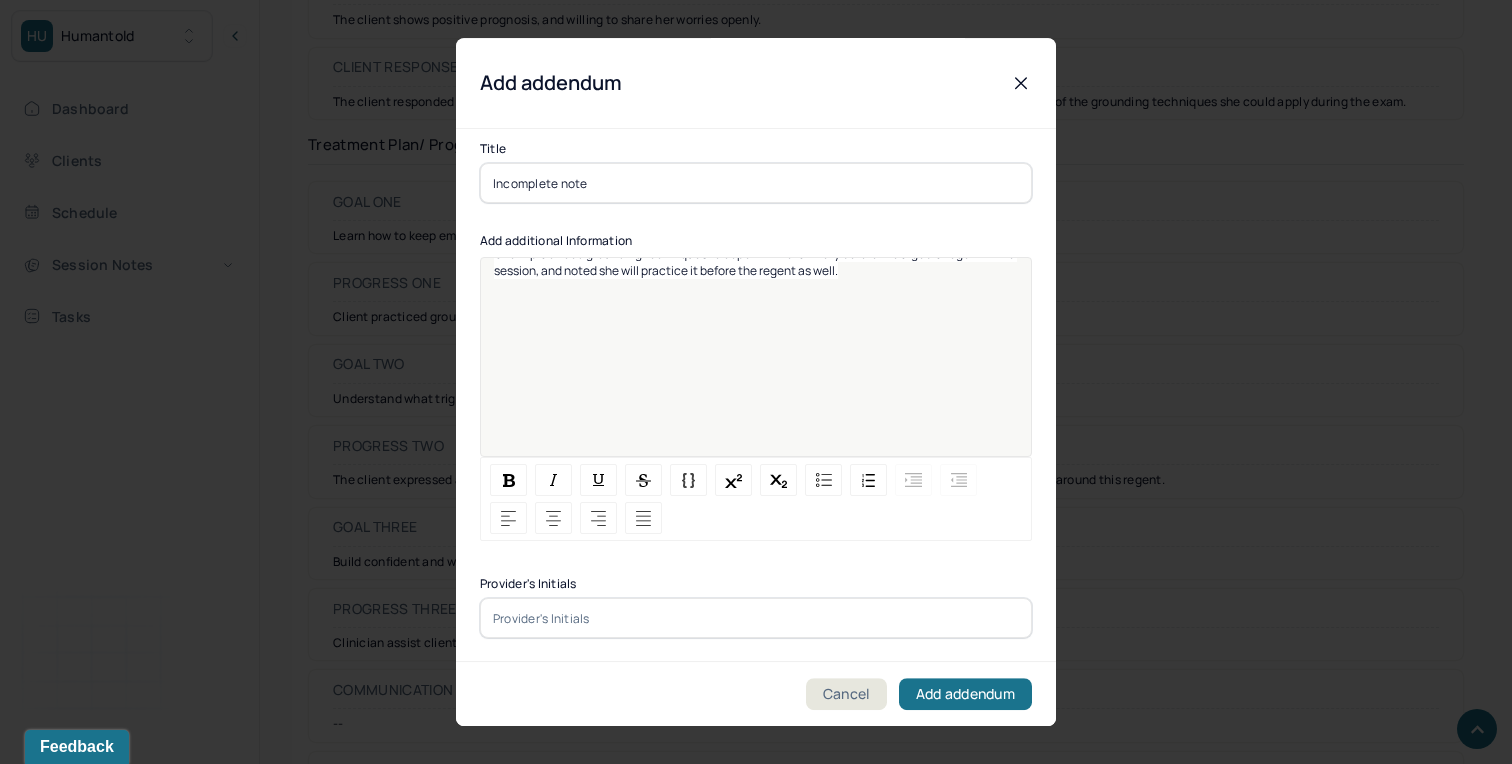 click at bounding box center (756, 618) 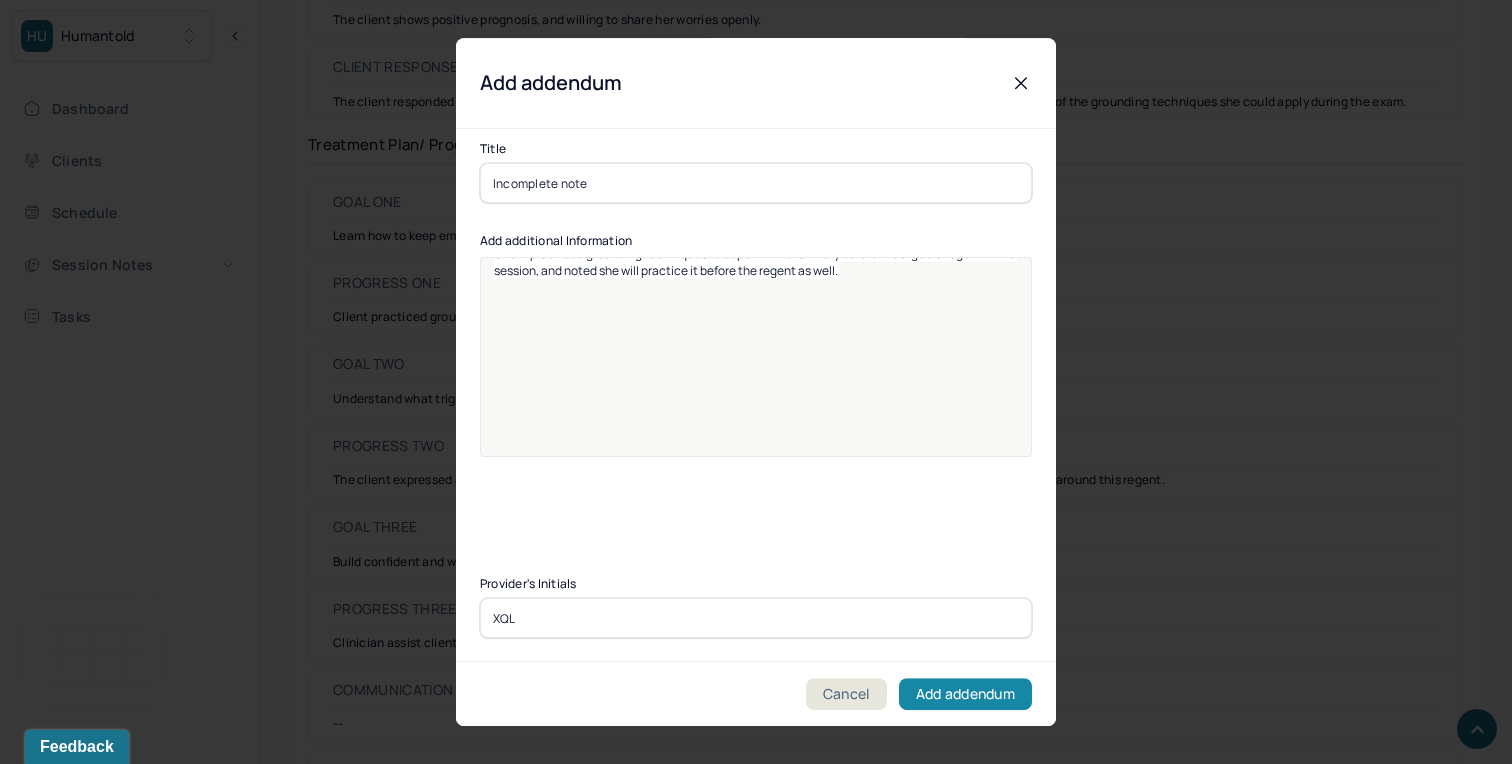 type on "XQL" 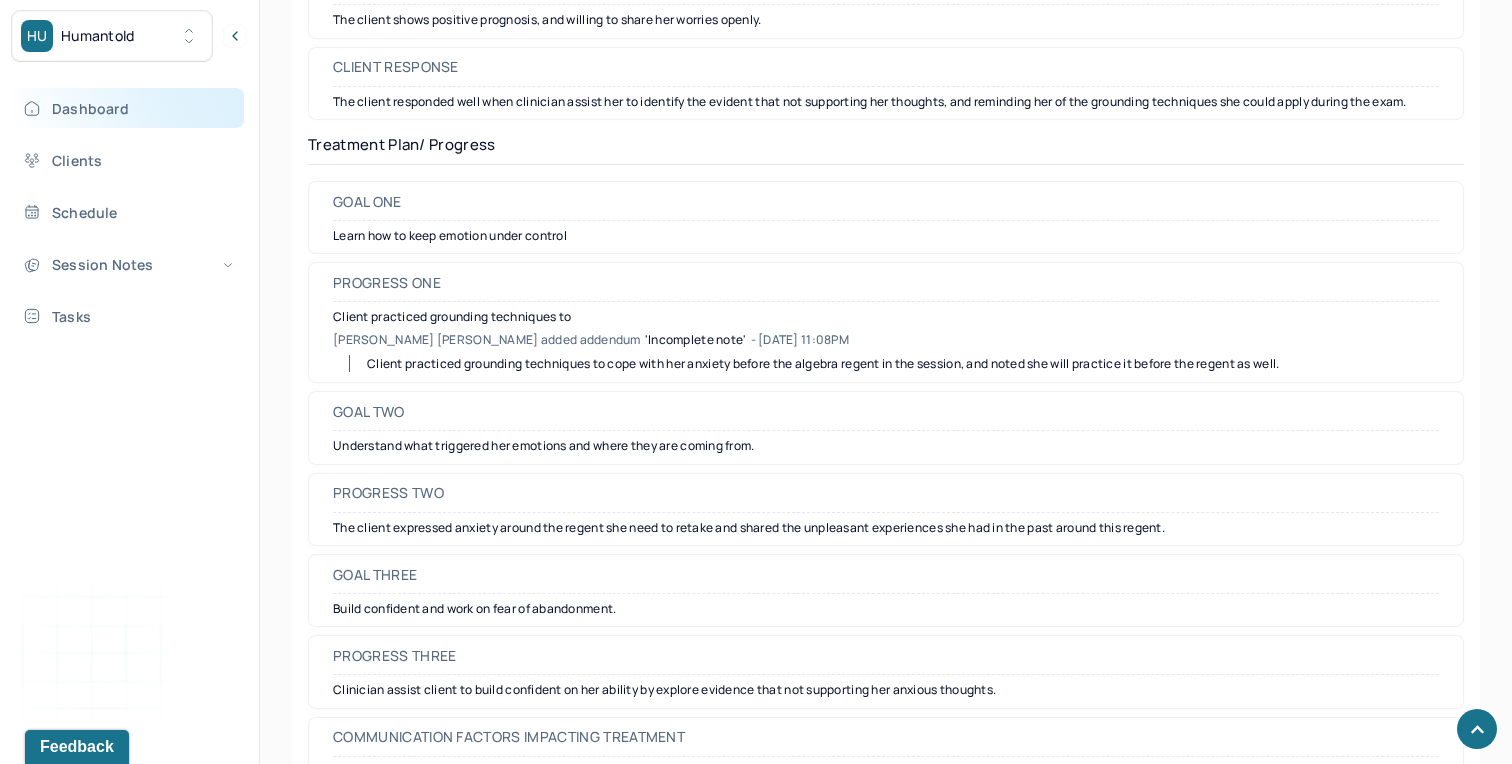 click on "Dashboard" at bounding box center (128, 108) 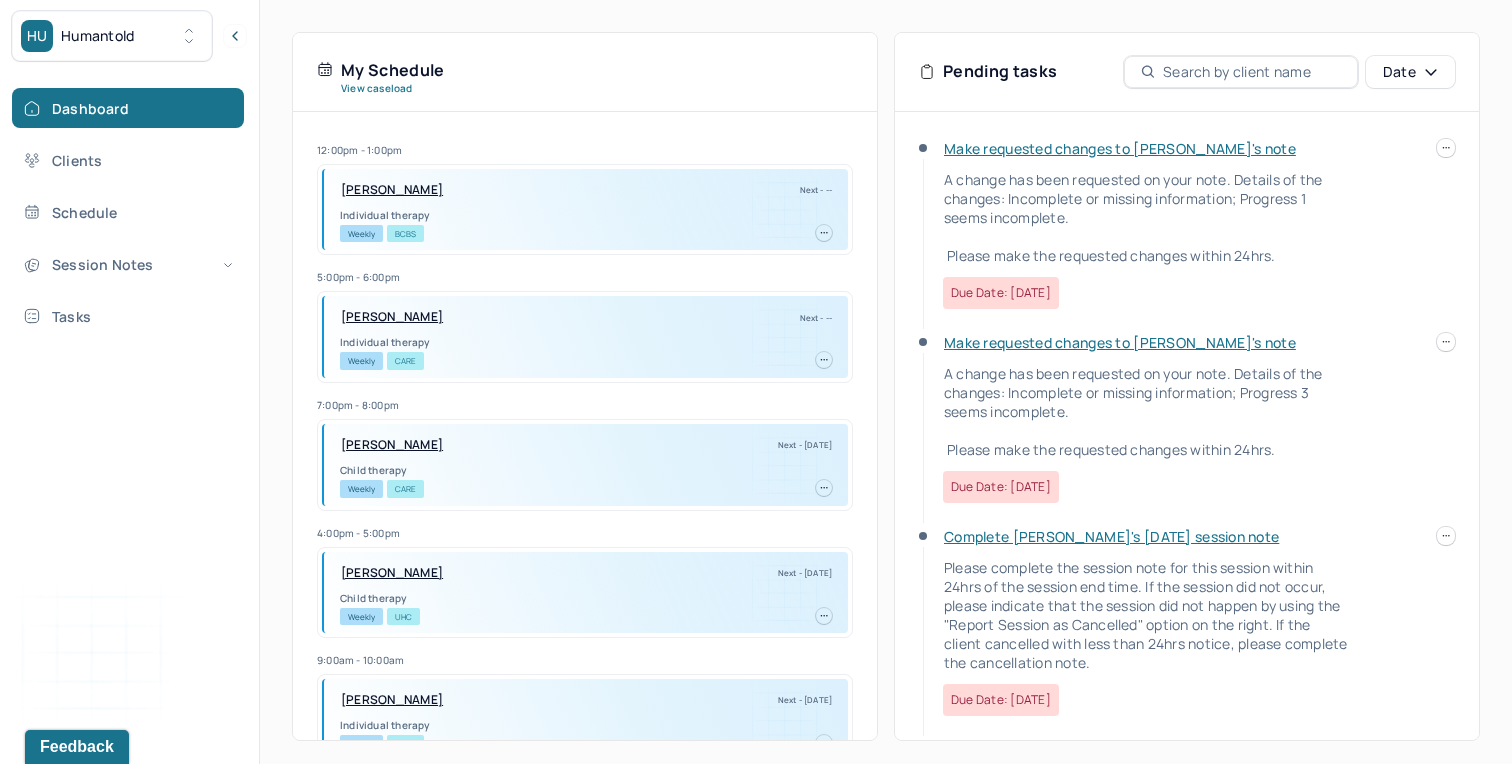 scroll, scrollTop: 0, scrollLeft: 0, axis: both 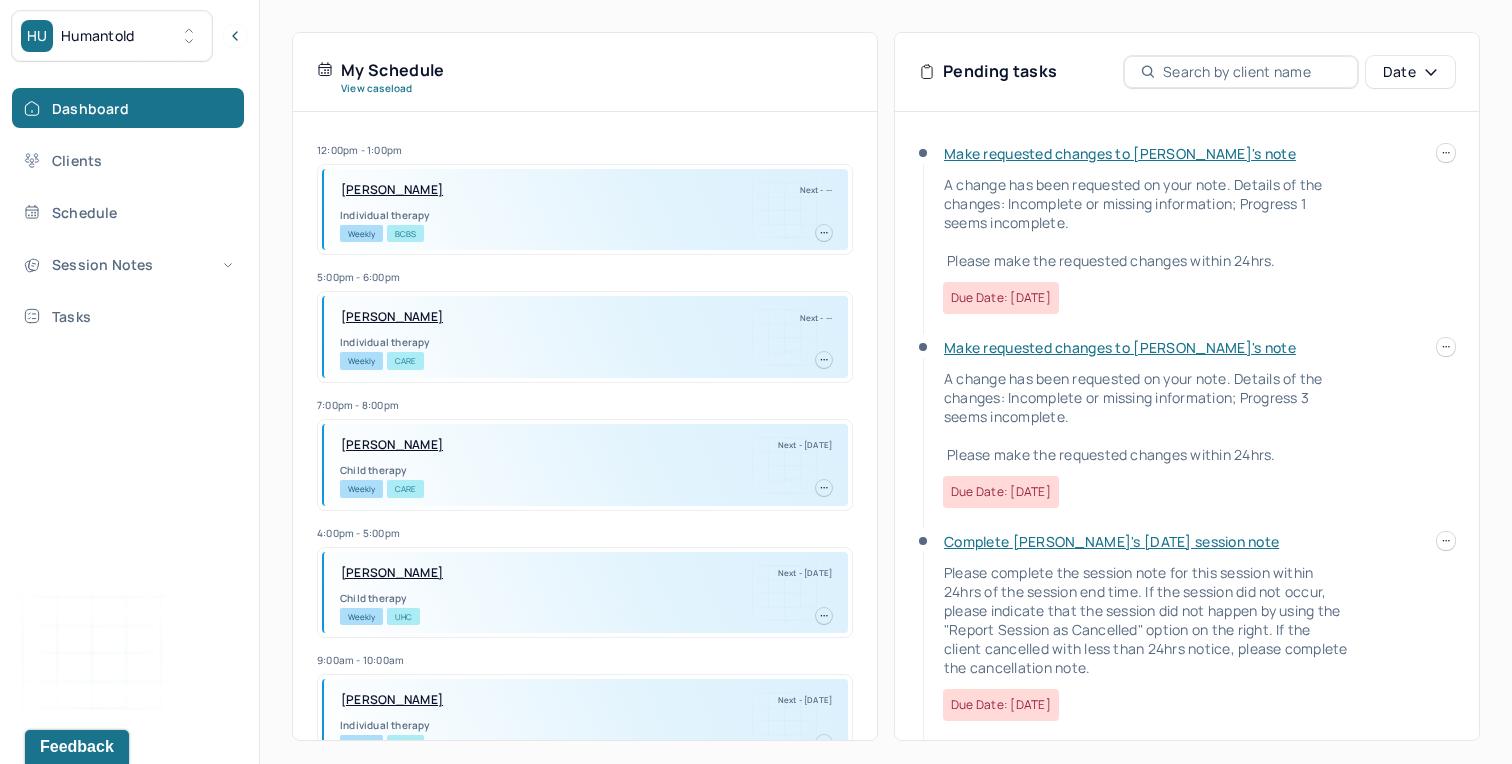 click on "Make requested changes to [PERSON_NAME]'s note" at bounding box center [1120, 153] 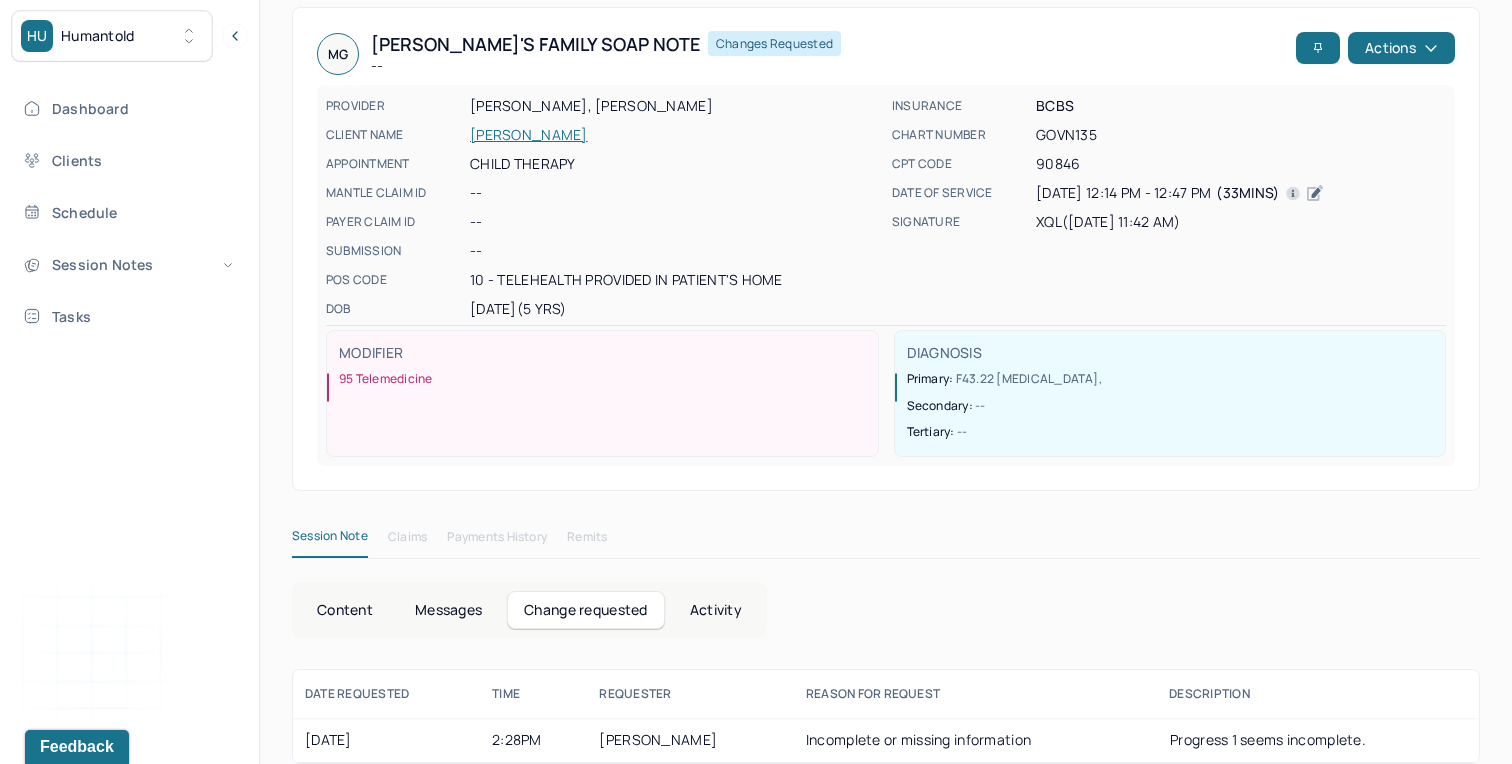 scroll, scrollTop: 158, scrollLeft: 0, axis: vertical 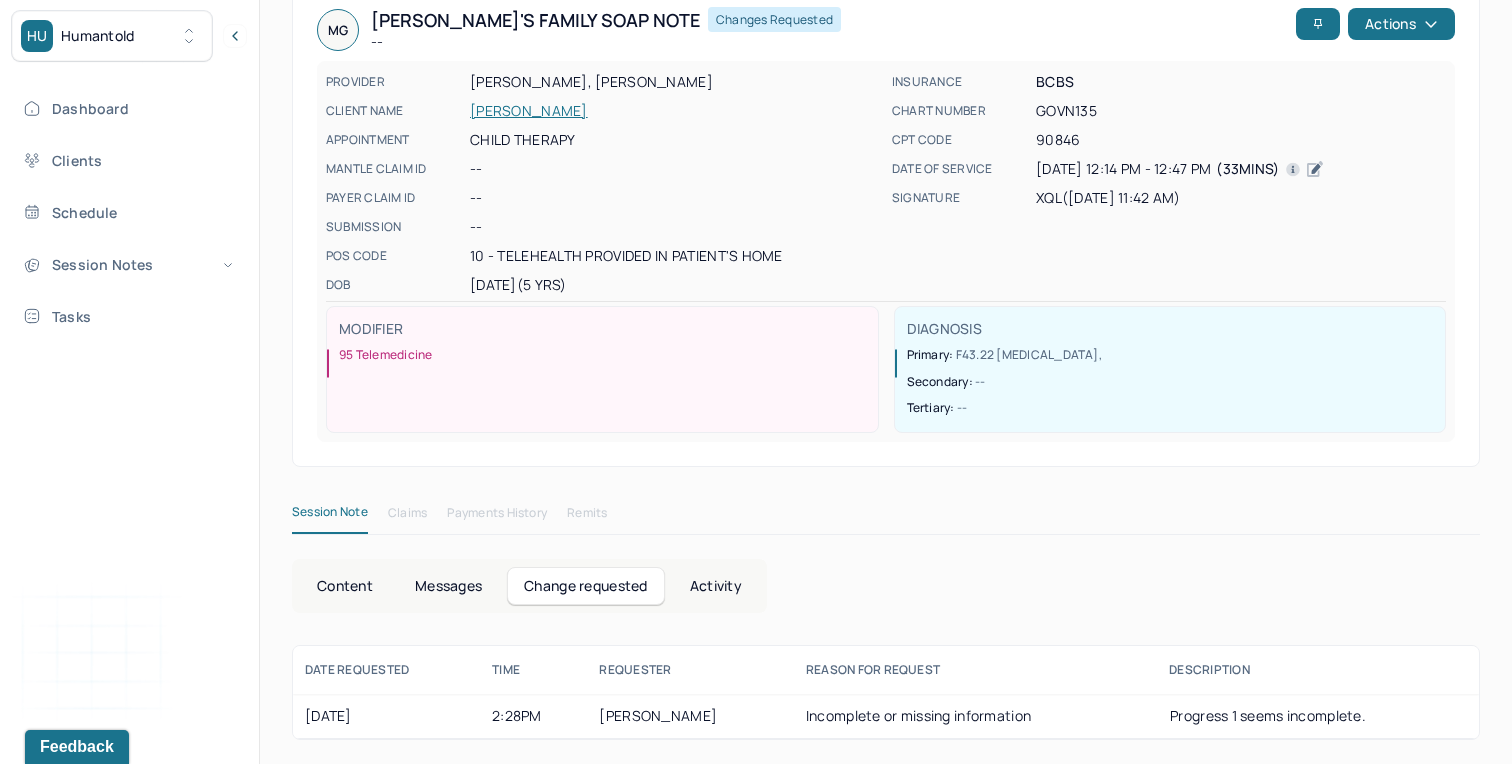 click on "Content" at bounding box center [345, 586] 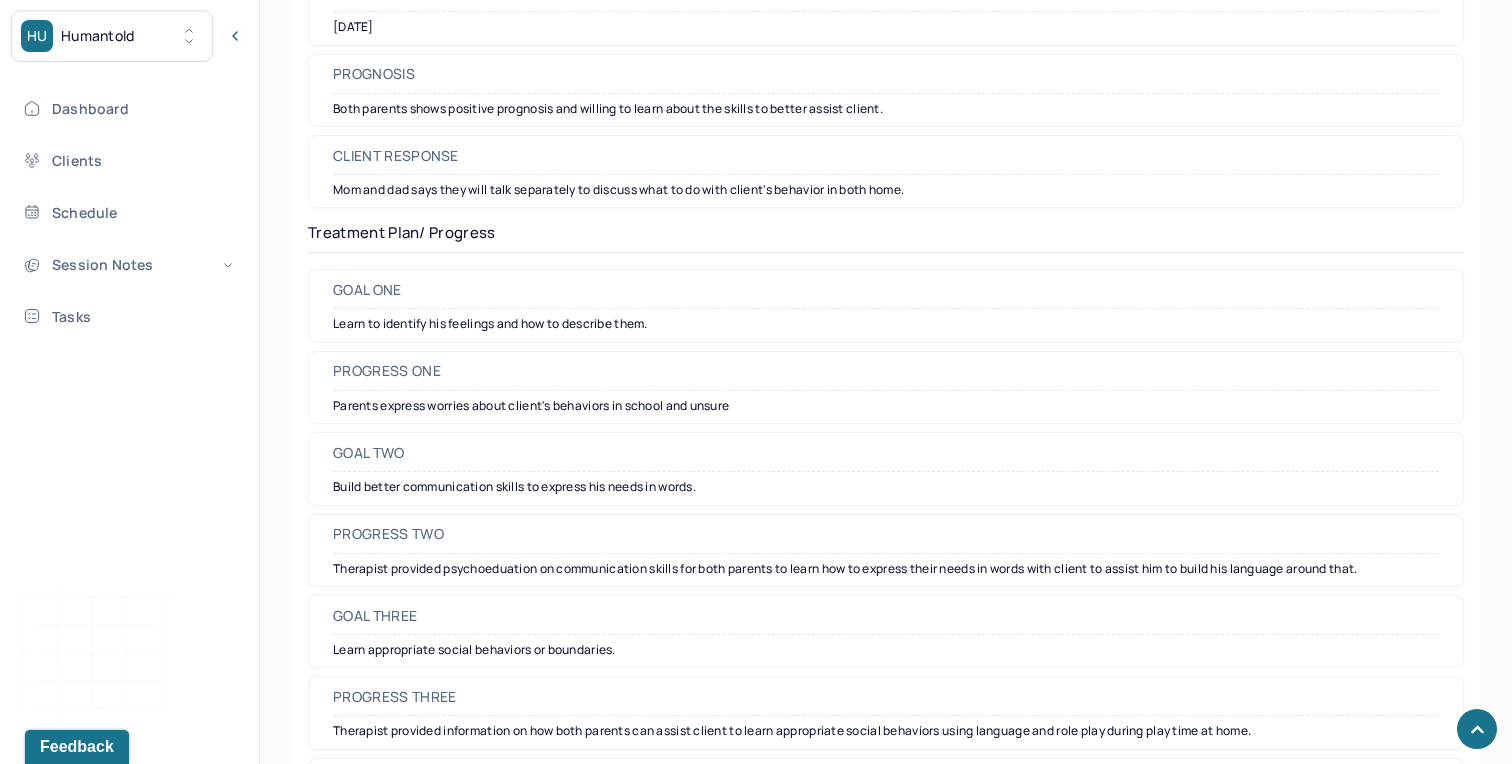 scroll, scrollTop: 2992, scrollLeft: 0, axis: vertical 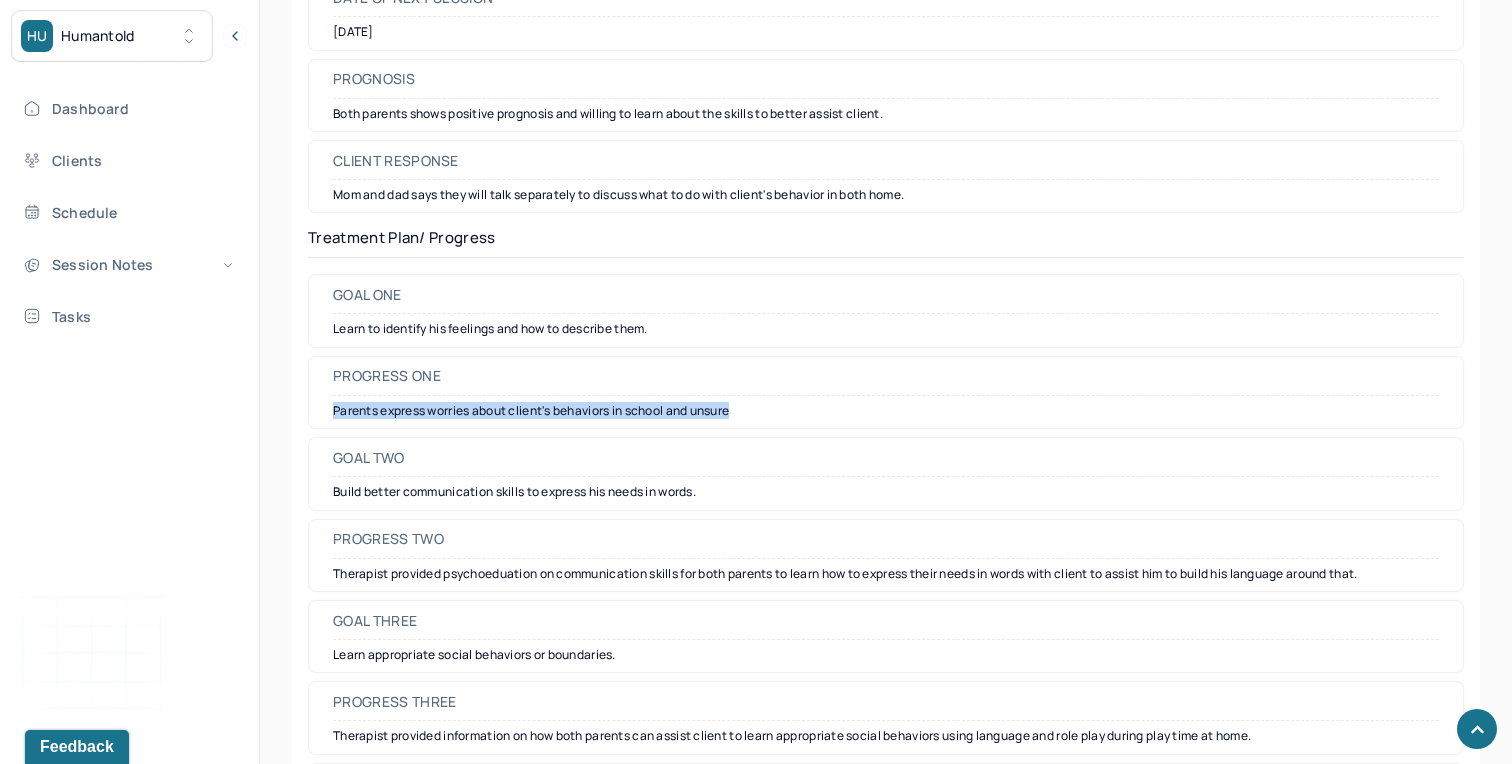 drag, startPoint x: 755, startPoint y: 416, endPoint x: 332, endPoint y: 411, distance: 423.02954 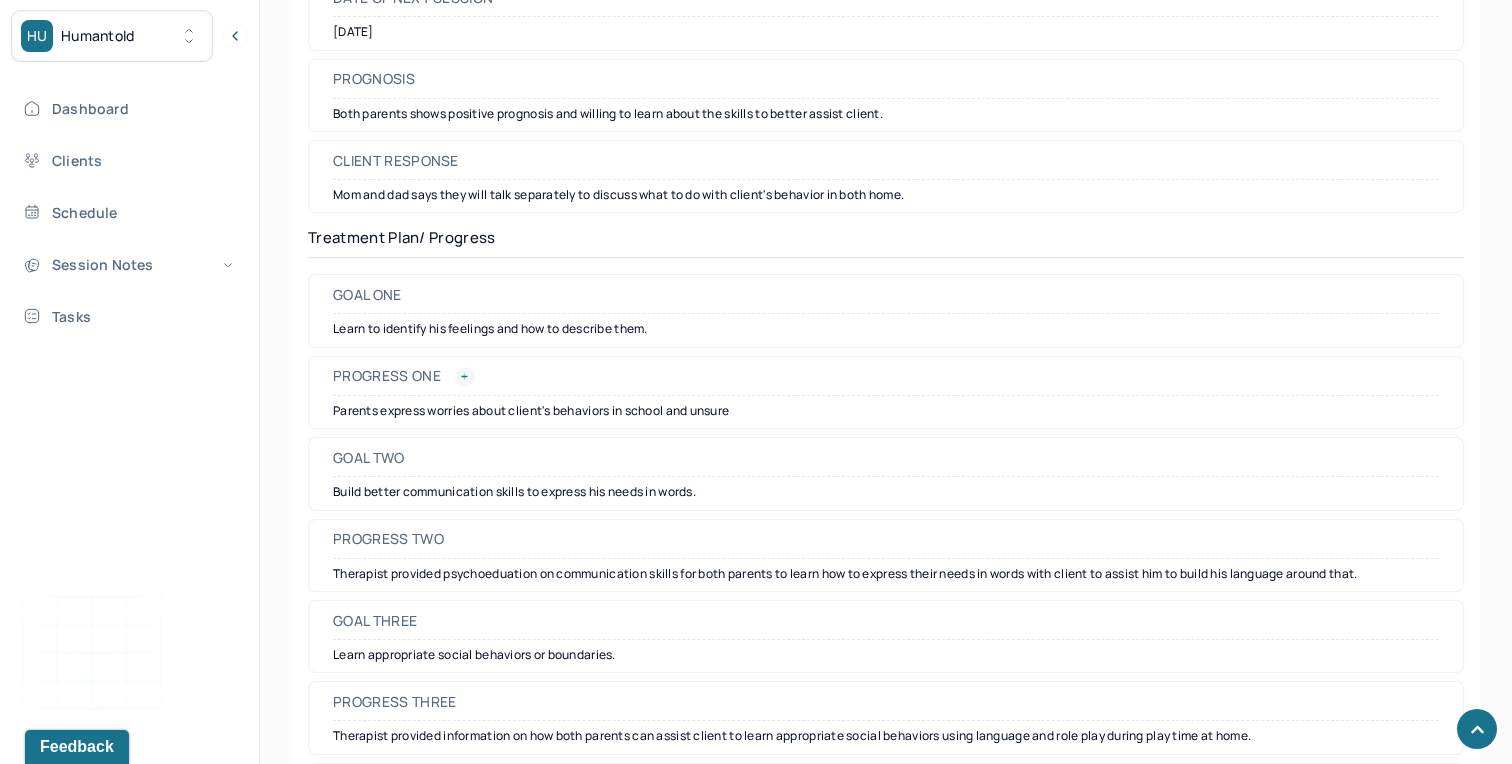 click 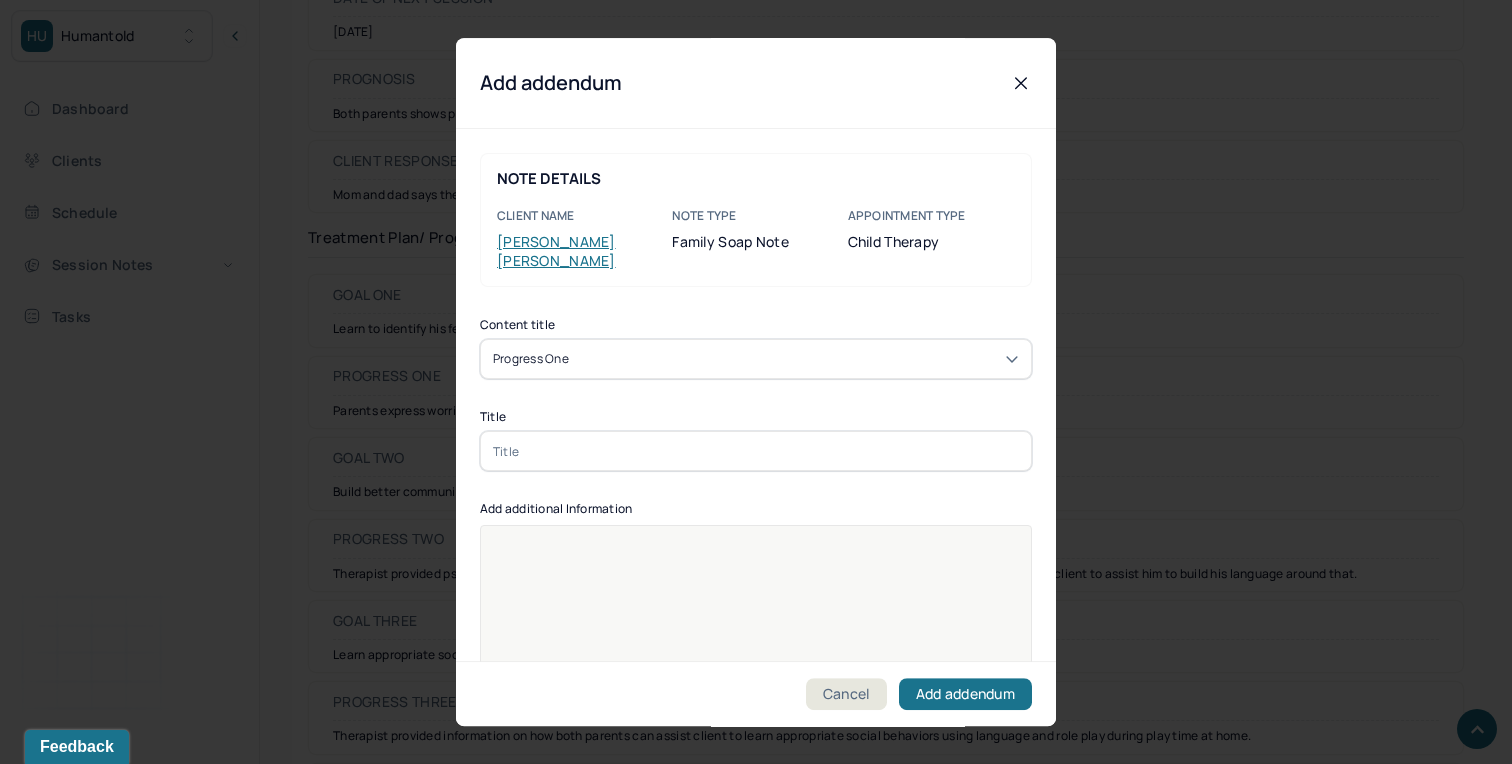 click at bounding box center (756, 451) 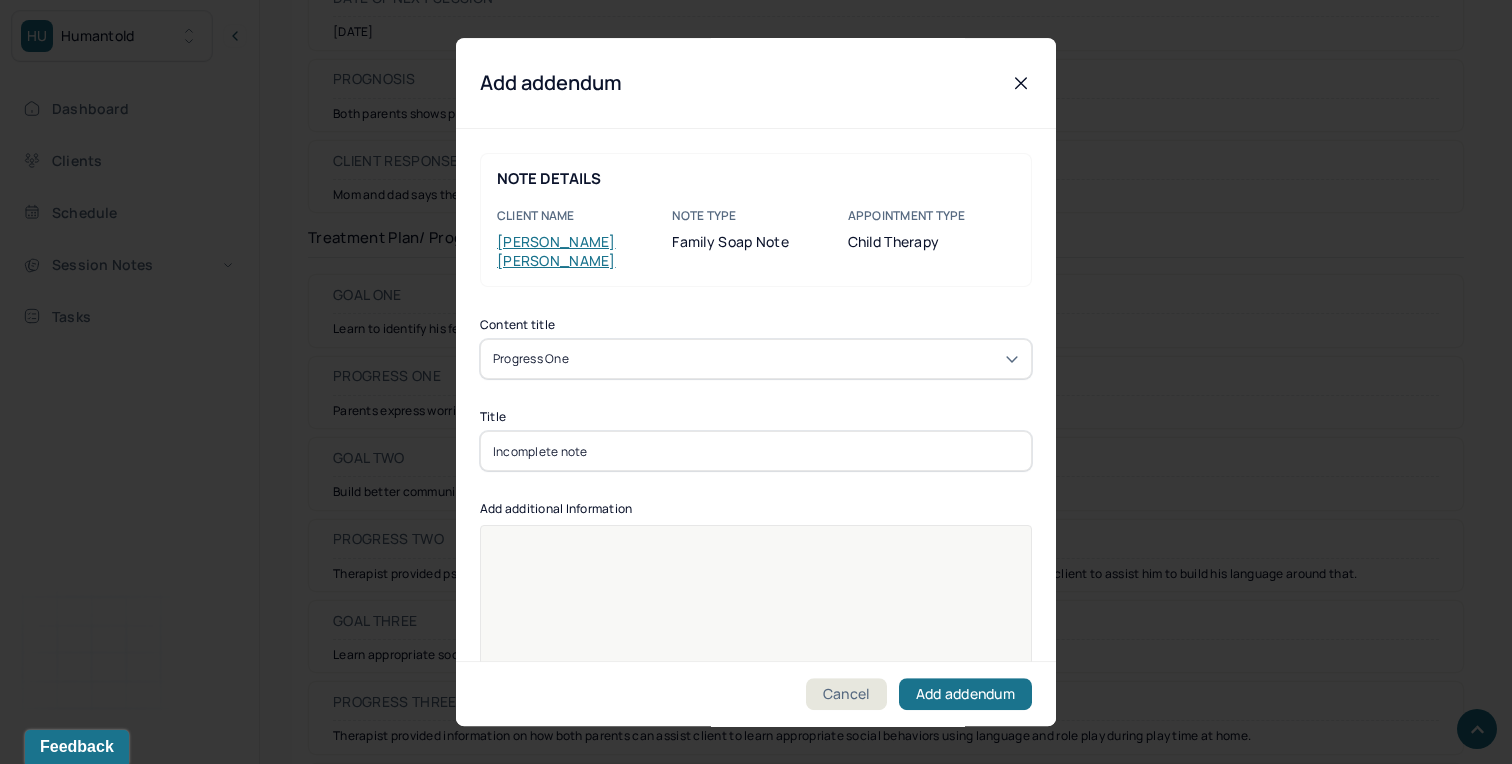 type on "Incomplete note" 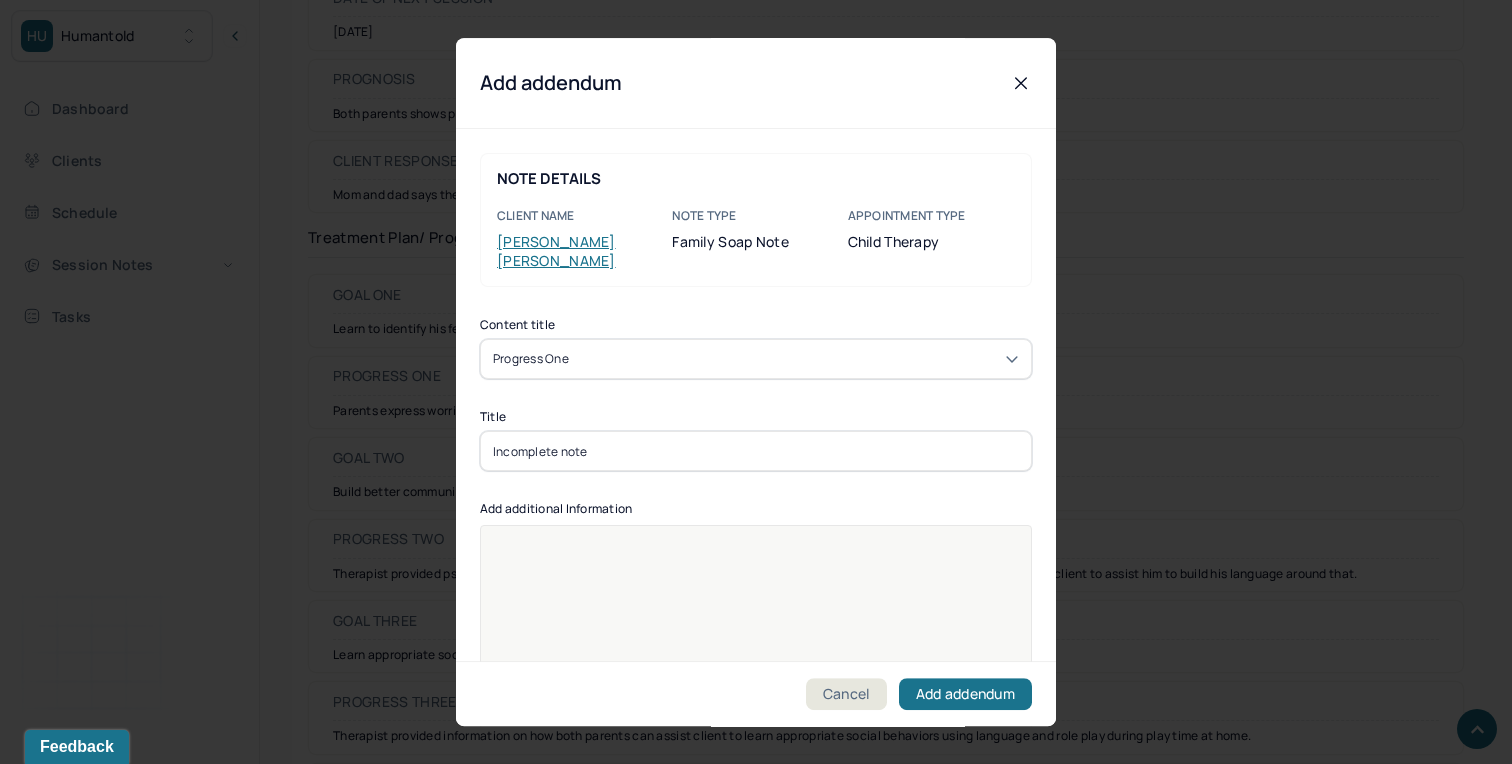 paste 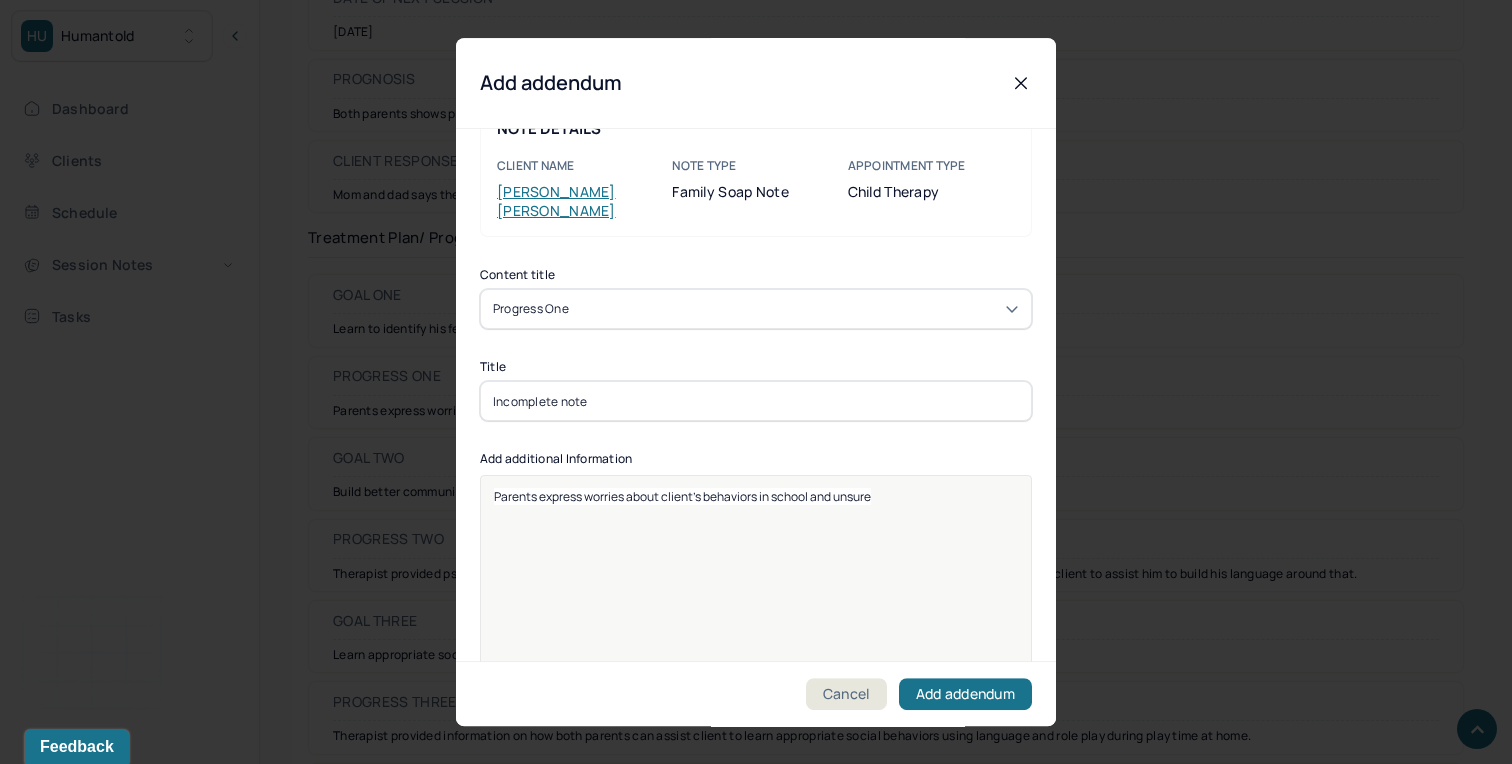 scroll, scrollTop: 53, scrollLeft: 0, axis: vertical 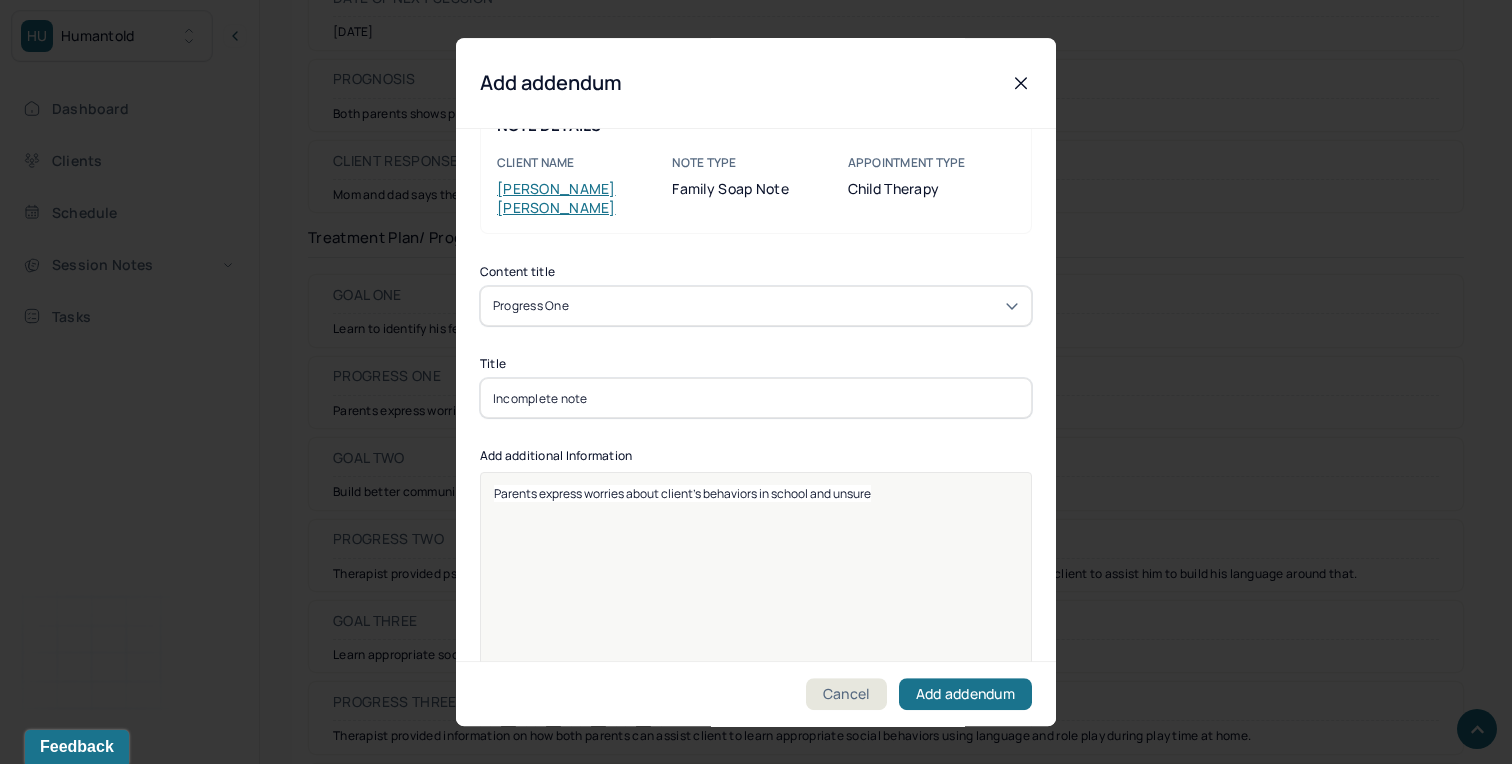 type 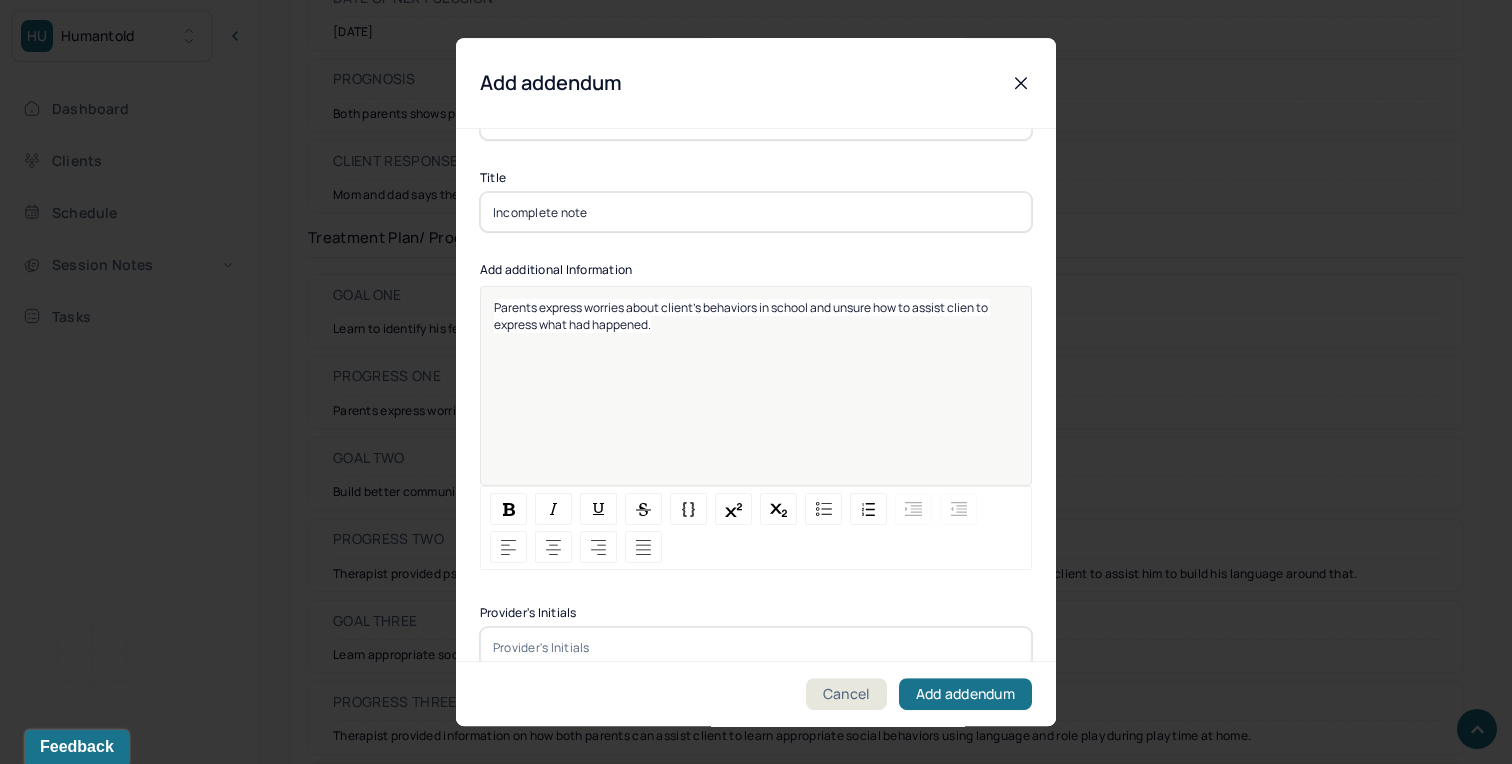 scroll, scrollTop: 249, scrollLeft: 0, axis: vertical 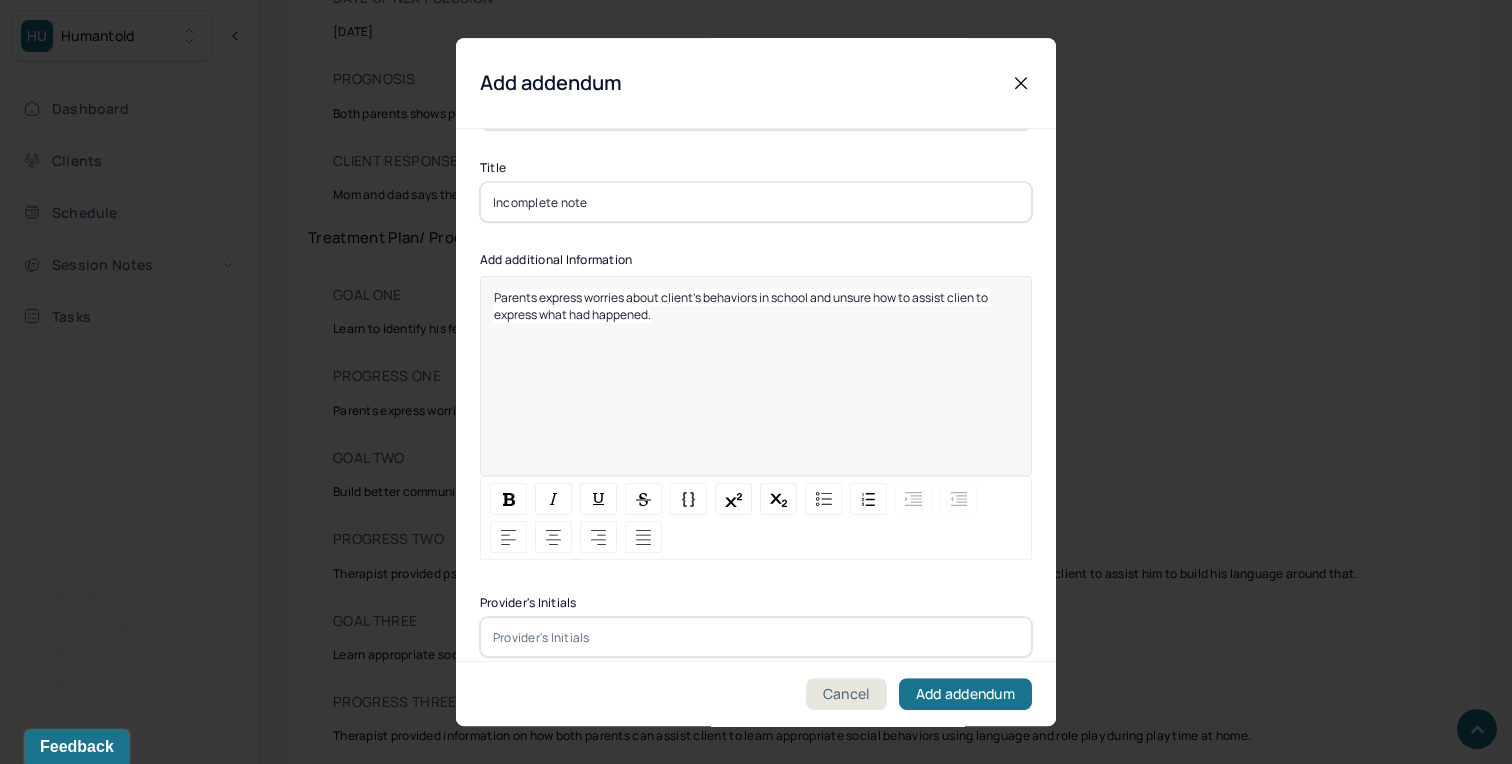 click at bounding box center [756, 637] 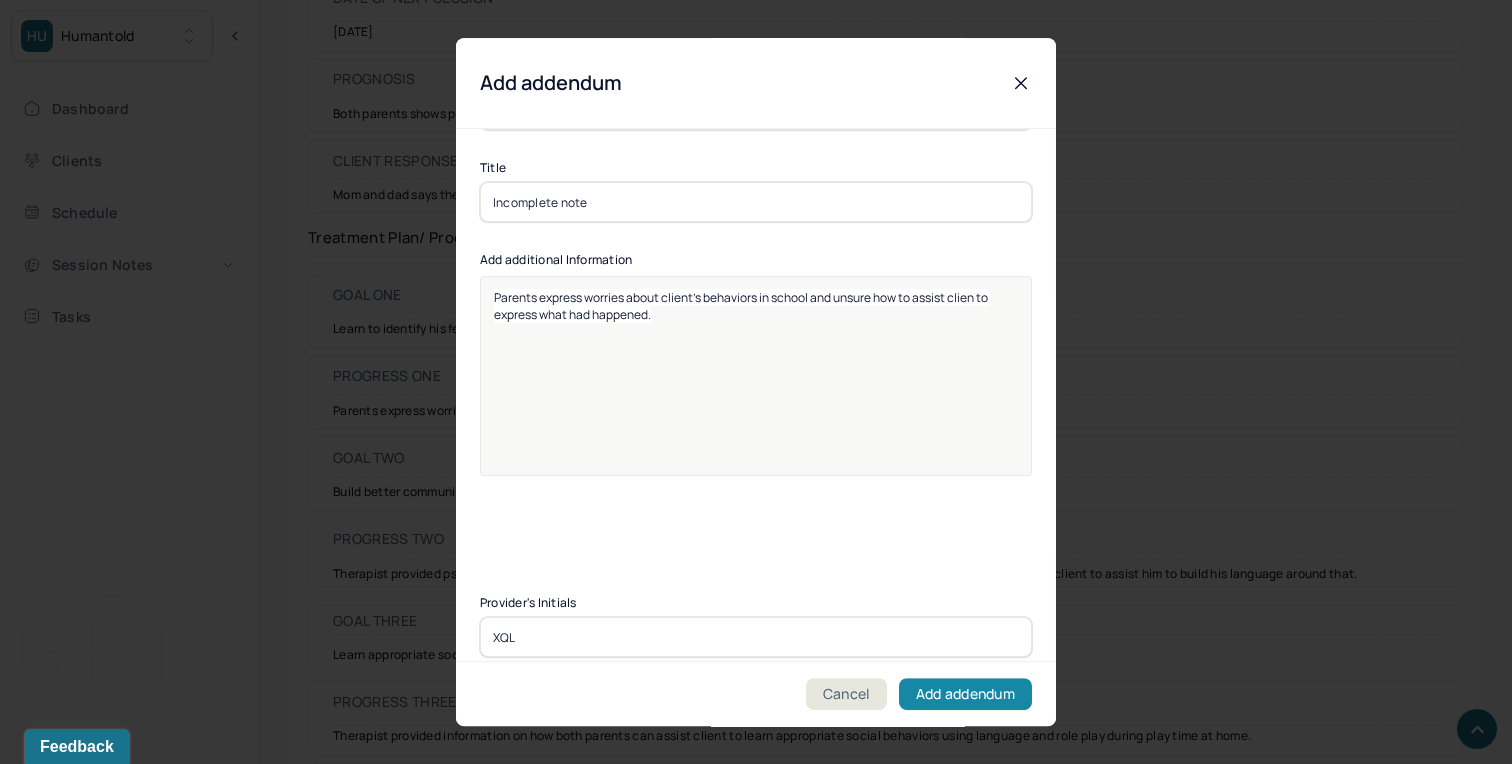 type on "XQL" 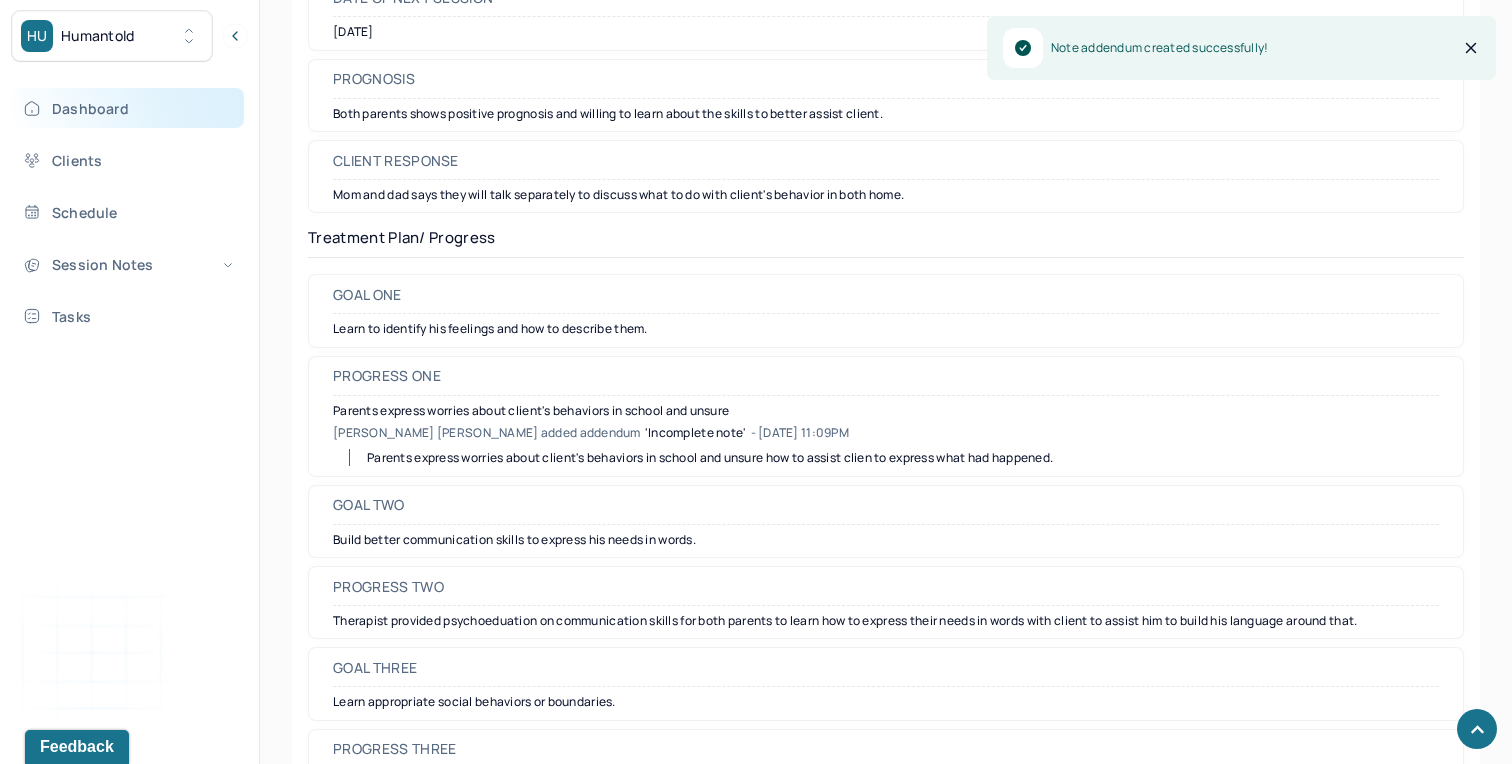 click on "Dashboard" at bounding box center (128, 108) 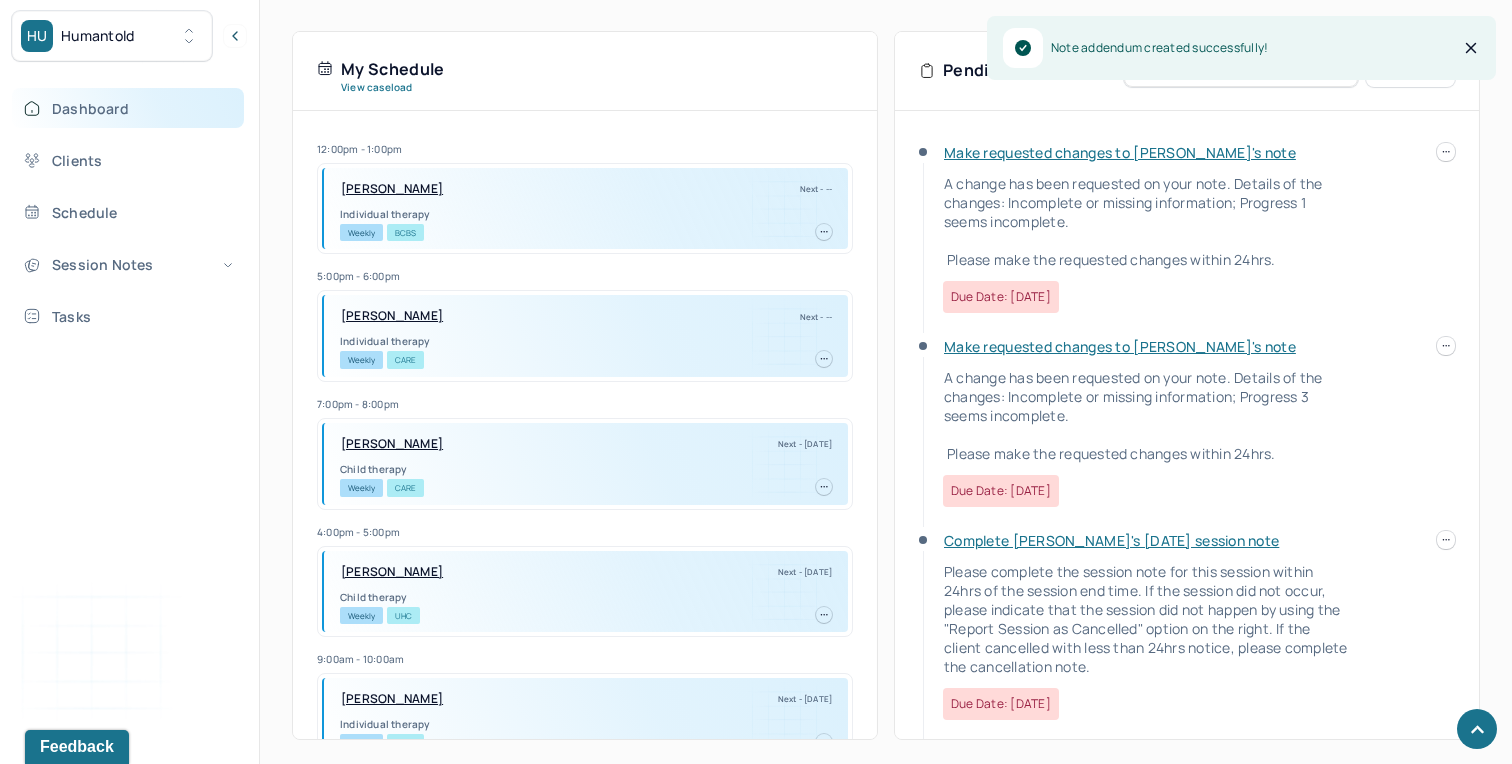 scroll, scrollTop: 445, scrollLeft: 0, axis: vertical 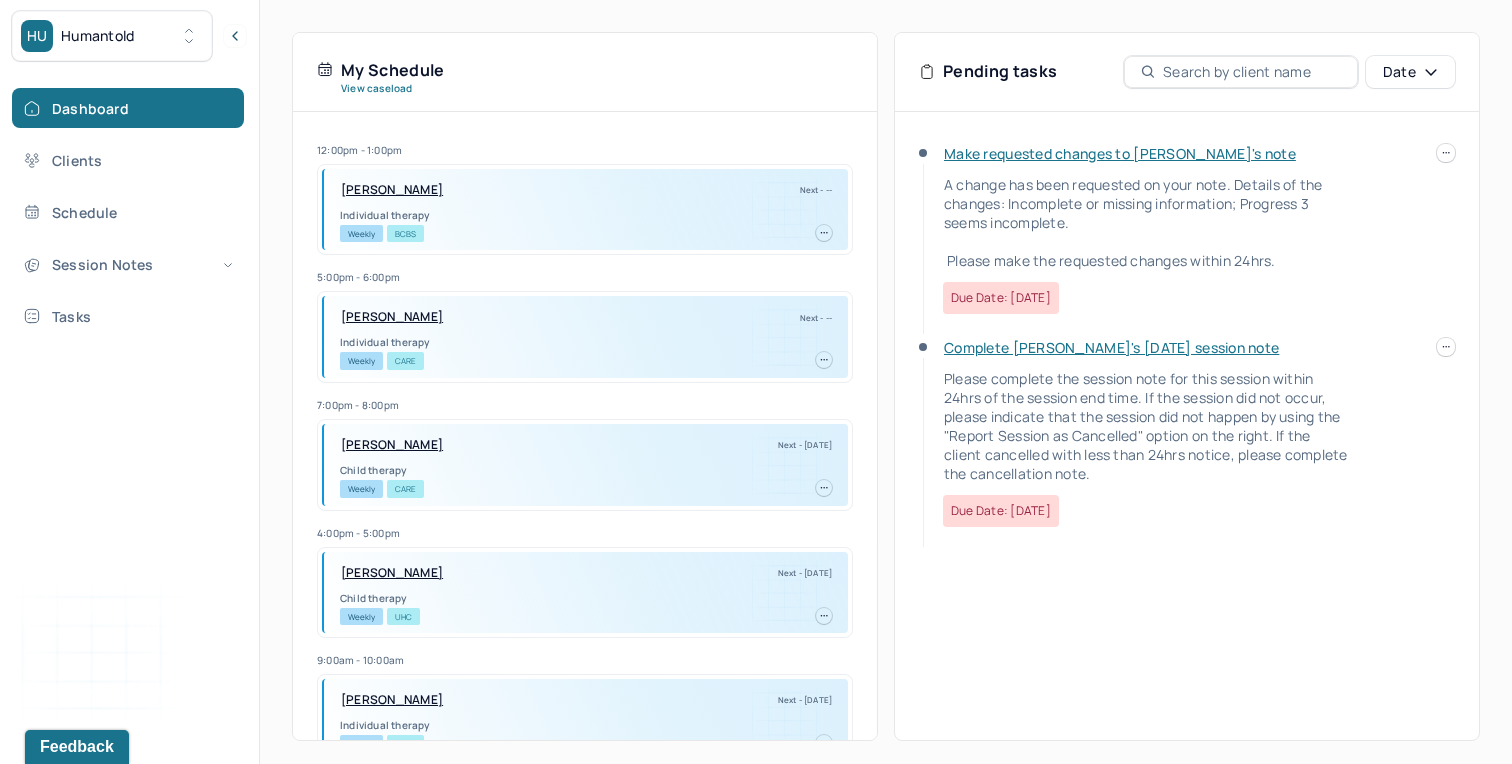 click on "Make requested changes to [PERSON_NAME]'s note" at bounding box center [1120, 153] 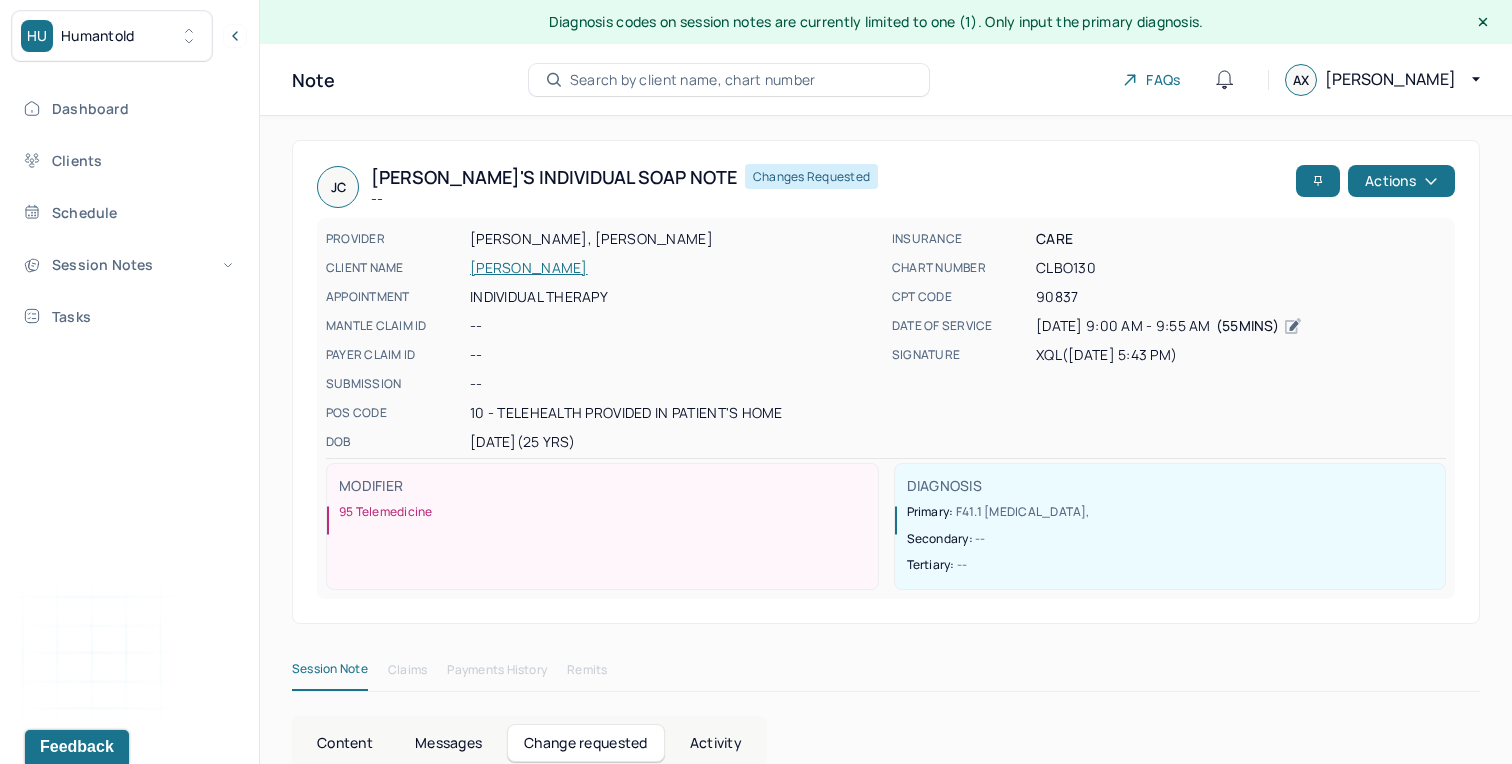 scroll, scrollTop: 158, scrollLeft: 0, axis: vertical 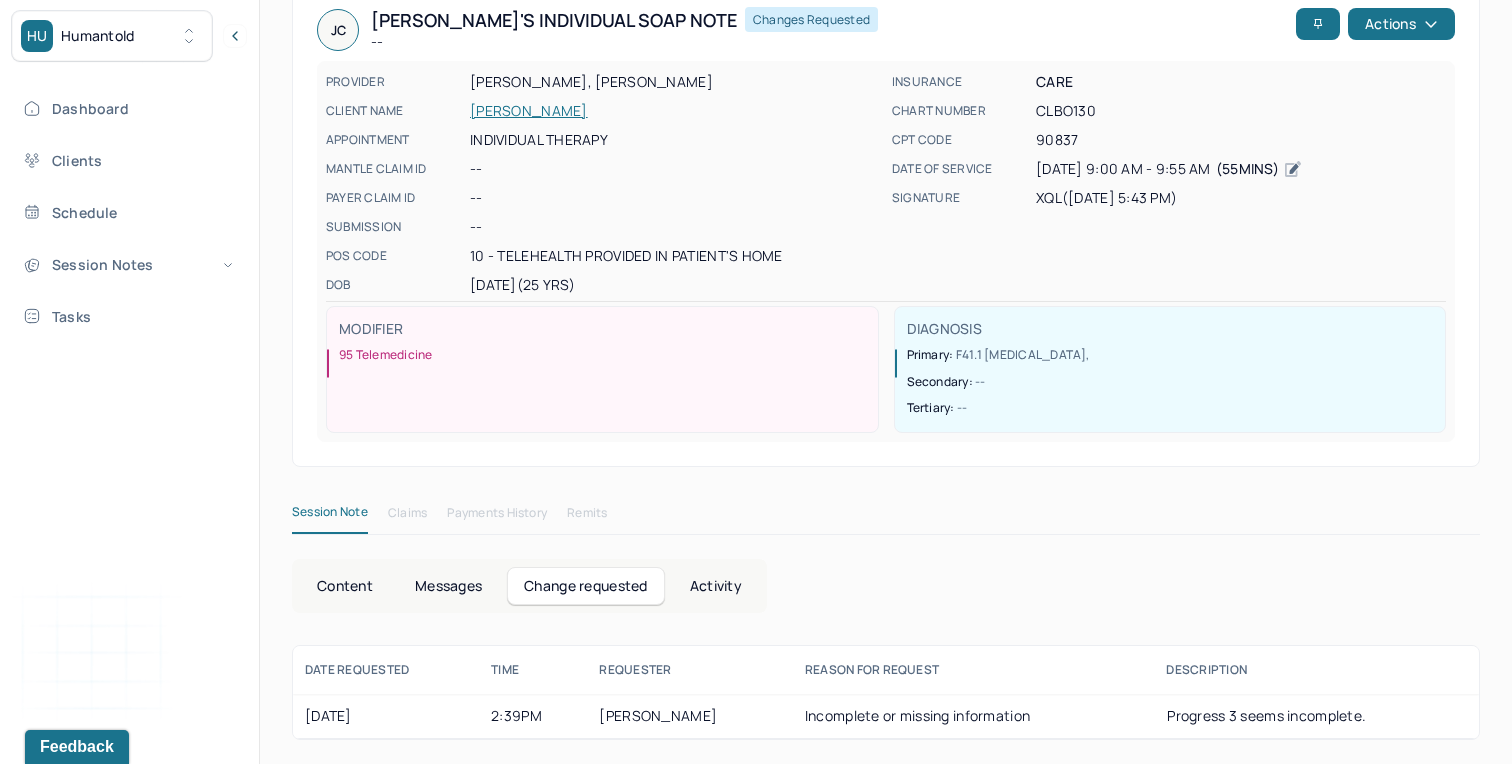 click on "Content" at bounding box center (345, 586) 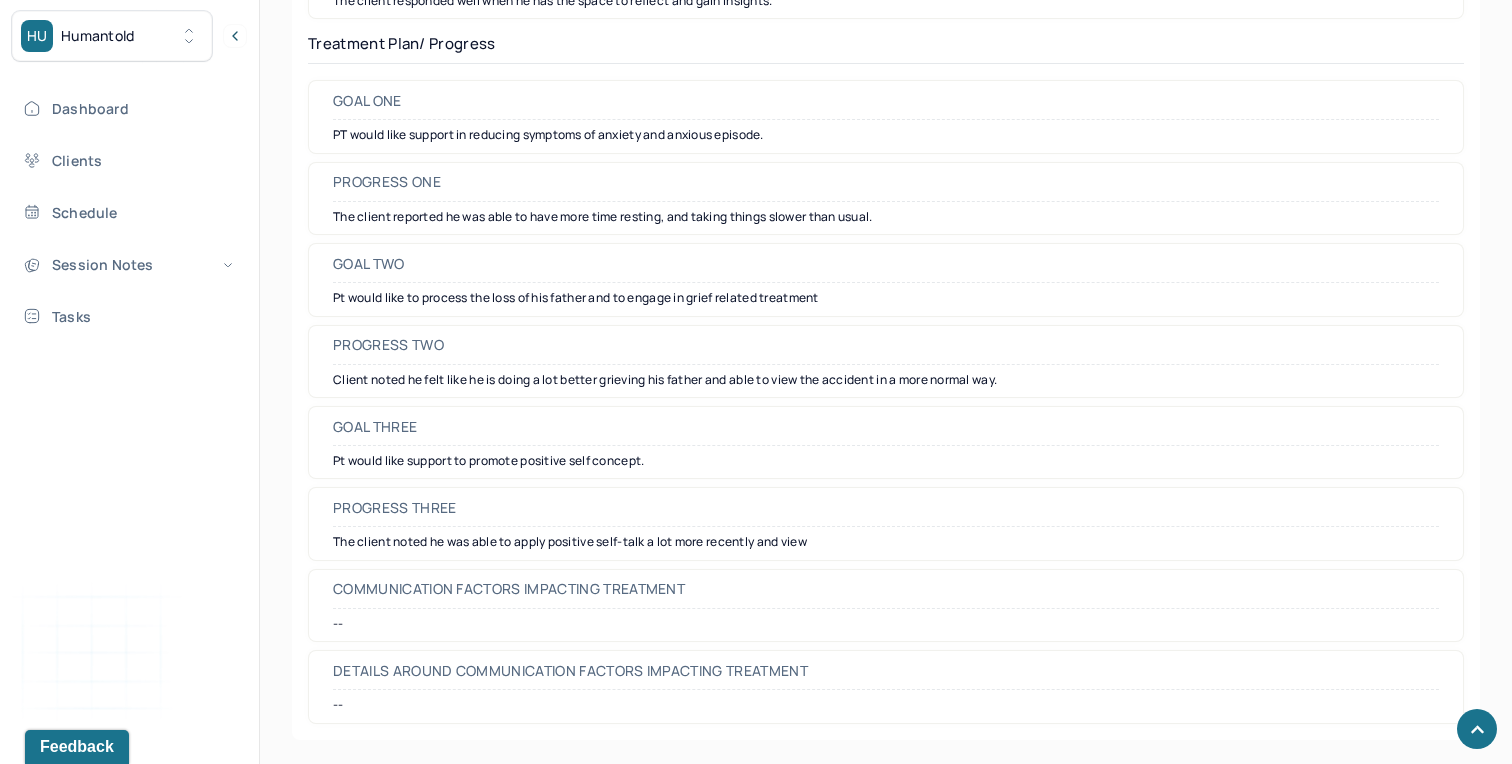 scroll, scrollTop: 2990, scrollLeft: 0, axis: vertical 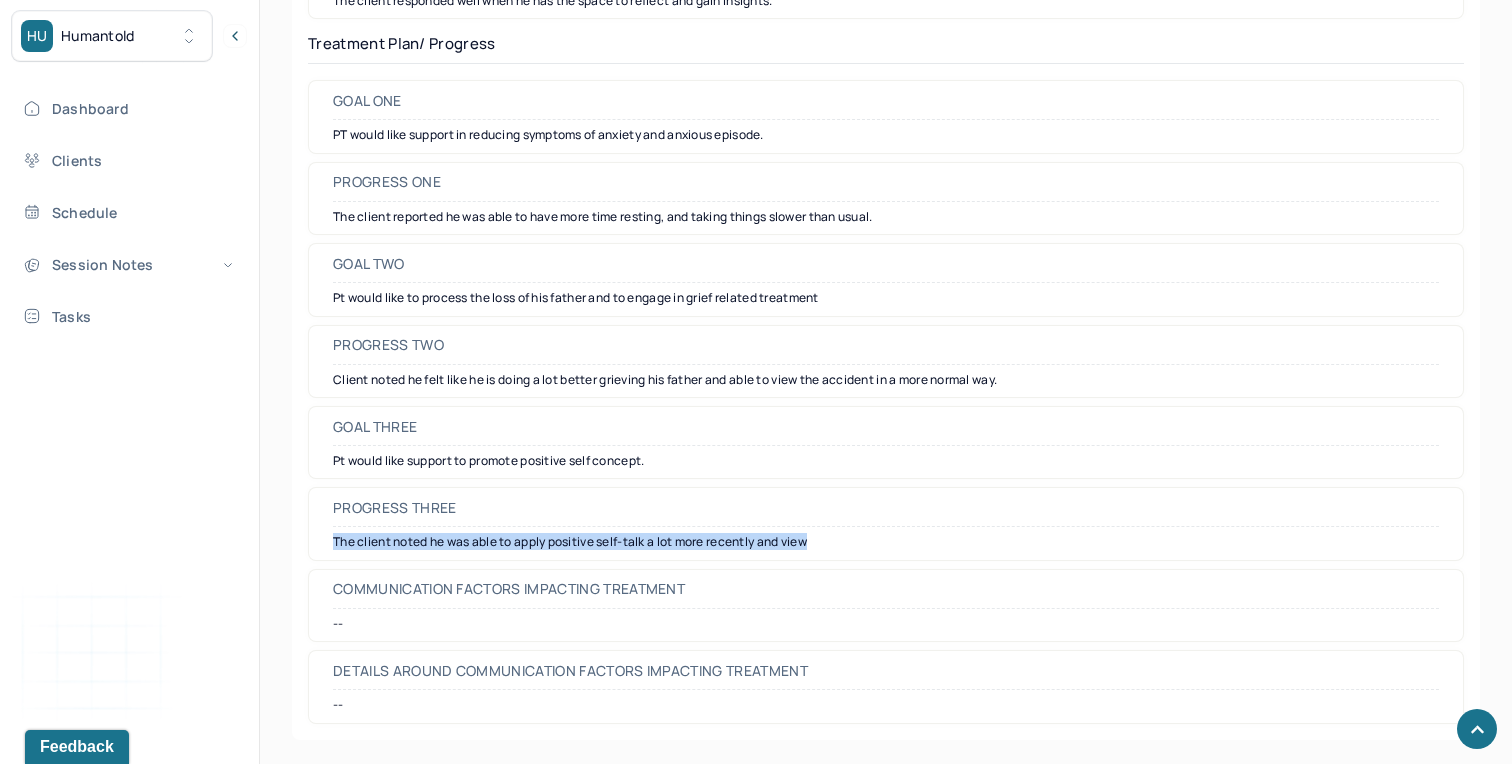 drag, startPoint x: 822, startPoint y: 537, endPoint x: 329, endPoint y: 538, distance: 493.001 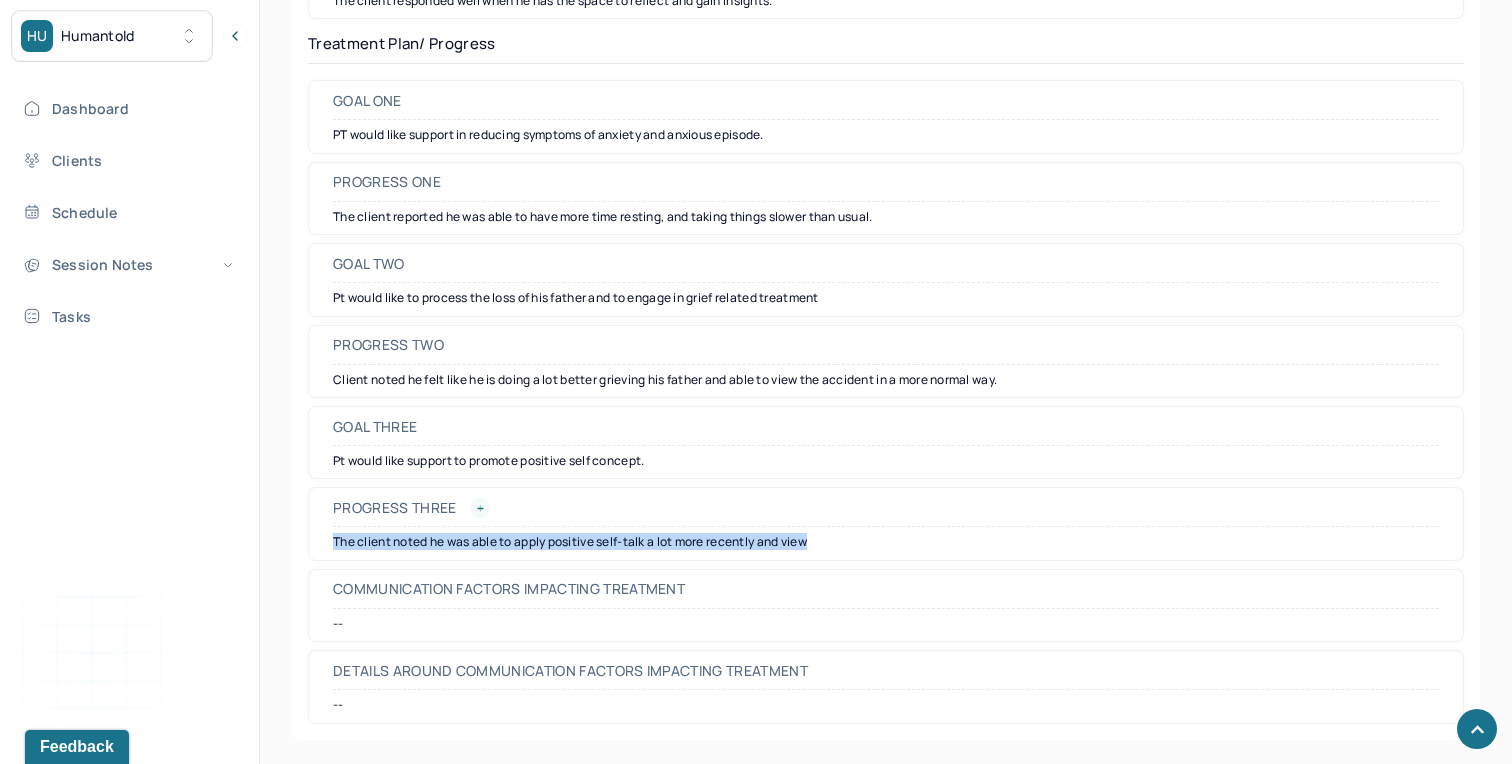 click at bounding box center (480, 508) 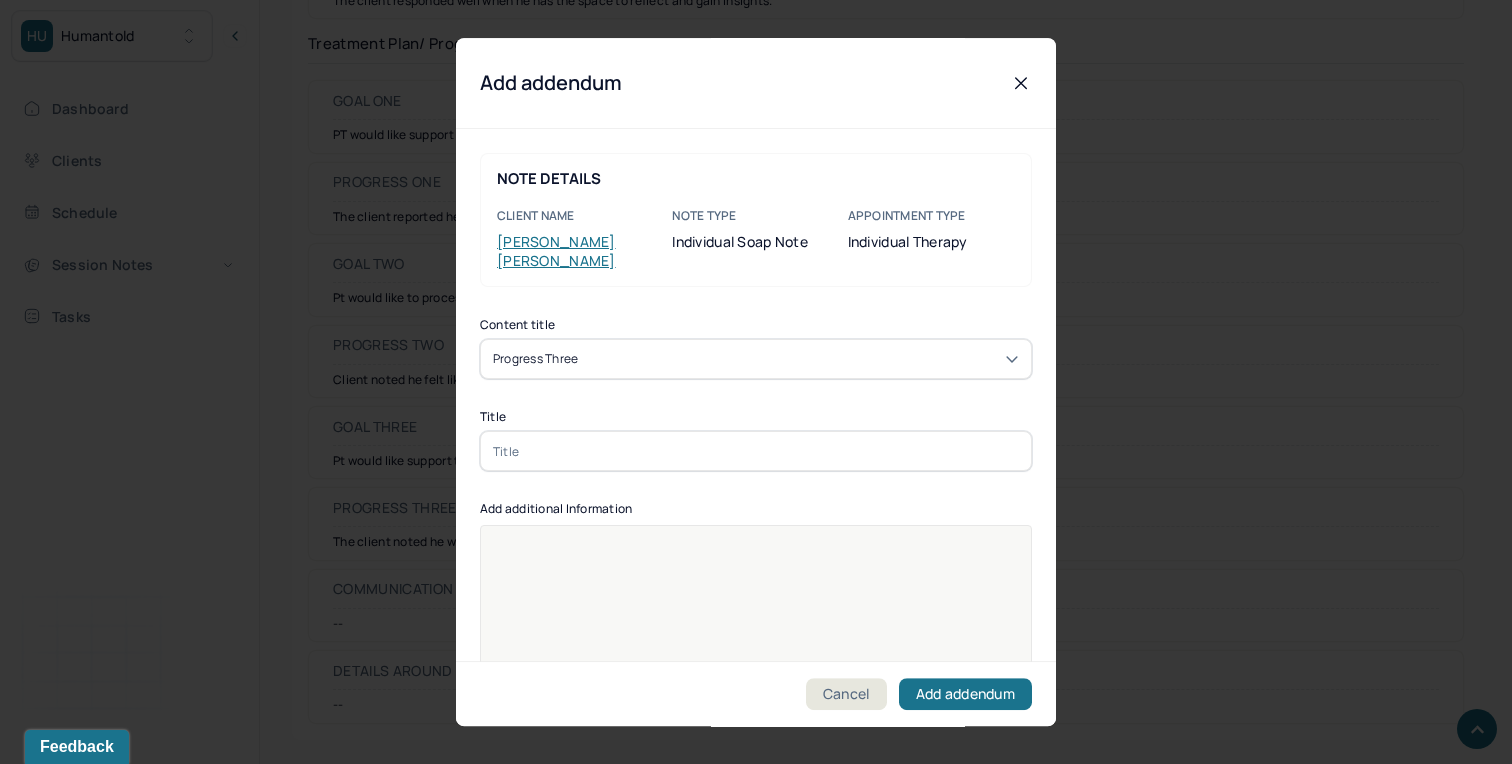 click at bounding box center (756, 451) 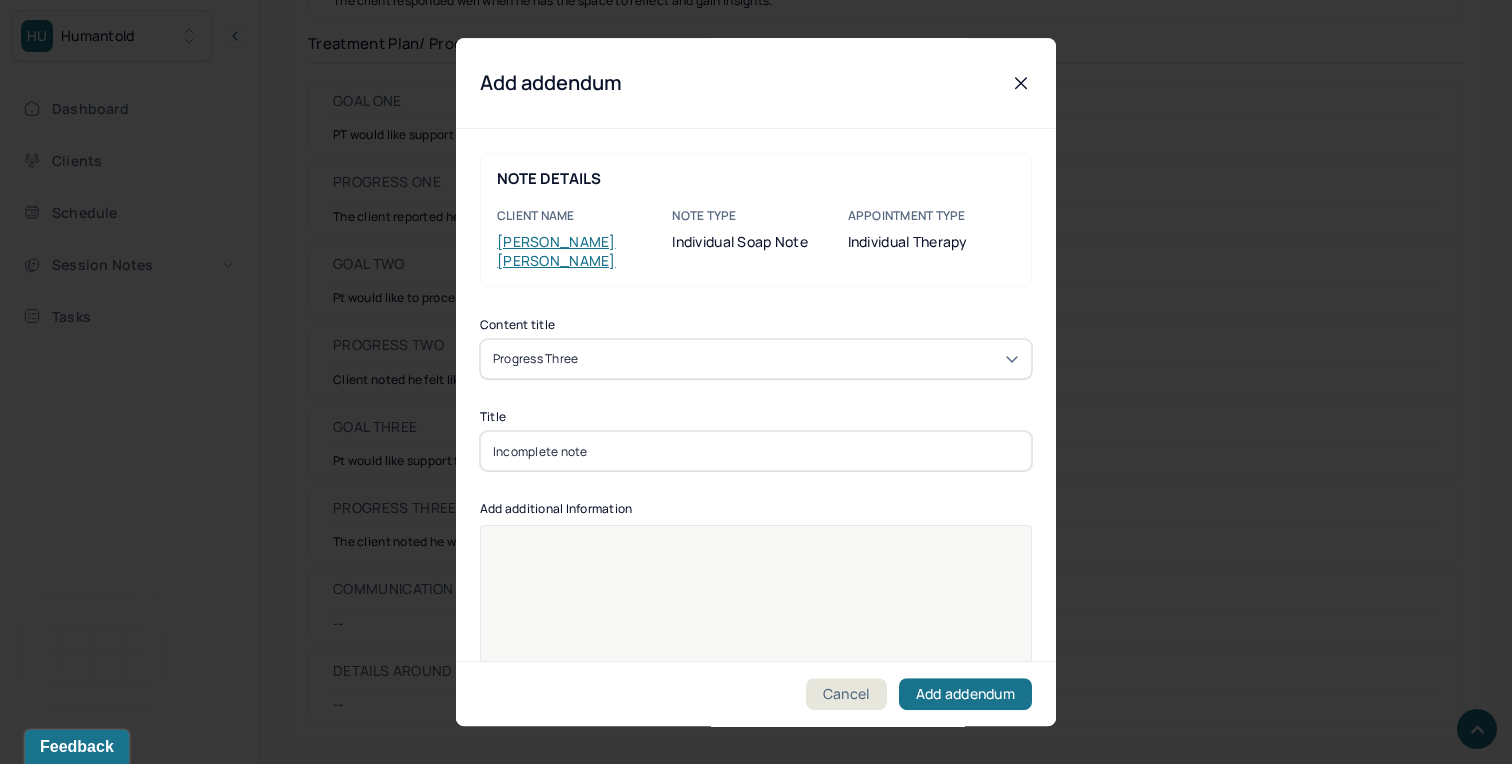 type on "Incomplete note" 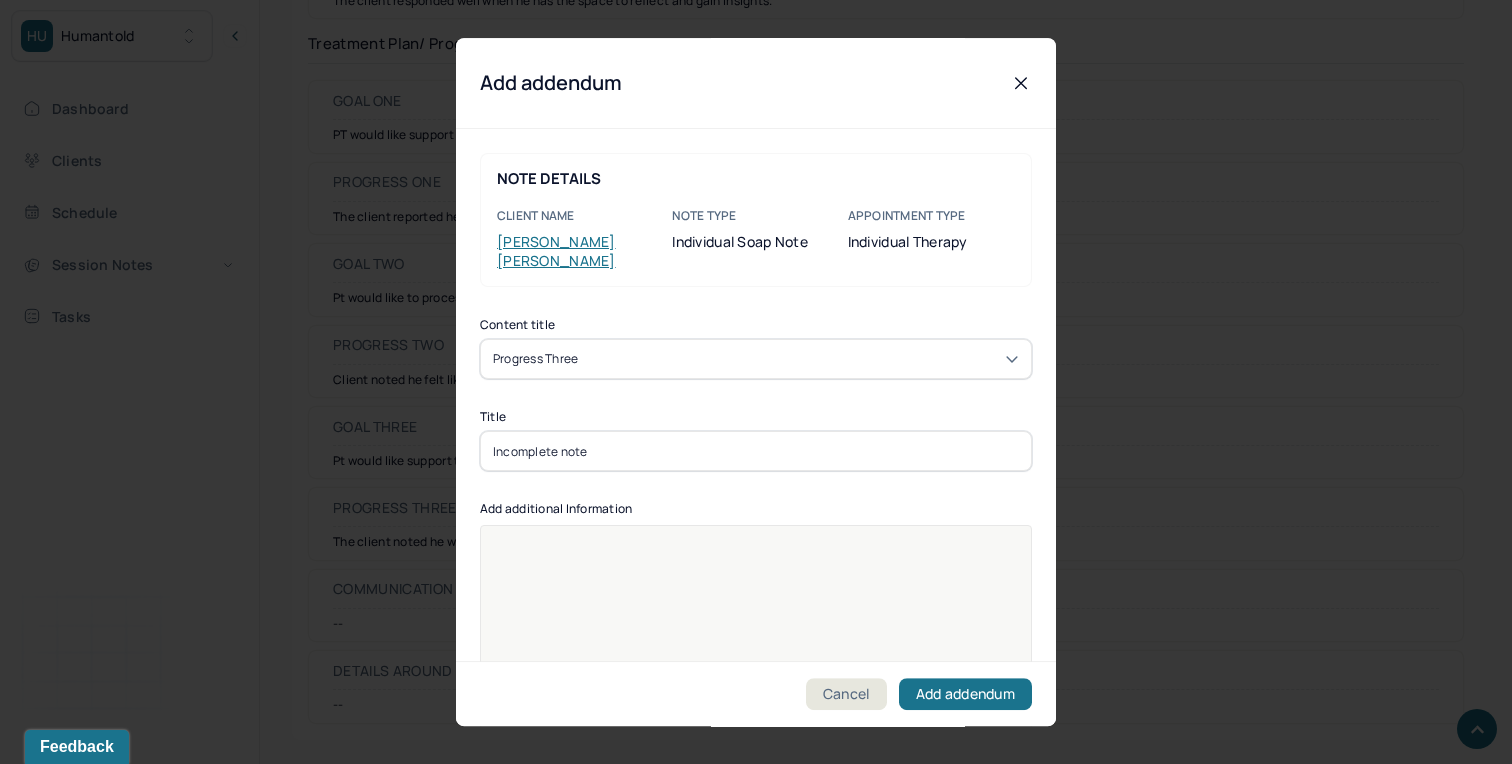 paste 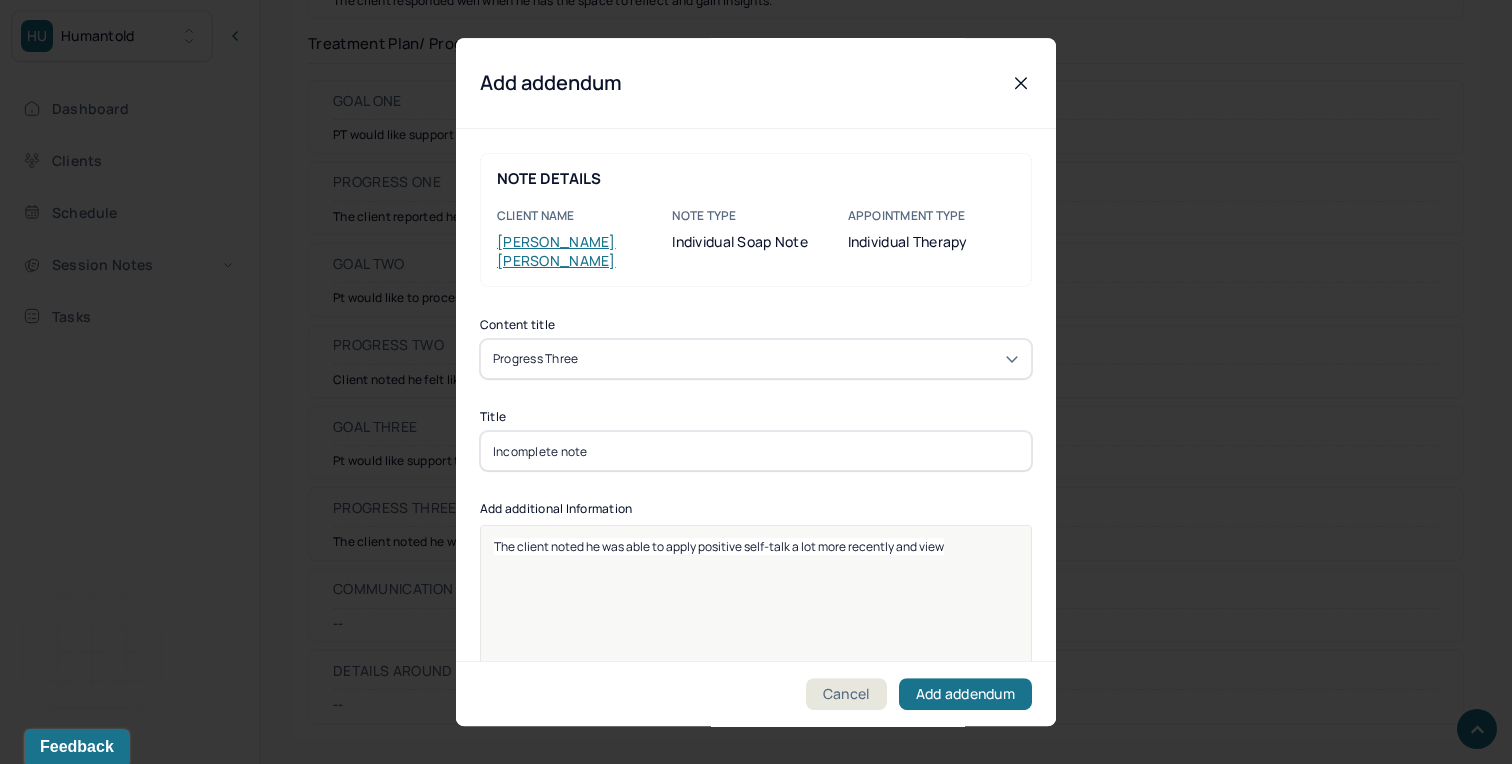 scroll, scrollTop: 34, scrollLeft: 0, axis: vertical 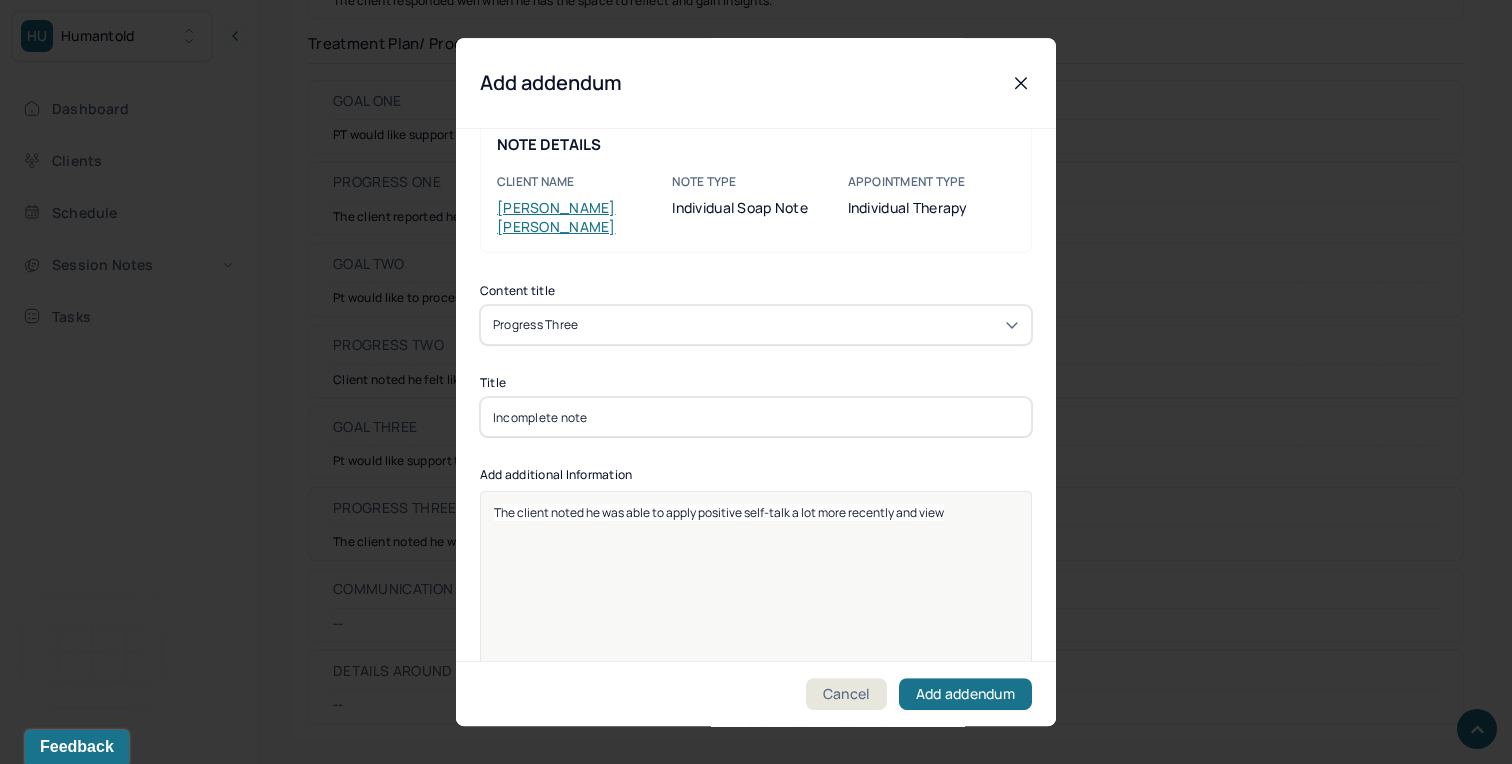 type 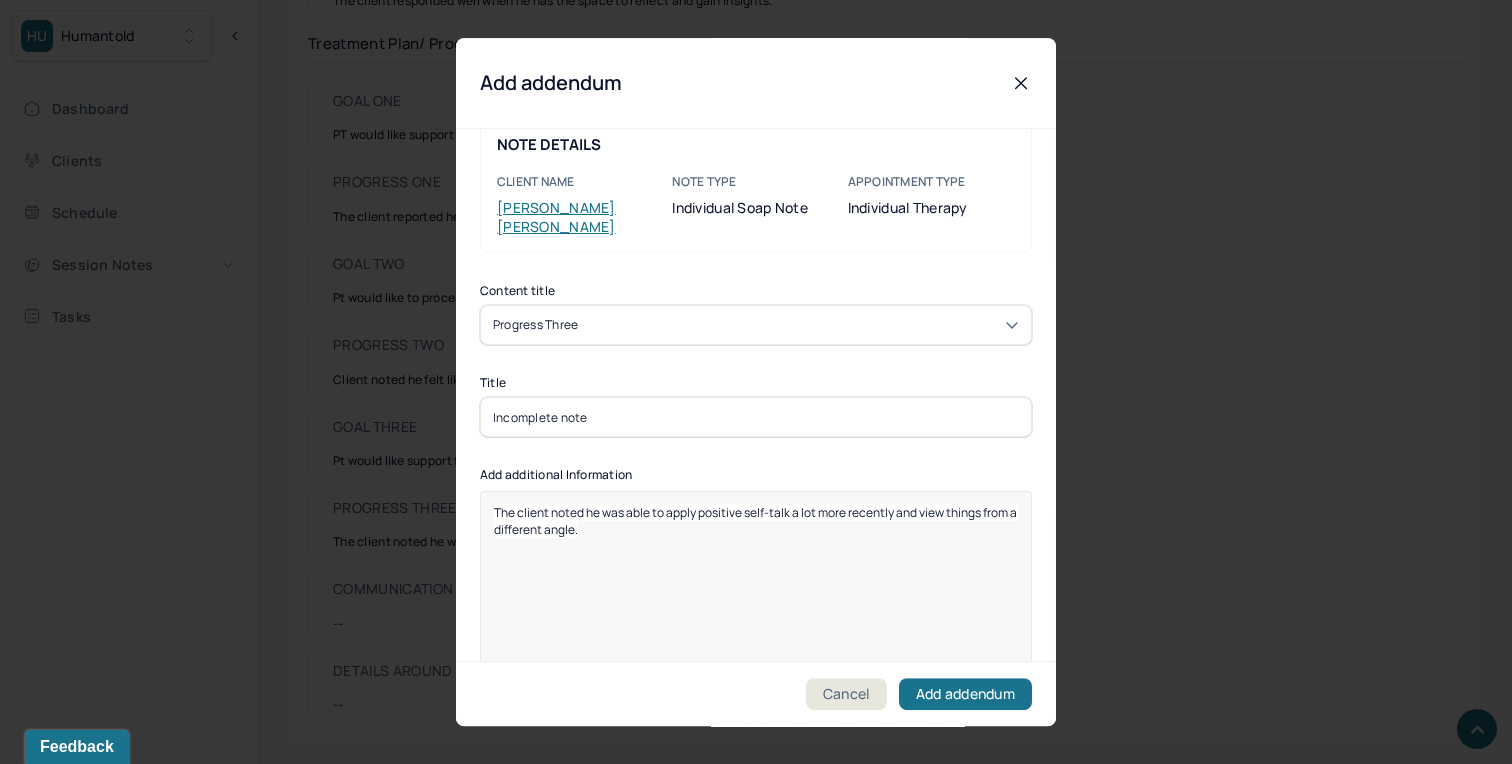 click on "The client noted he was able to apply positive self-talk a lot more recently and view things from a different angle." at bounding box center [756, 521] 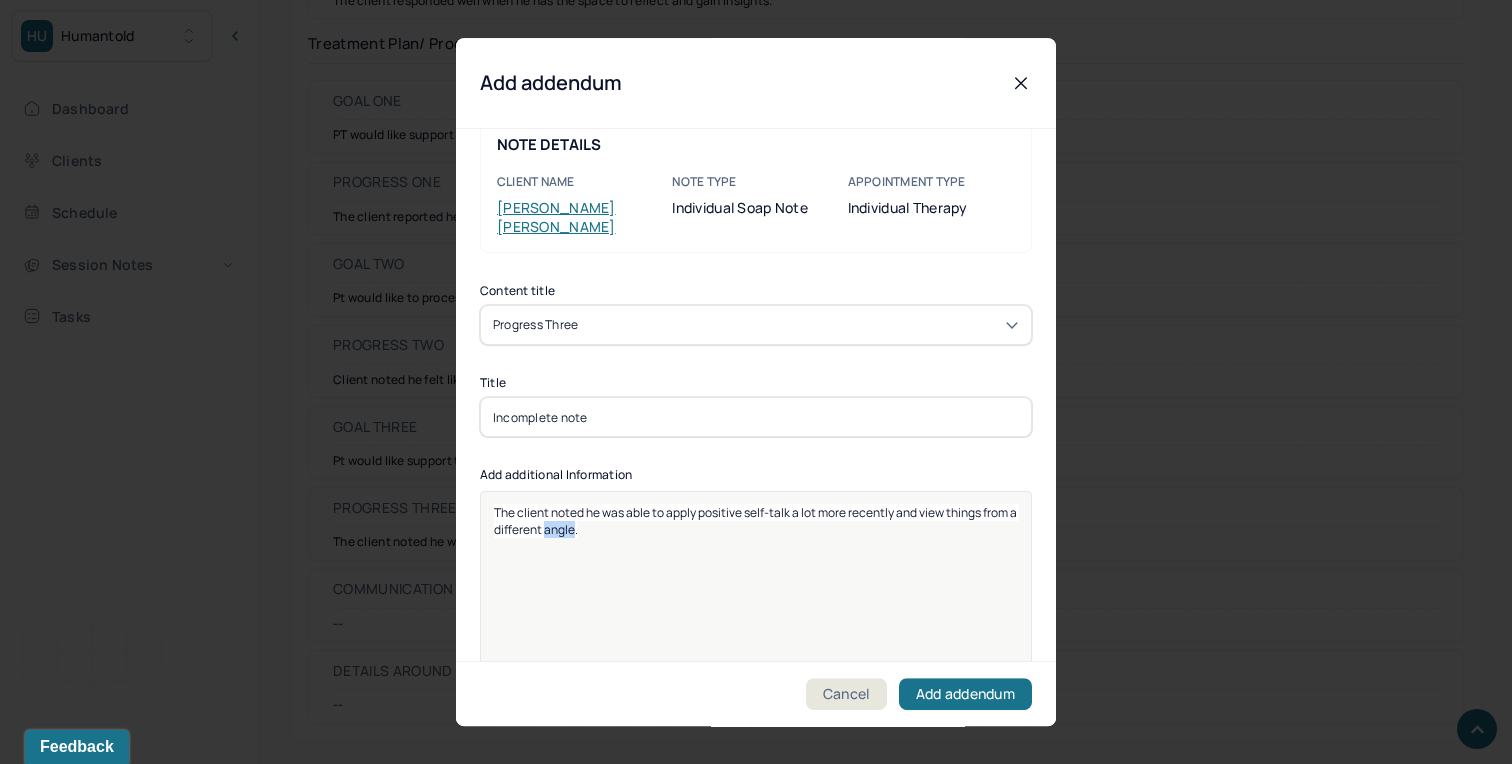 click on "The client noted he was able to apply positive self-talk a lot more recently and view things from a different angle." at bounding box center (756, 521) 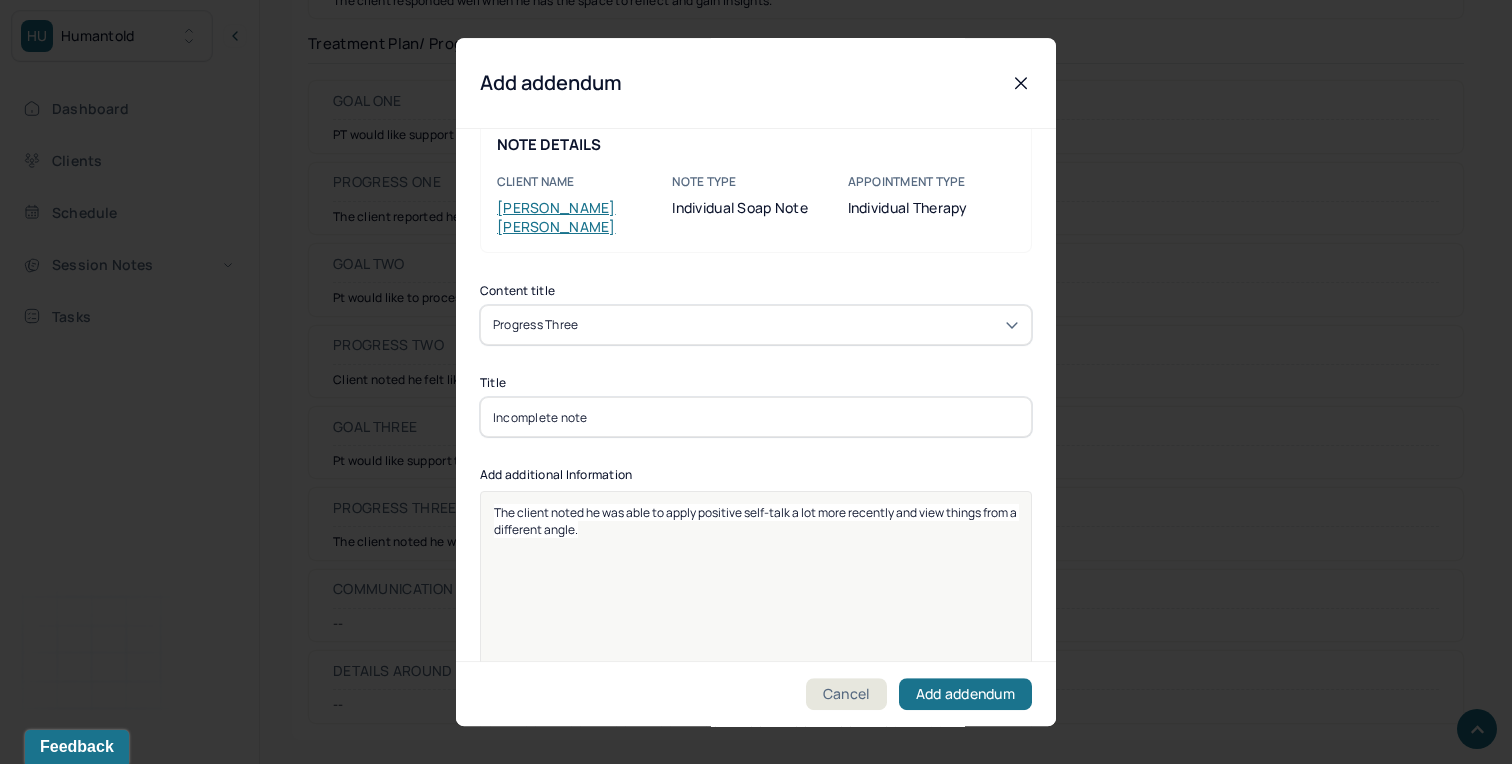click on "The client noted he was able to apply positive self-talk a lot more recently and view things from a different angle." at bounding box center (756, 521) 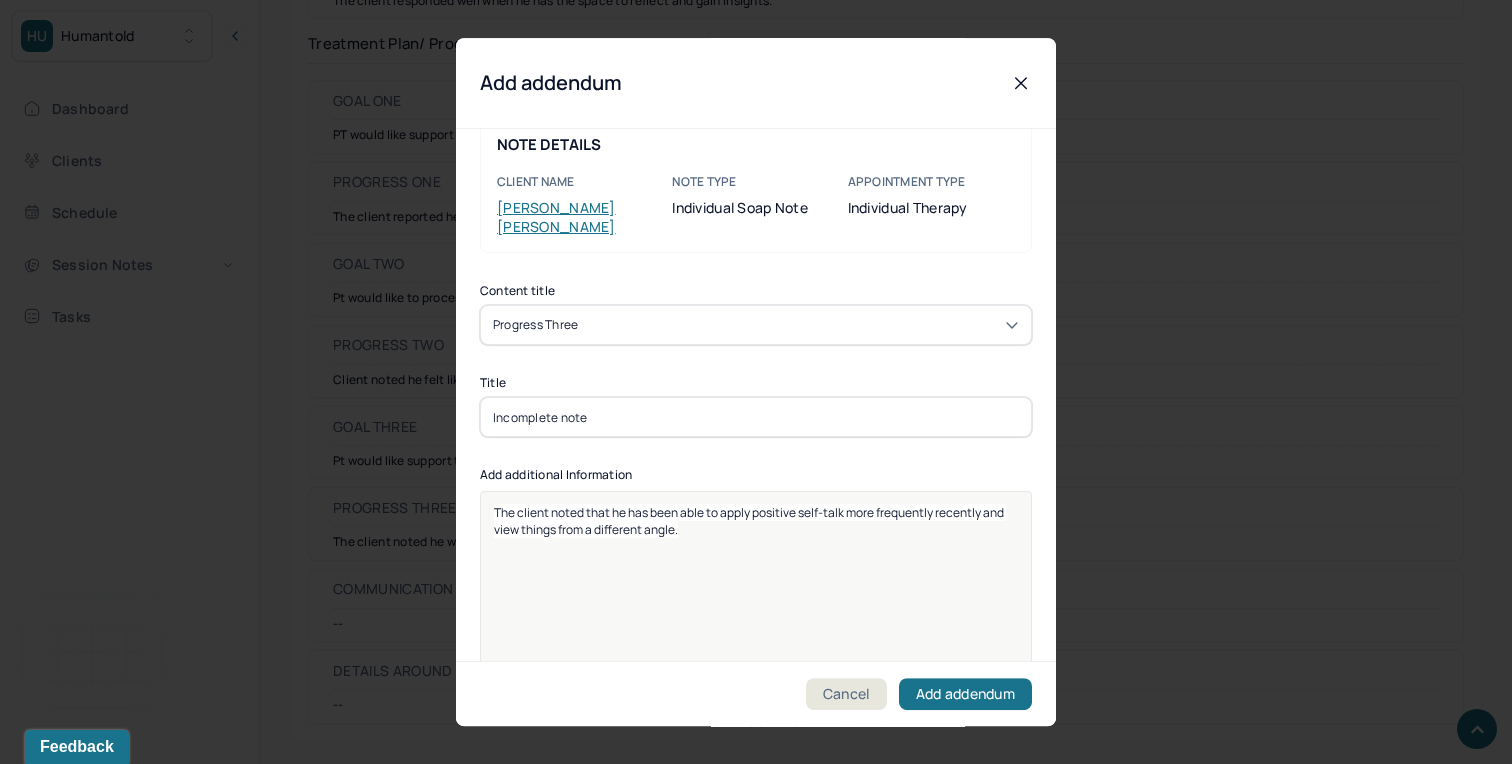 scroll, scrollTop: 25, scrollLeft: 0, axis: vertical 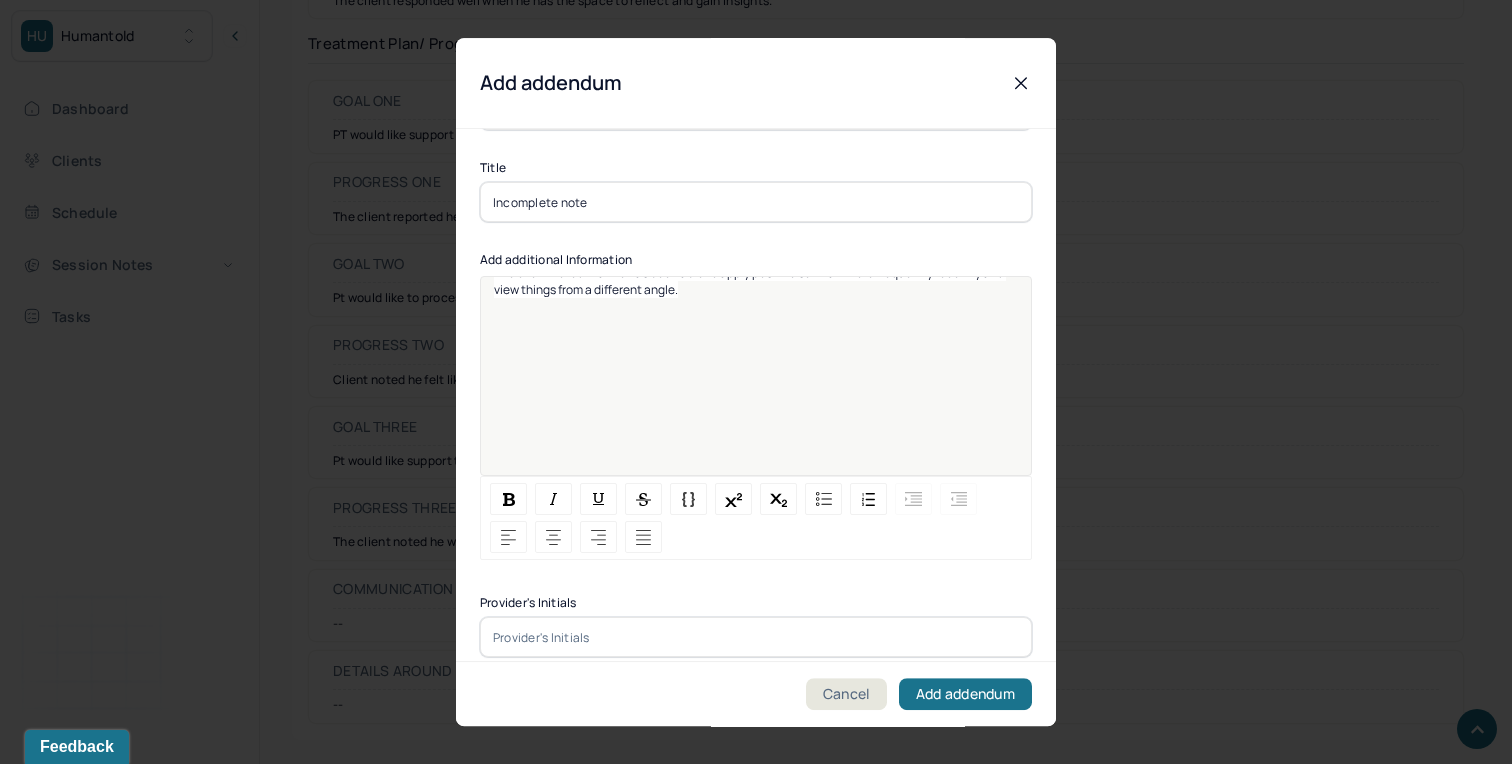 click at bounding box center (756, 637) 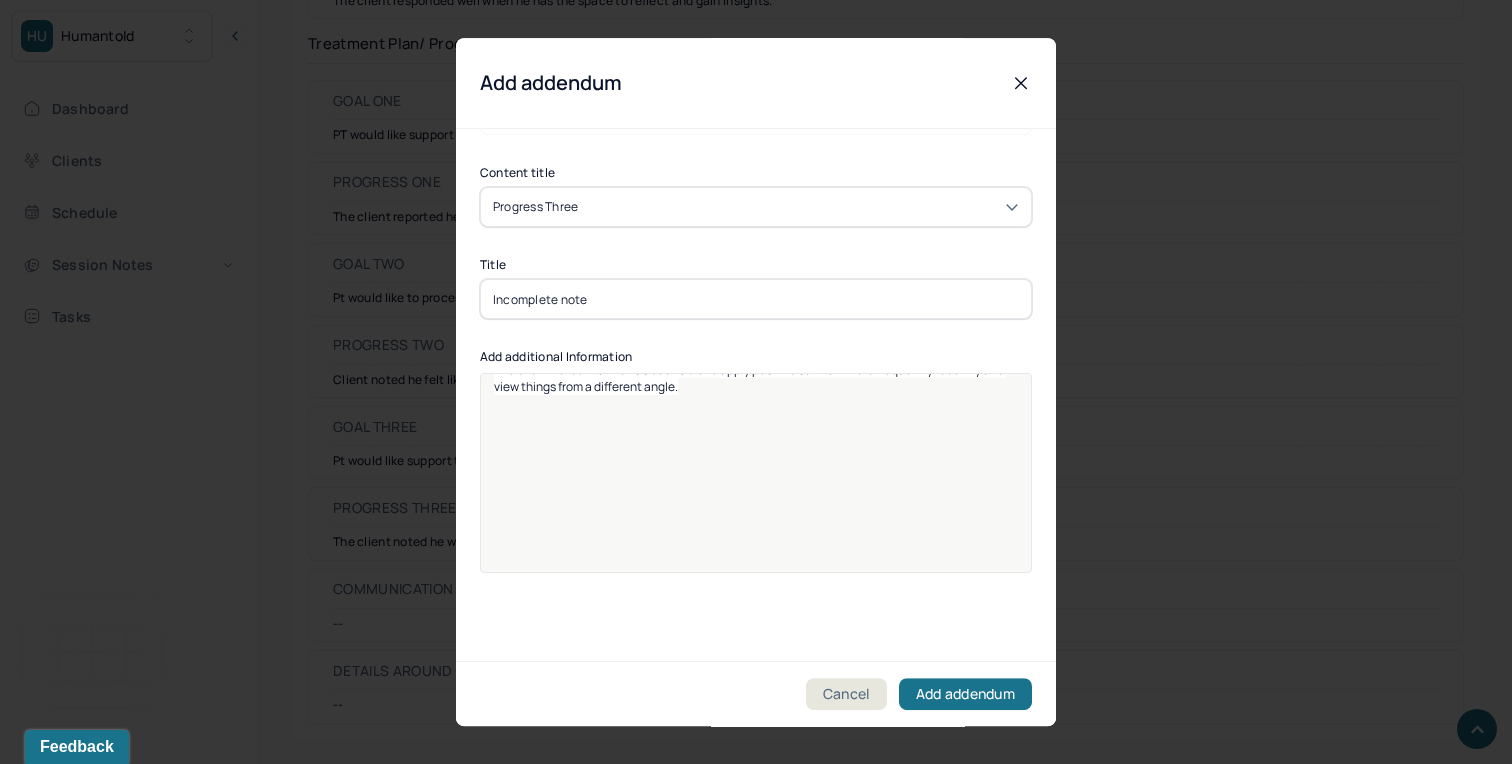 scroll, scrollTop: 135, scrollLeft: 0, axis: vertical 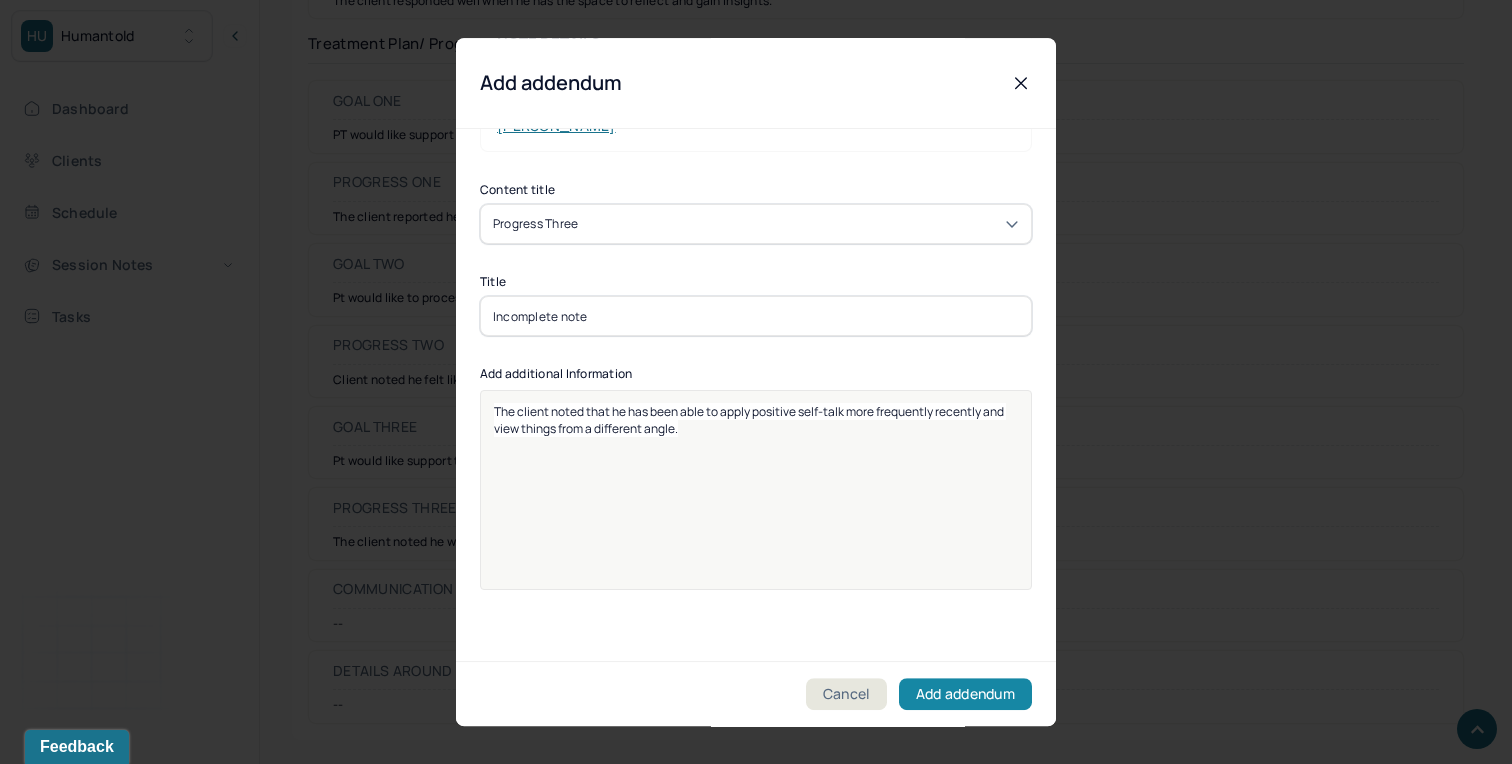 type on "XQL" 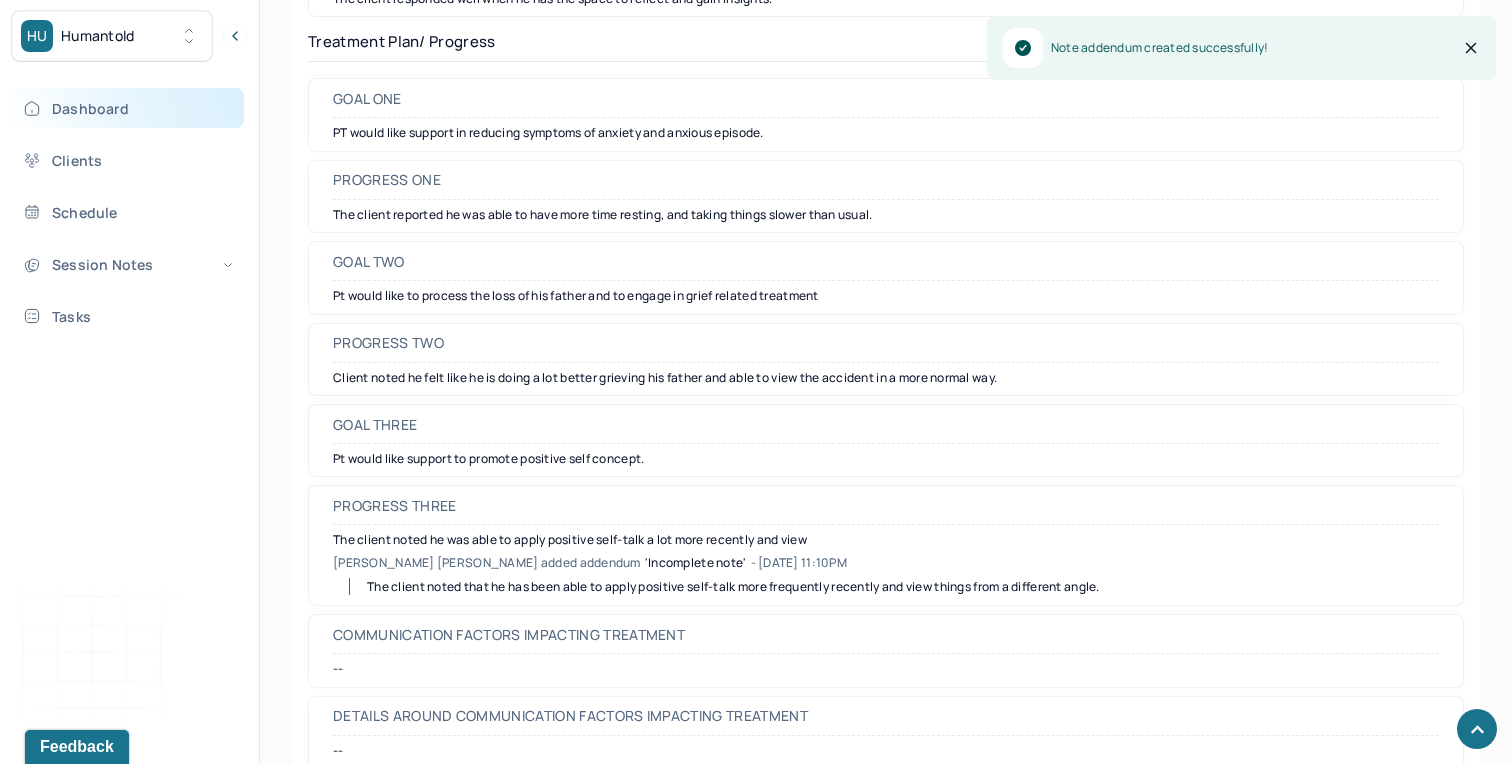 click on "Dashboard" at bounding box center (128, 108) 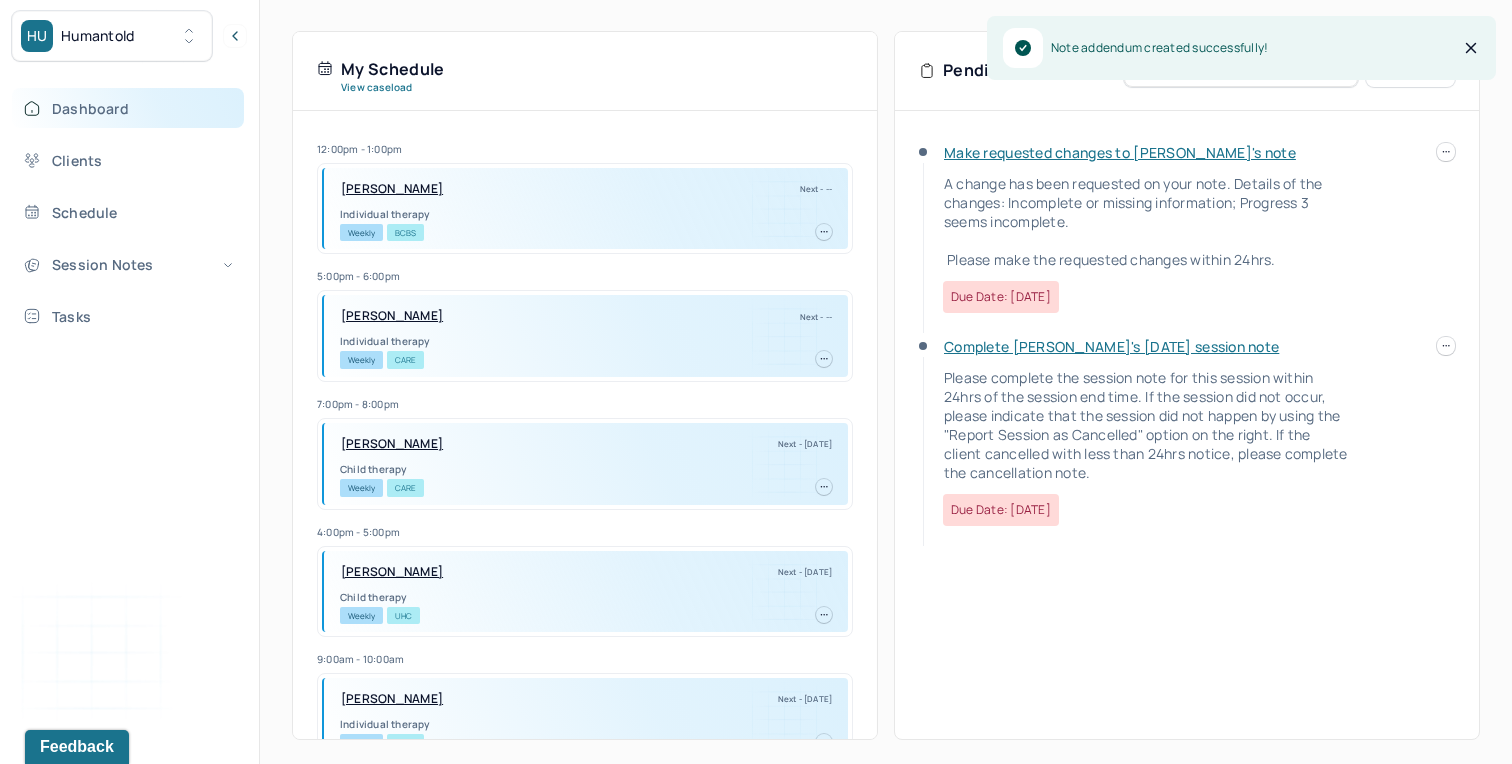 scroll, scrollTop: 445, scrollLeft: 0, axis: vertical 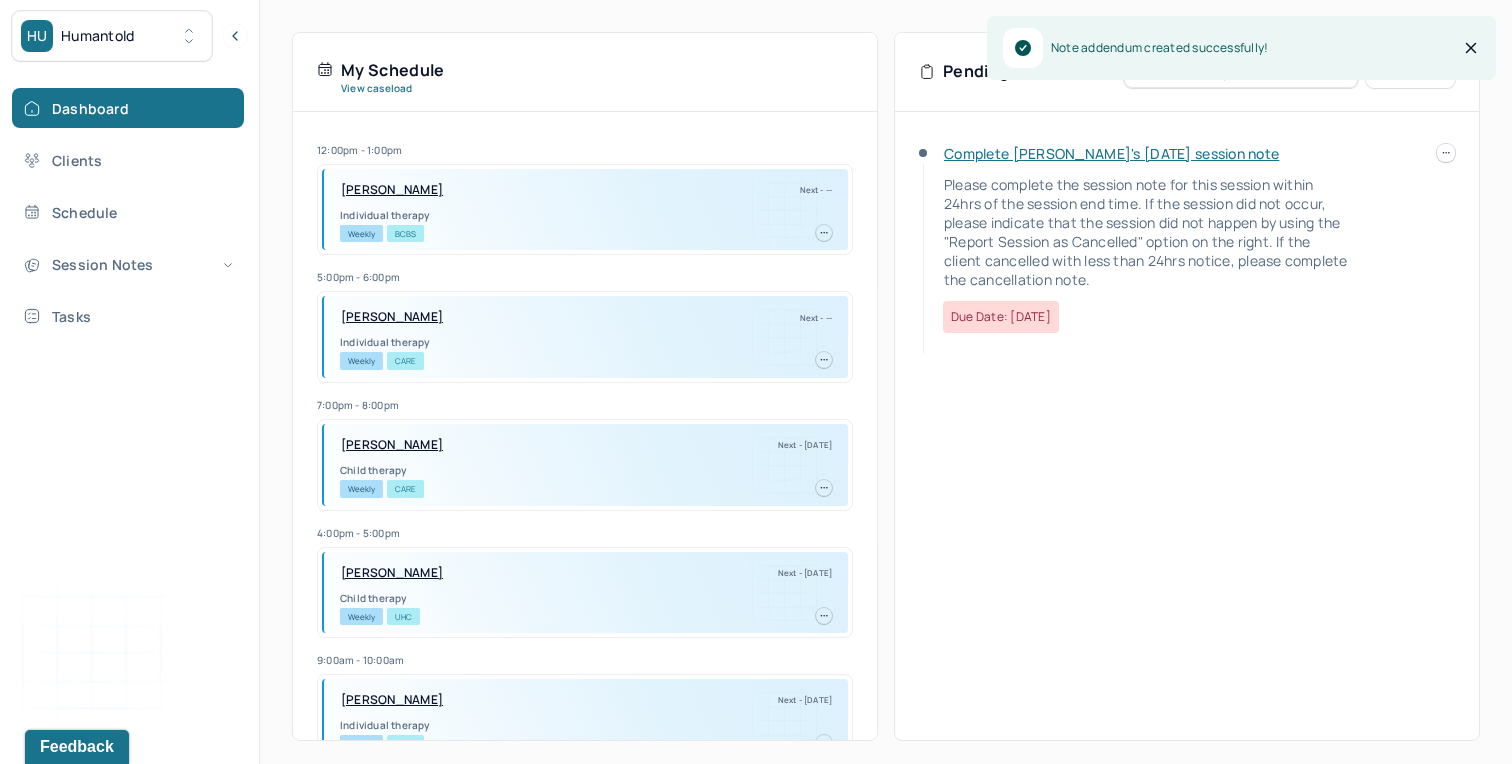 click on "Complete [PERSON_NAME]'s [DATE] session note" at bounding box center [1111, 153] 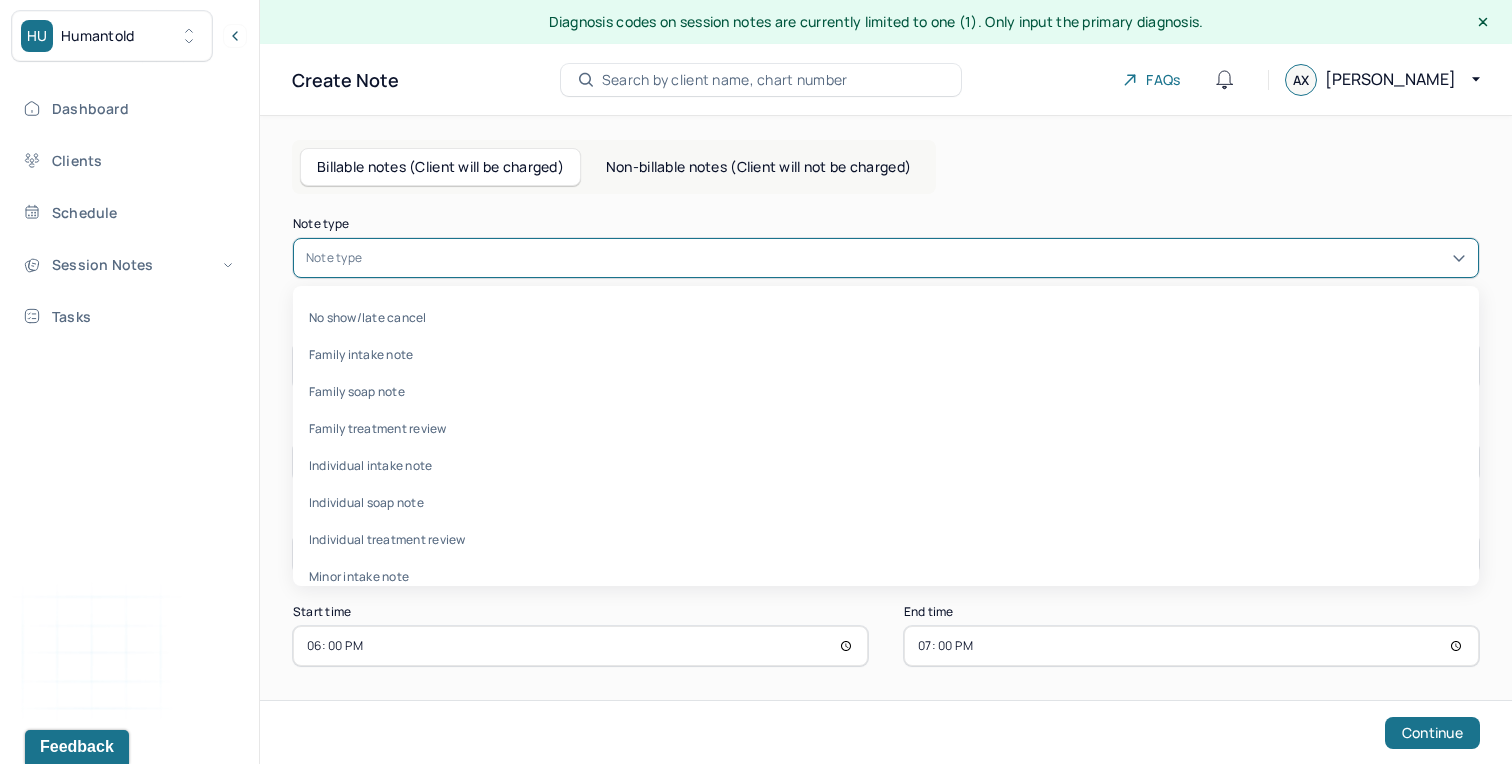 click at bounding box center [916, 258] 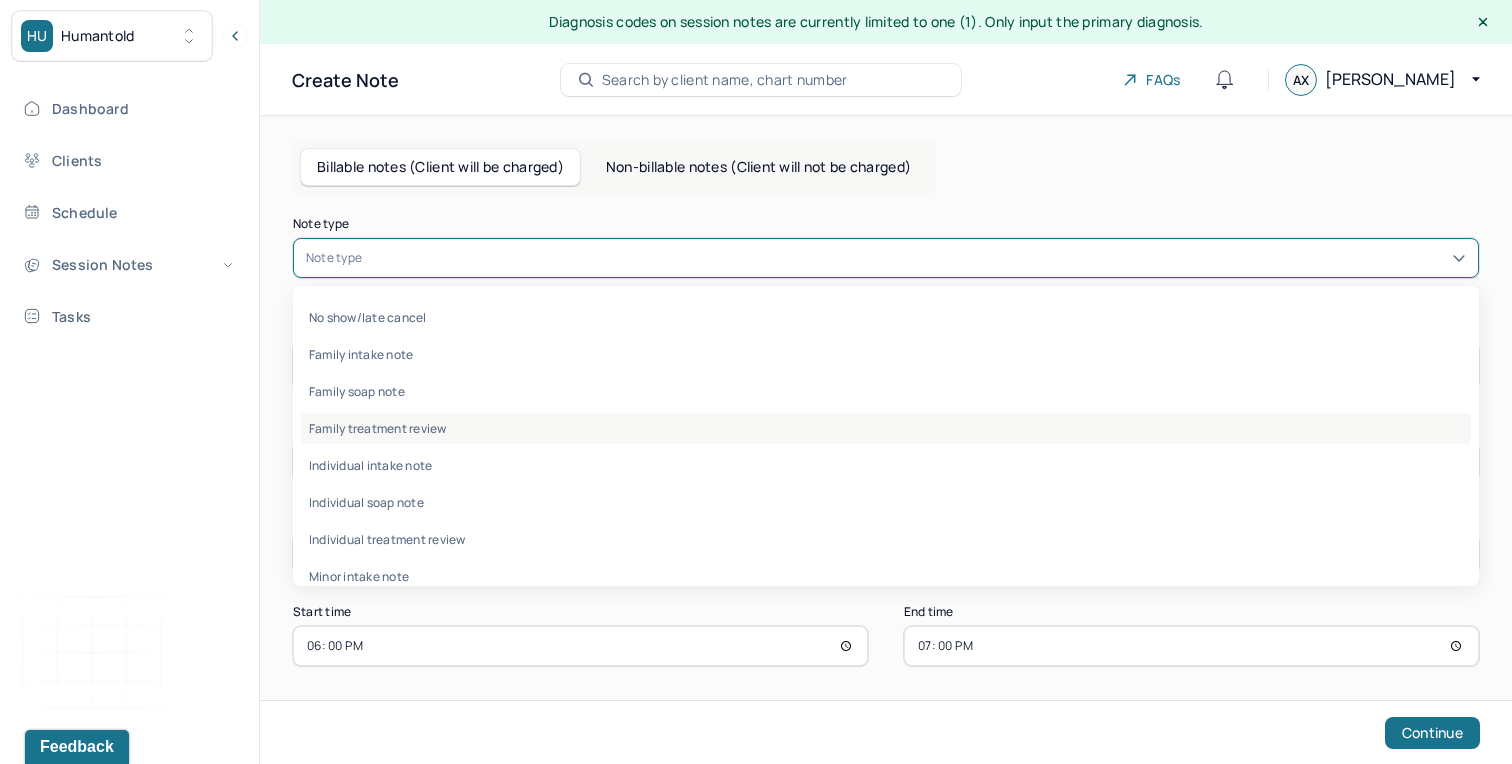 scroll, scrollTop: 37, scrollLeft: 0, axis: vertical 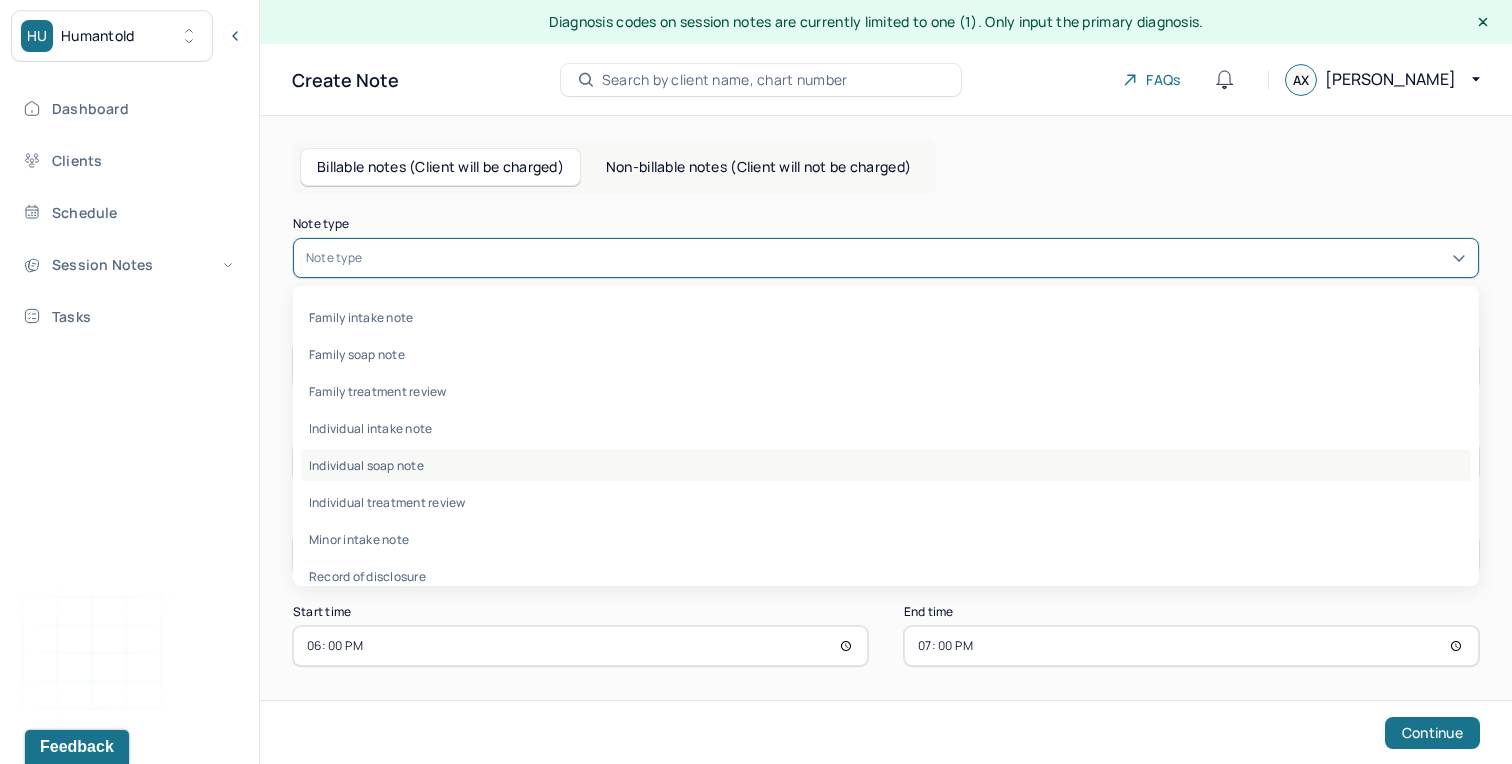 click on "Individual soap note" at bounding box center (886, 465) 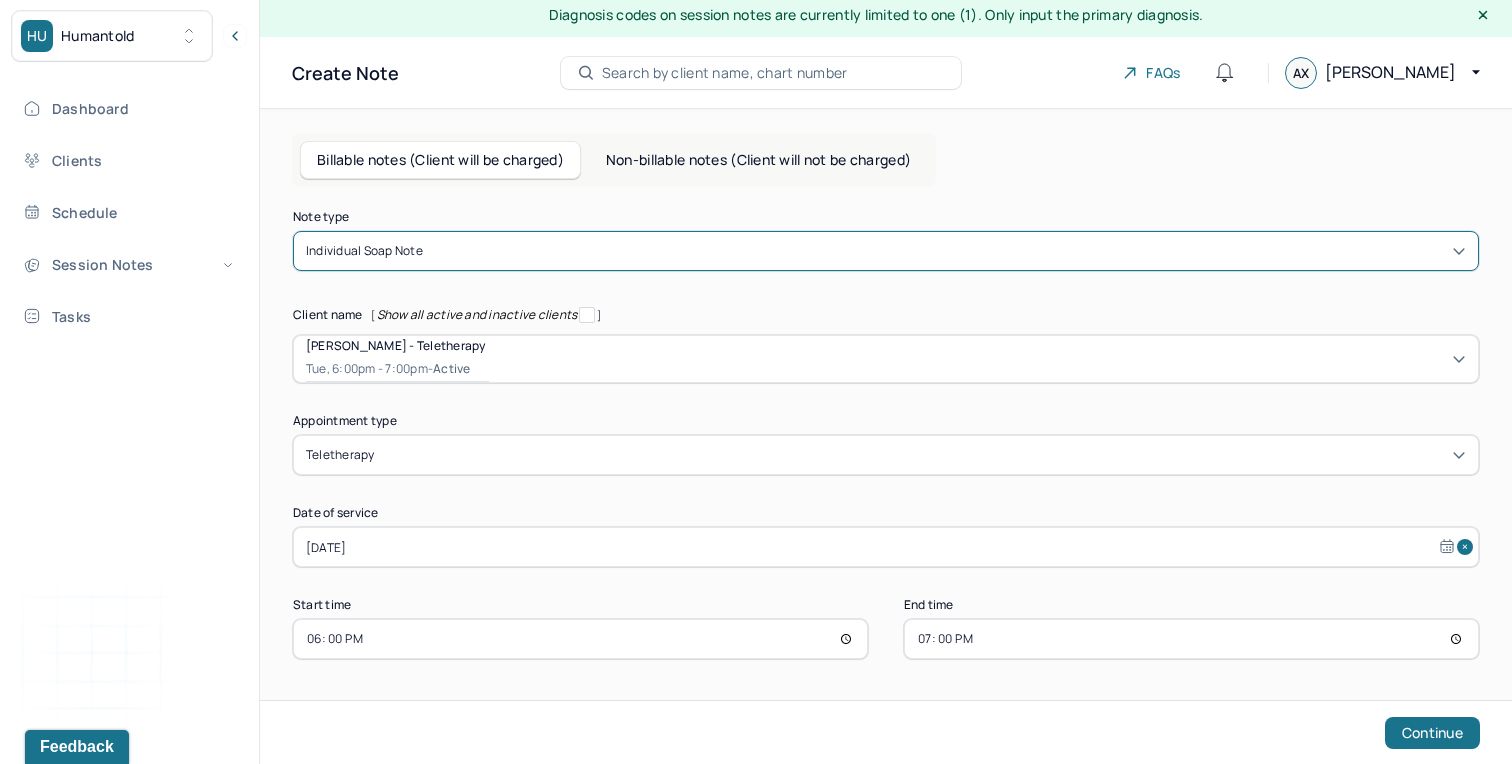 scroll, scrollTop: 0, scrollLeft: 0, axis: both 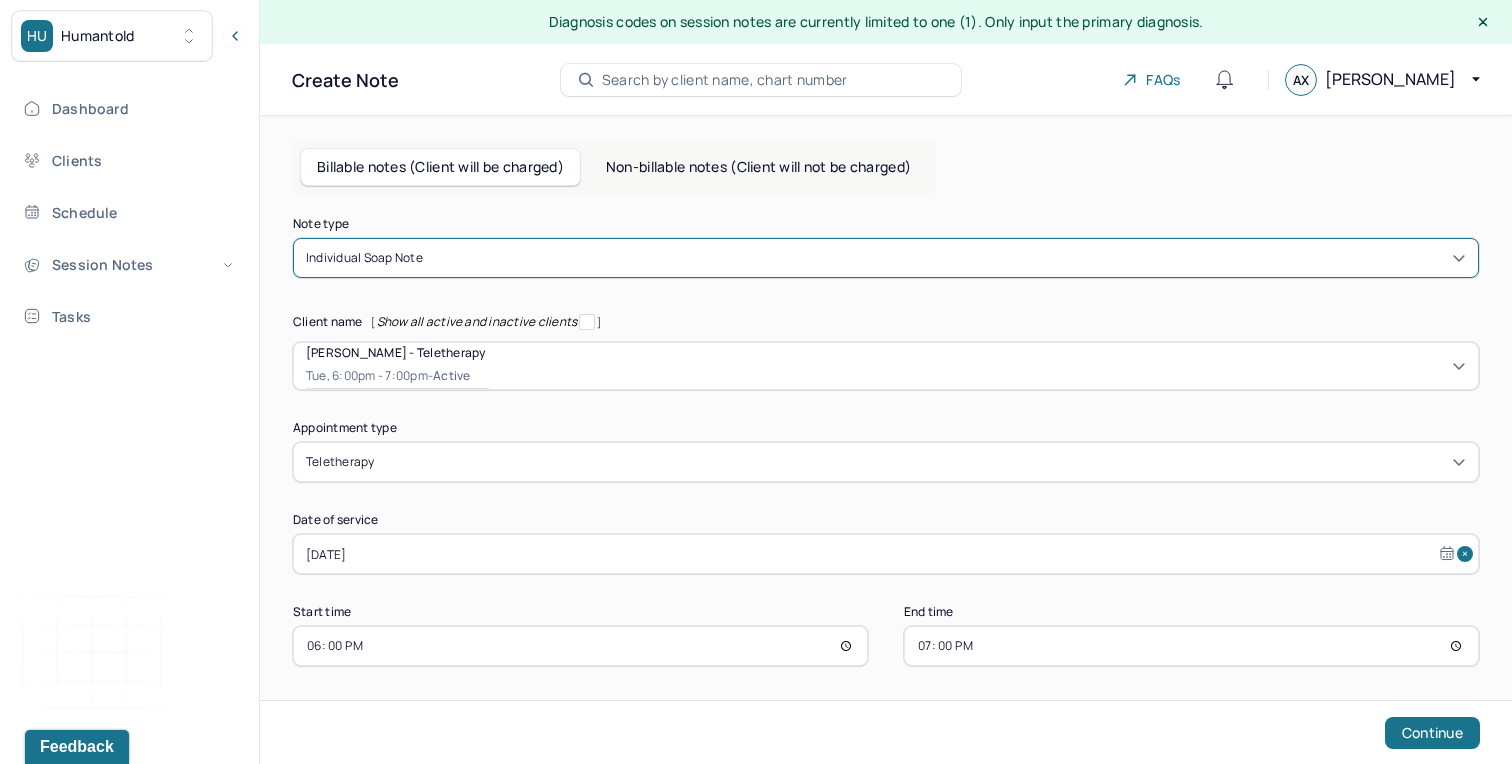 click on "19:00" at bounding box center [1191, 646] 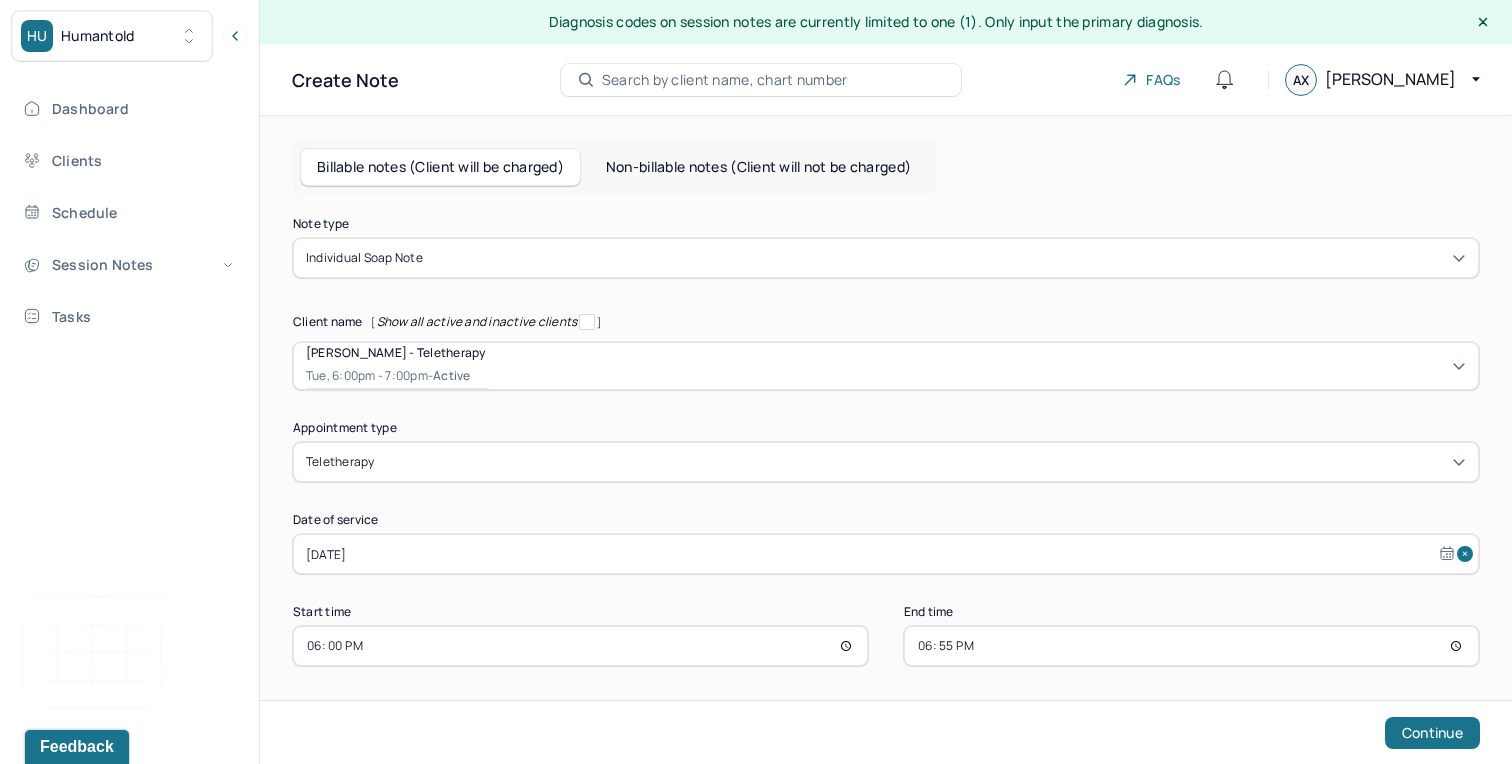 type on "18:55" 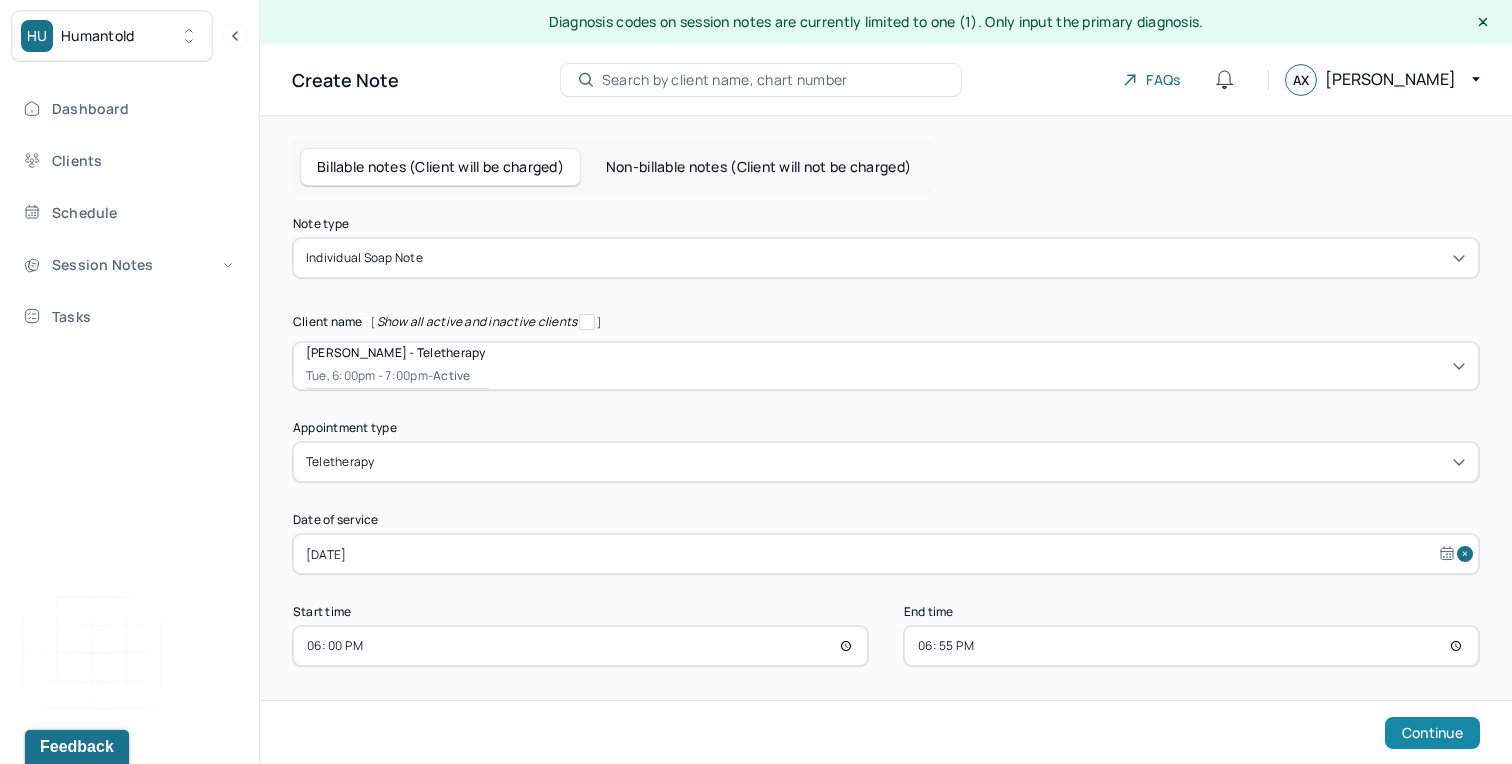 click on "Continue" at bounding box center [1432, 733] 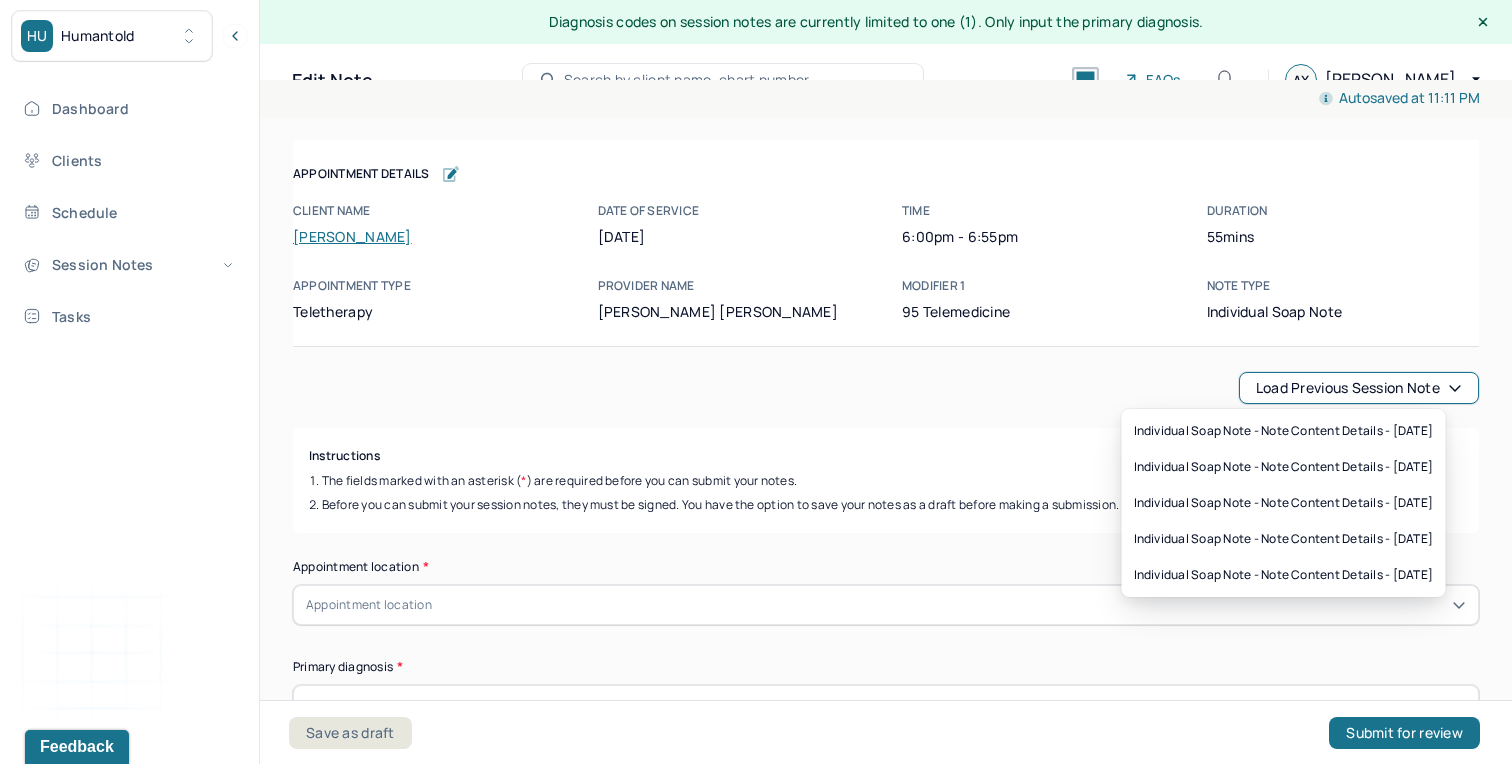 click on "Load previous session note" at bounding box center (1359, 388) 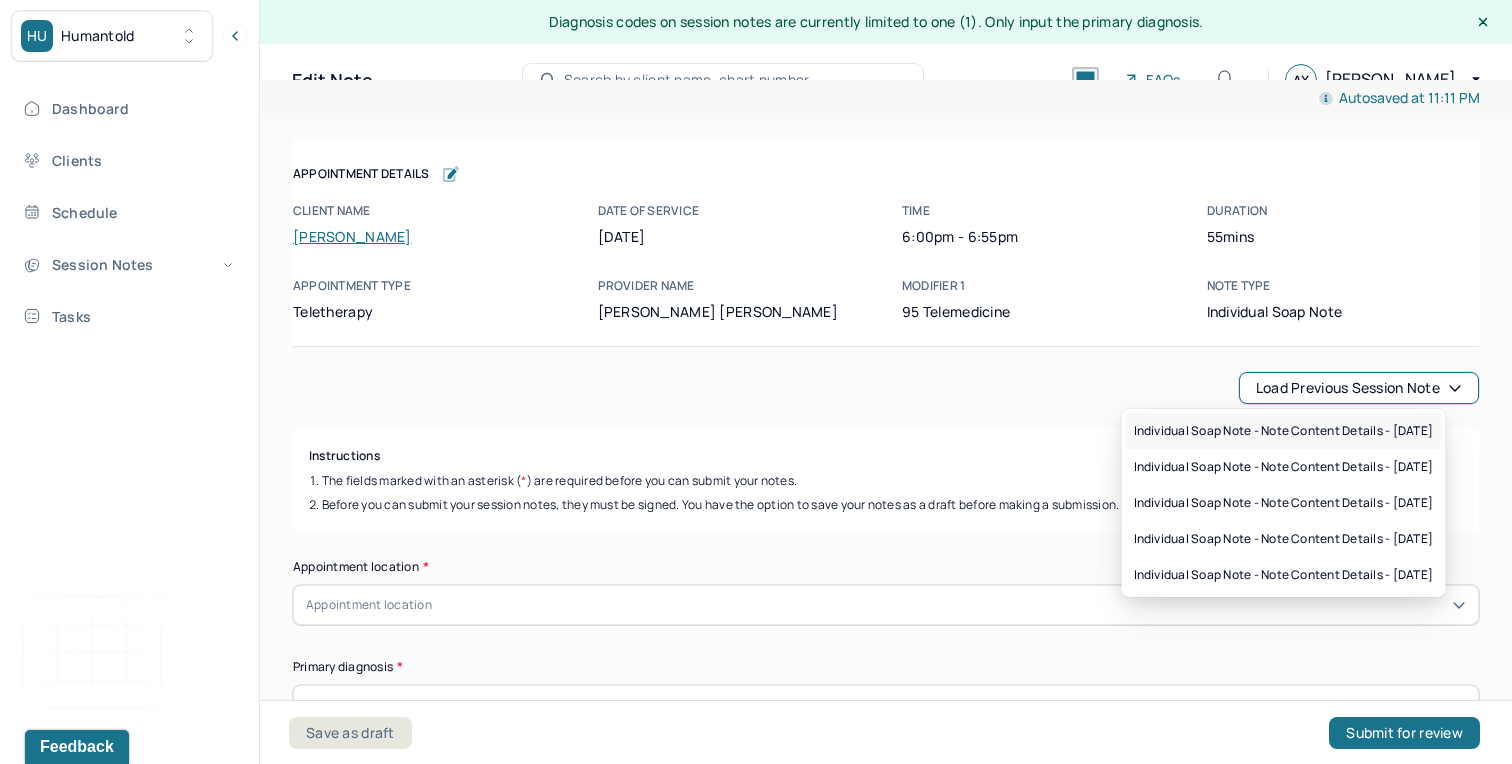 click on "Individual soap note   - Note content Details -   06/24/2025" at bounding box center [1284, 431] 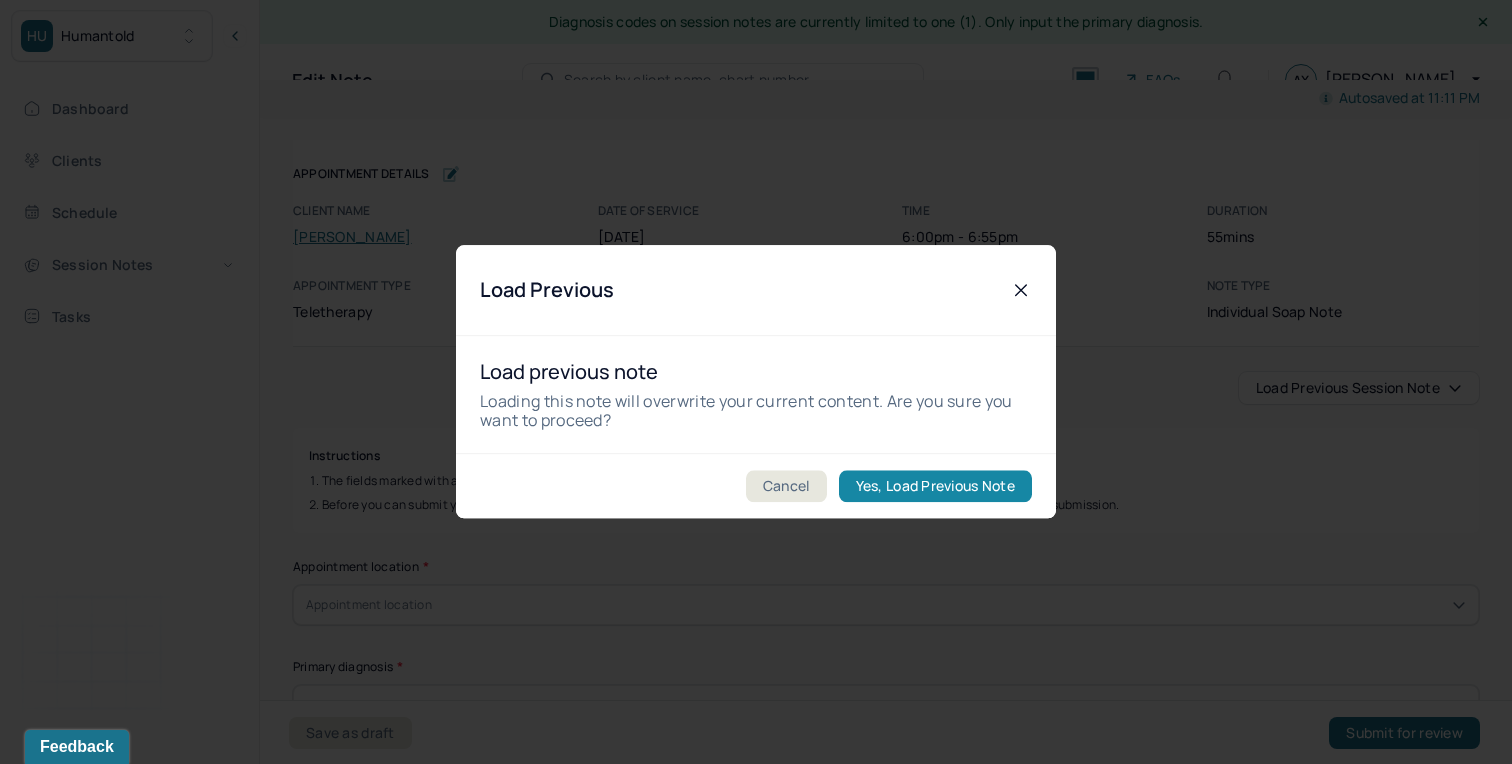 click on "Yes, Load Previous Note" at bounding box center [935, 487] 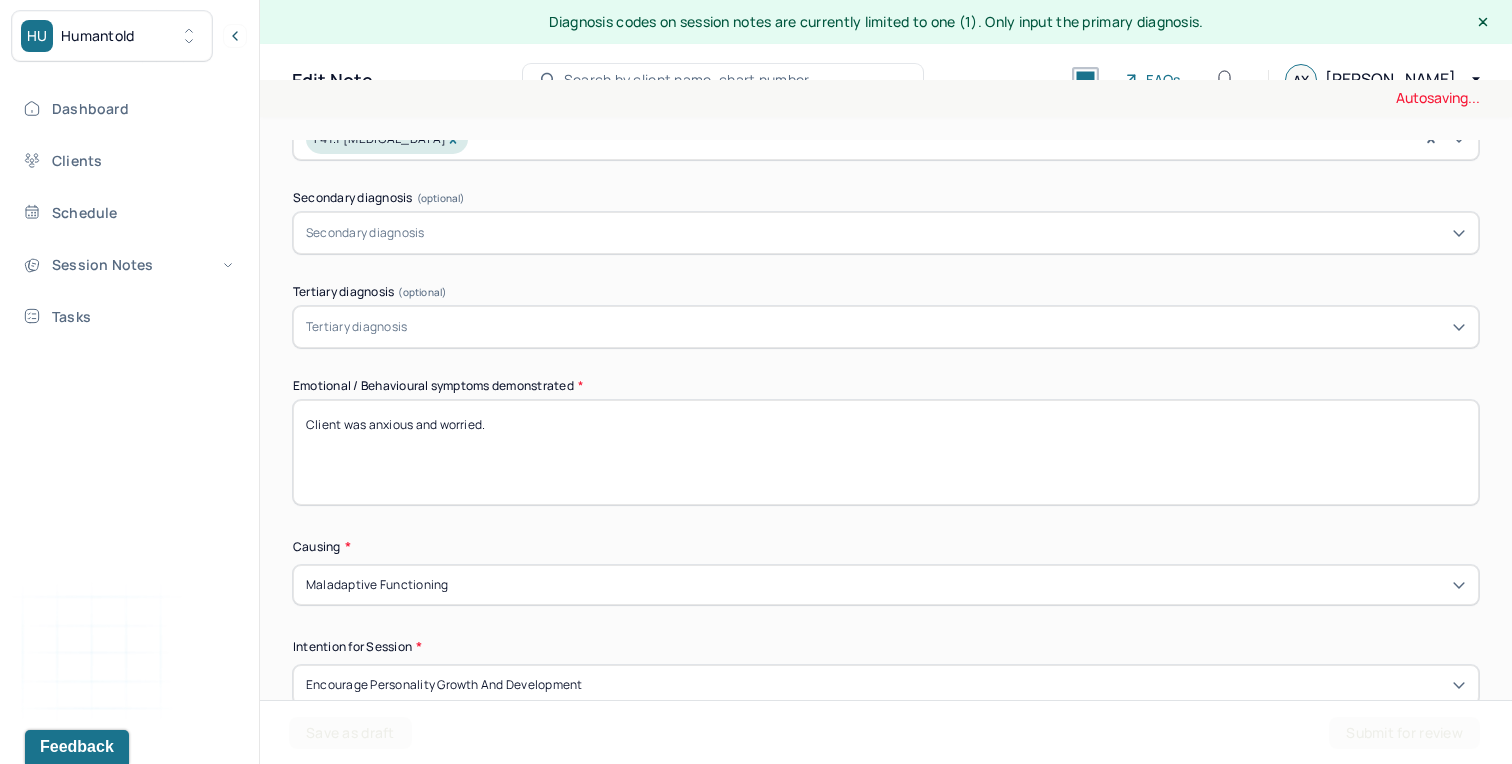 scroll, scrollTop: 828, scrollLeft: 0, axis: vertical 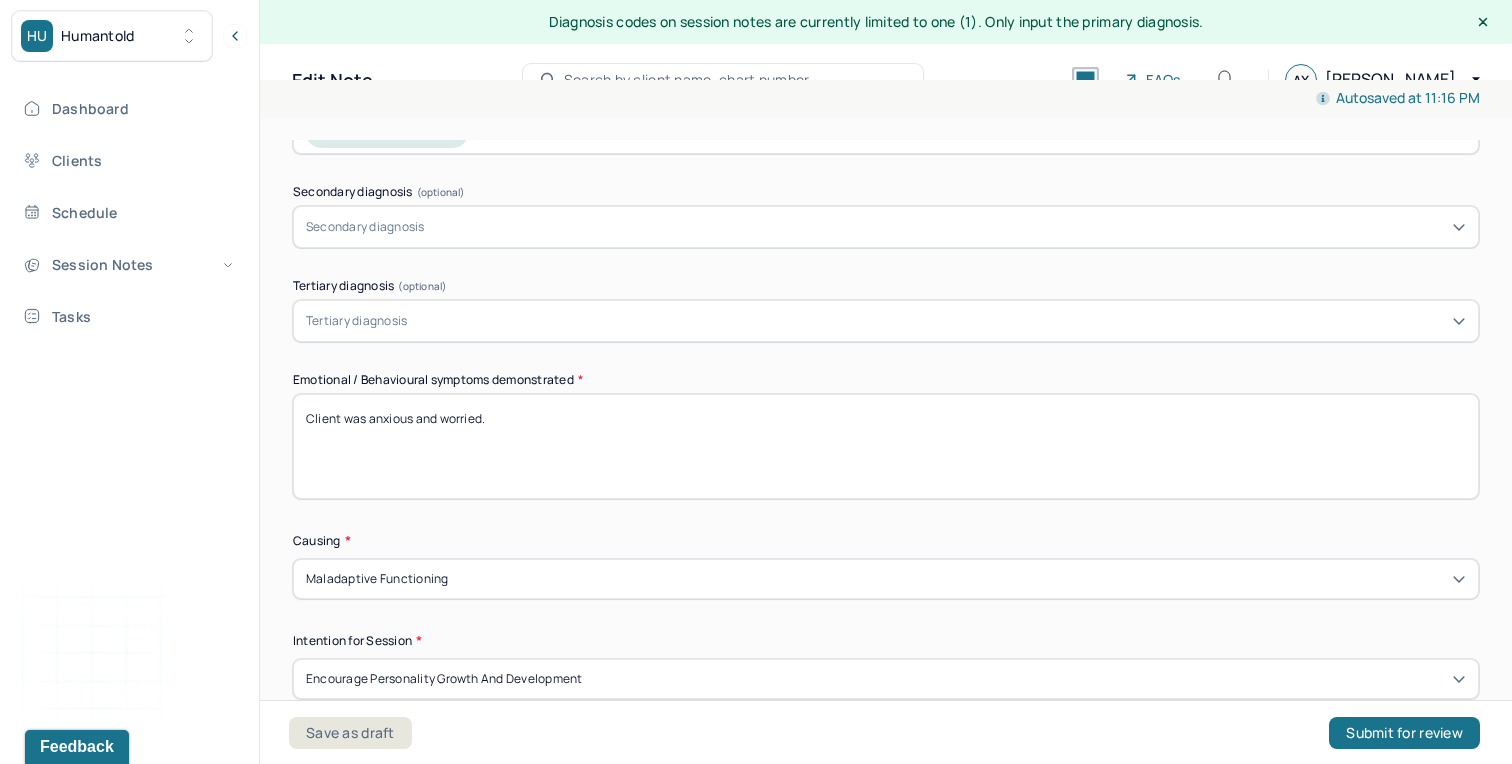 drag, startPoint x: 504, startPoint y: 412, endPoint x: 370, endPoint y: 405, distance: 134.18271 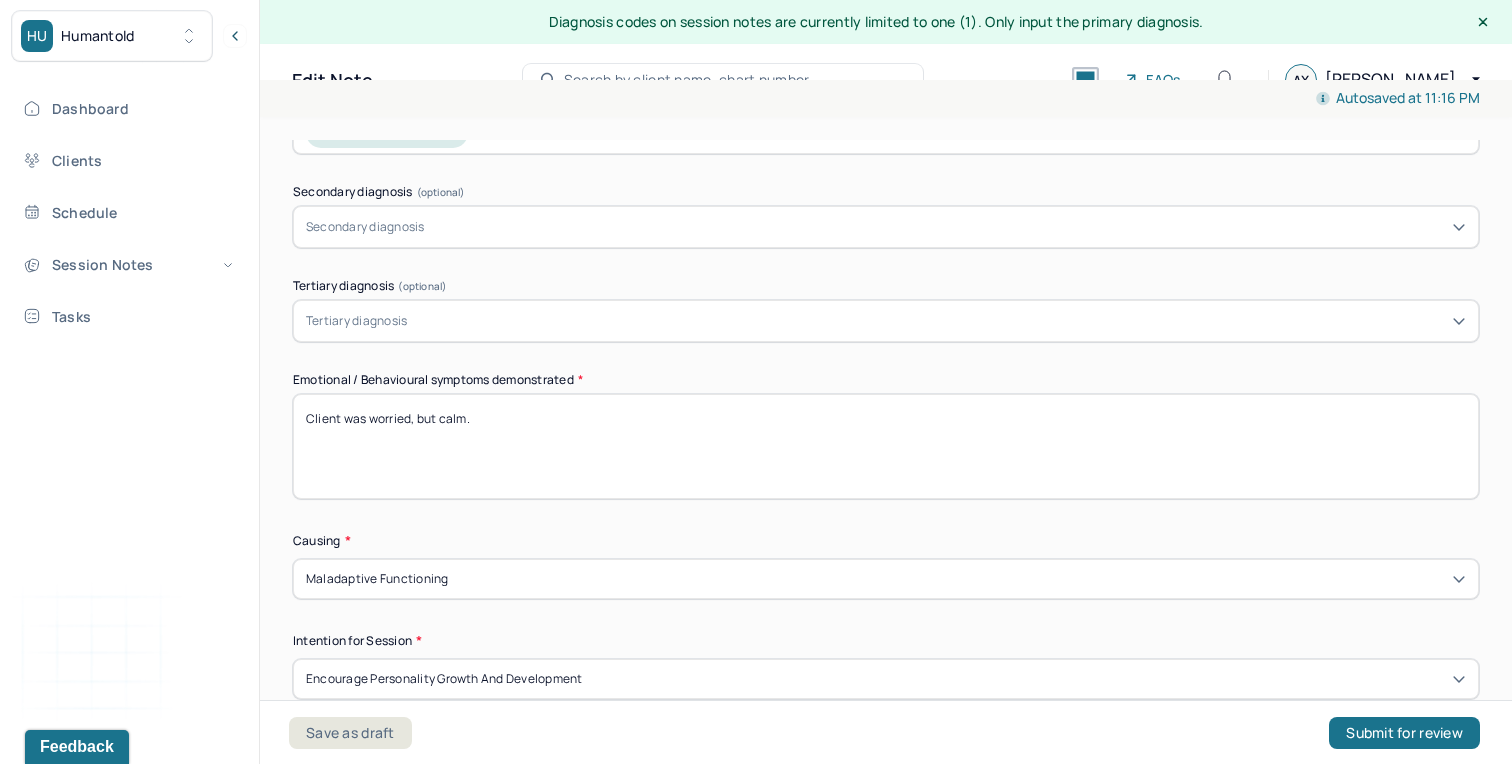 type on "Client was worried, but calm." 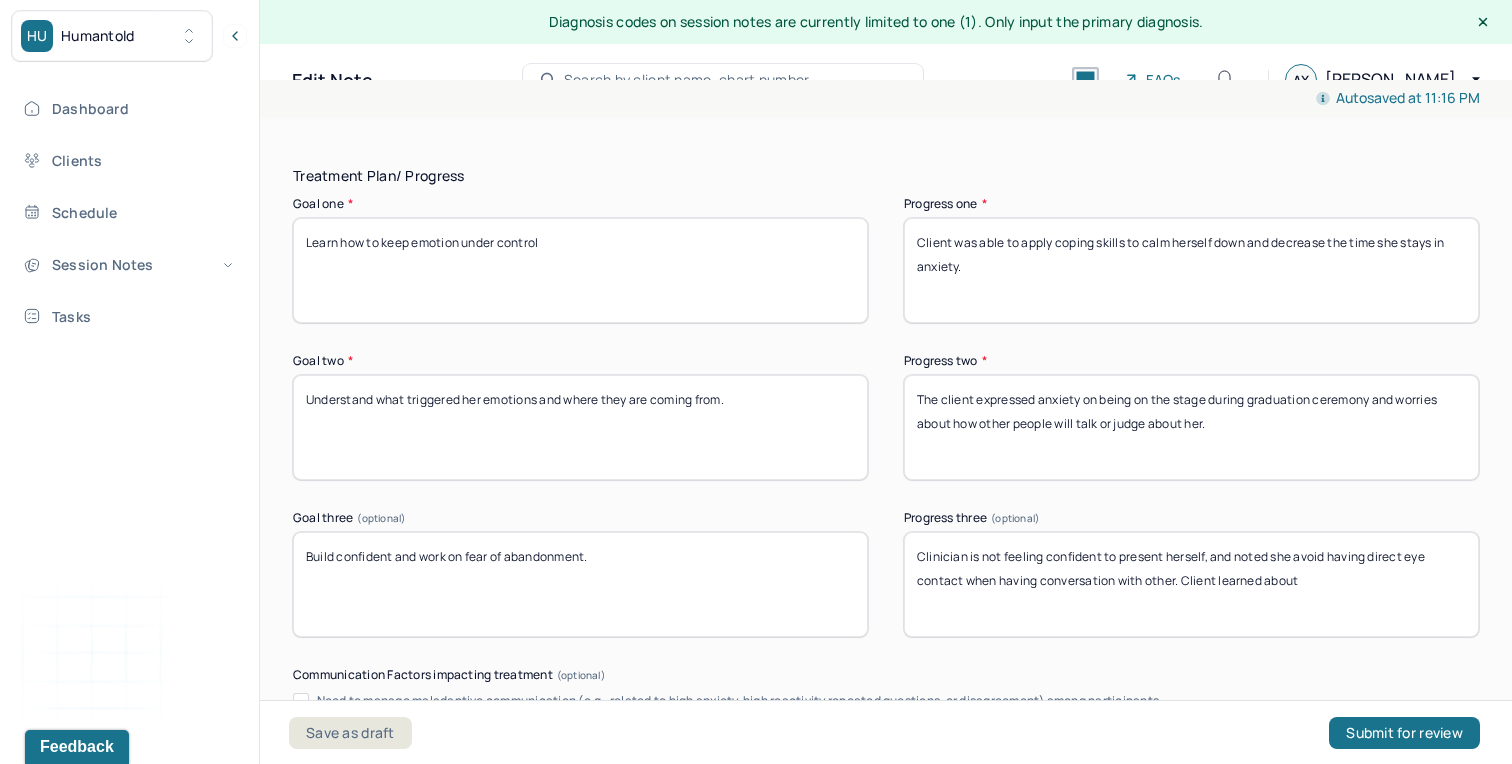 scroll, scrollTop: 3329, scrollLeft: 0, axis: vertical 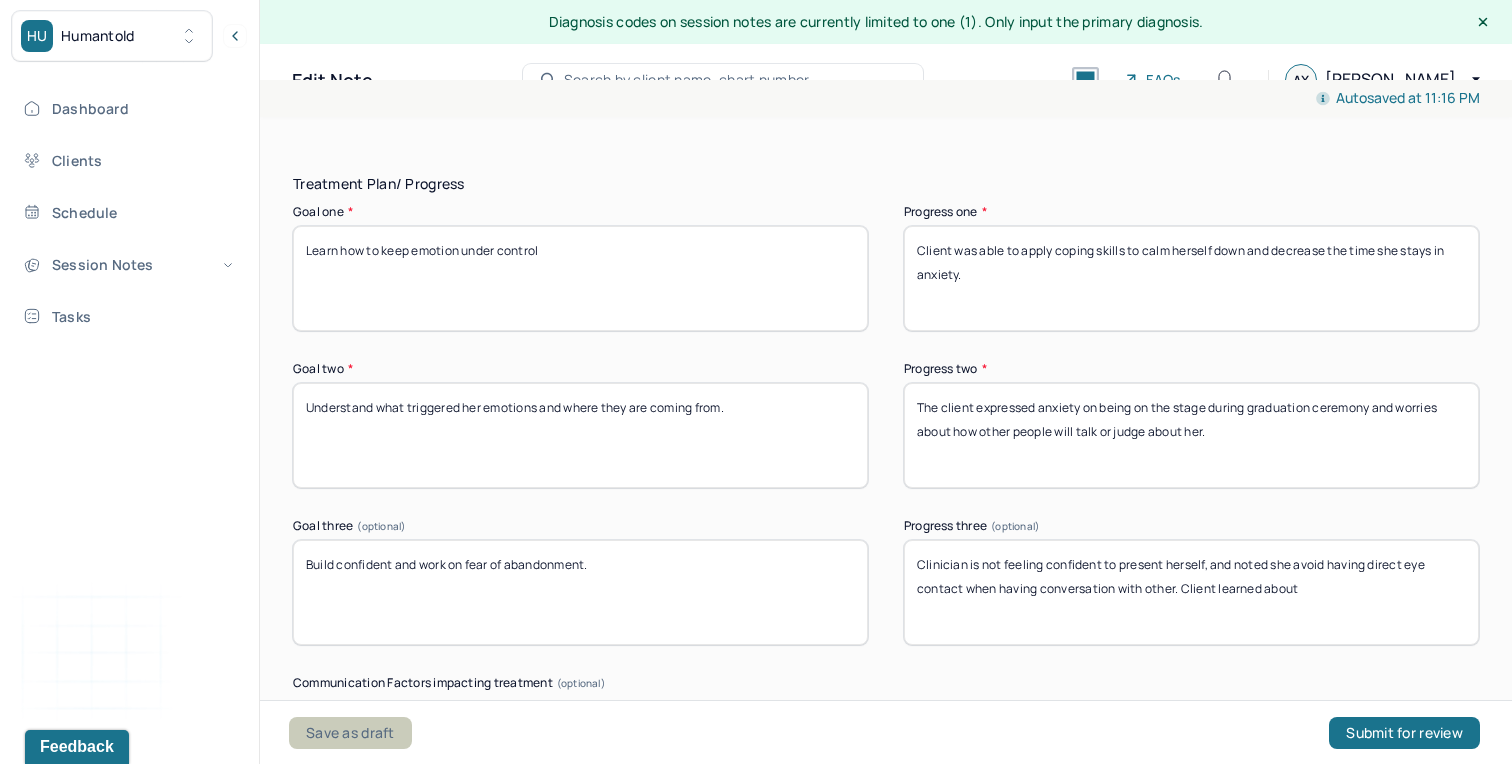click on "Save as draft" at bounding box center [350, 733] 